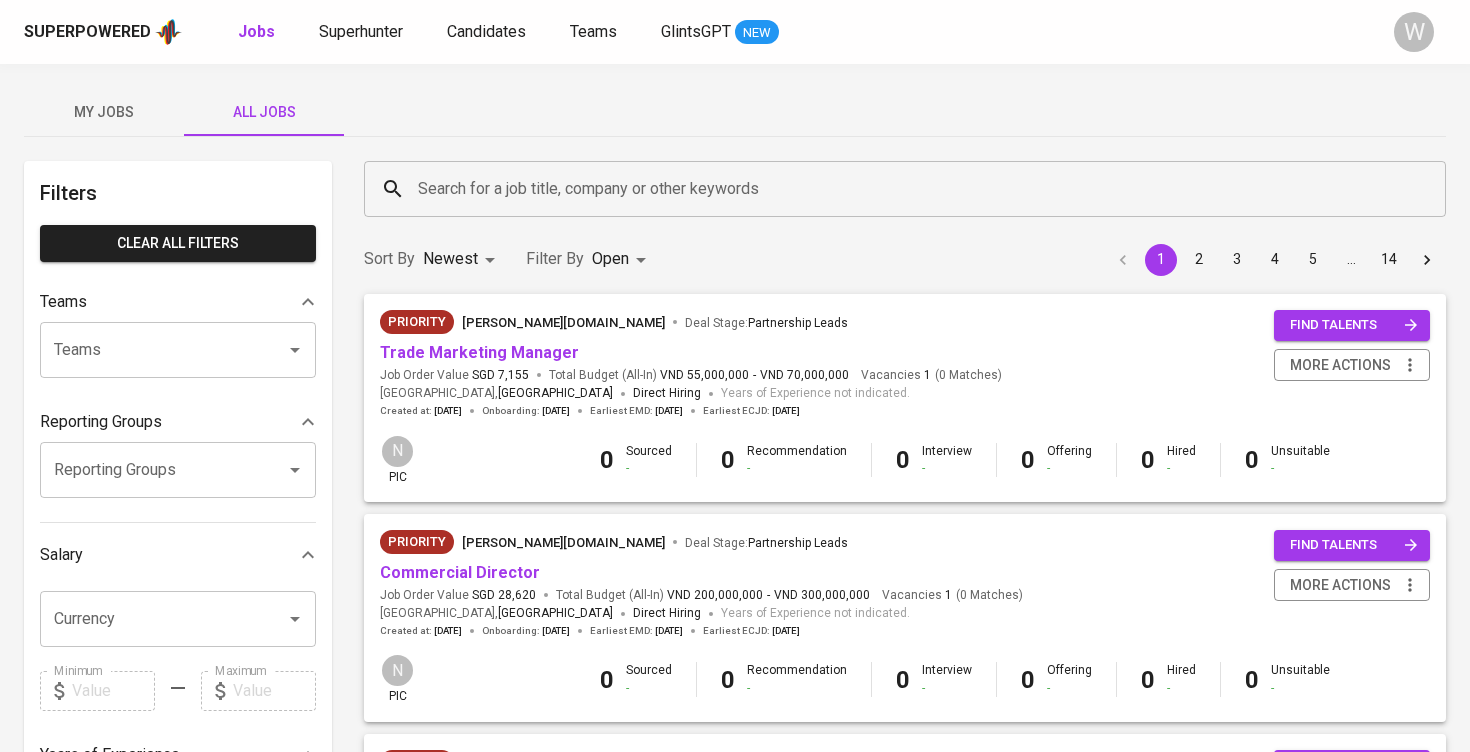 click on "Search for a job title, company or other keywords" at bounding box center (905, 189) 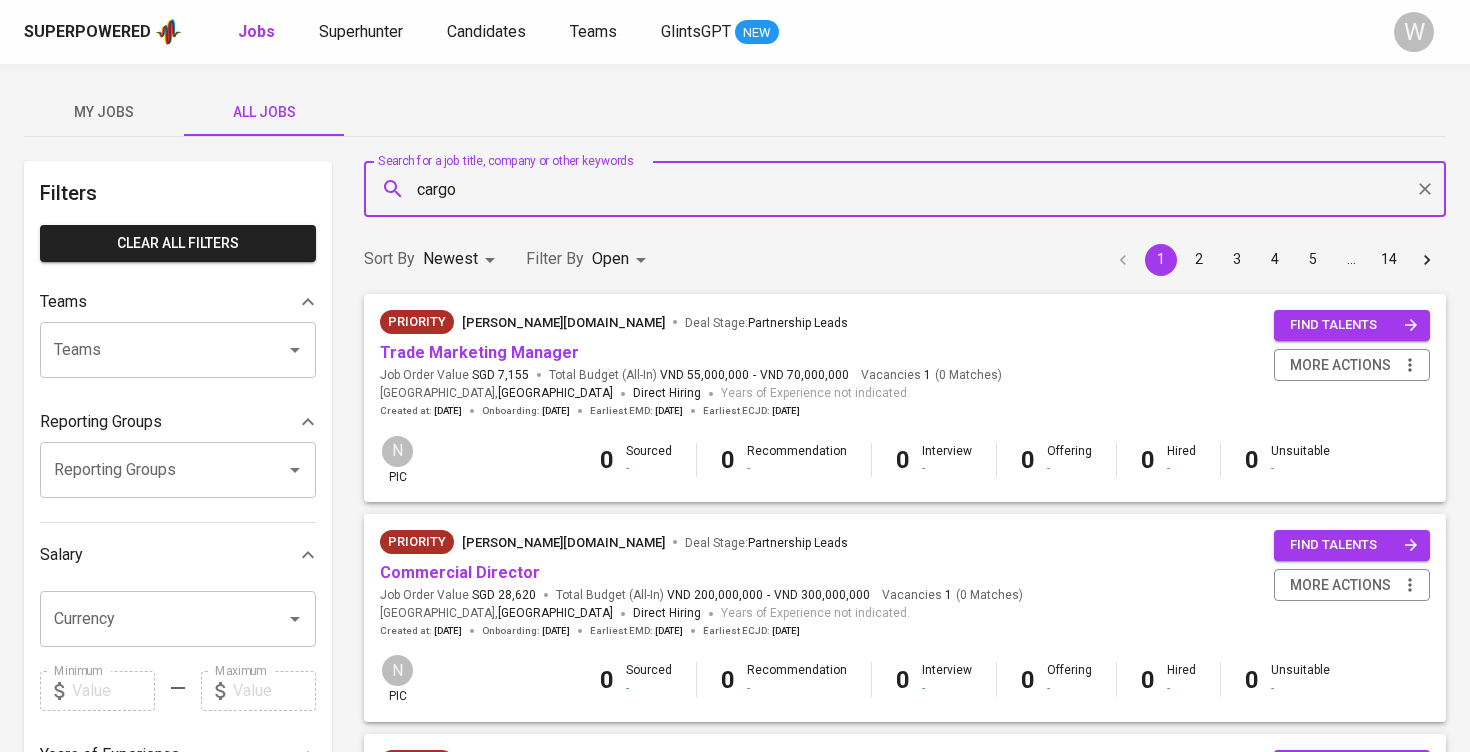 type on "cargo" 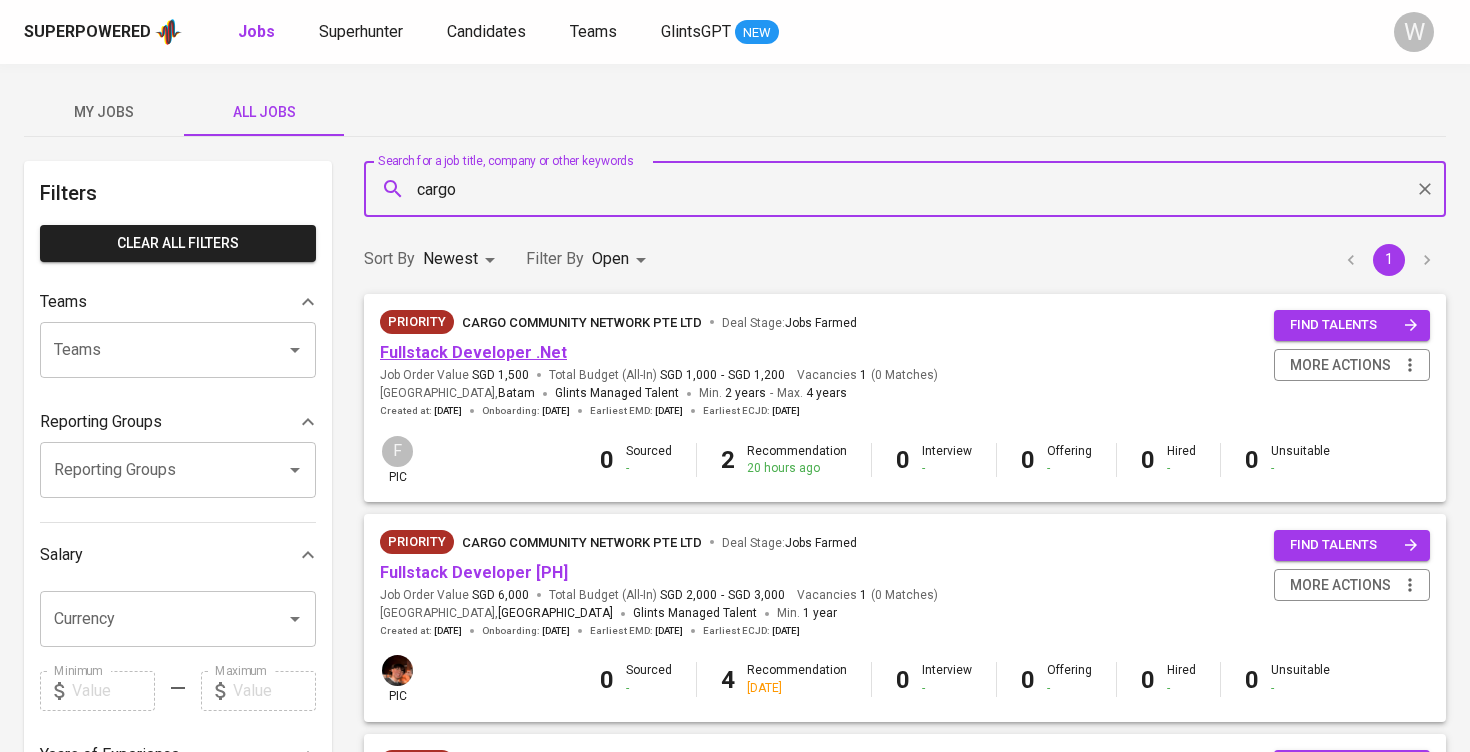 click on "Fullstack Developer .Net" at bounding box center (473, 352) 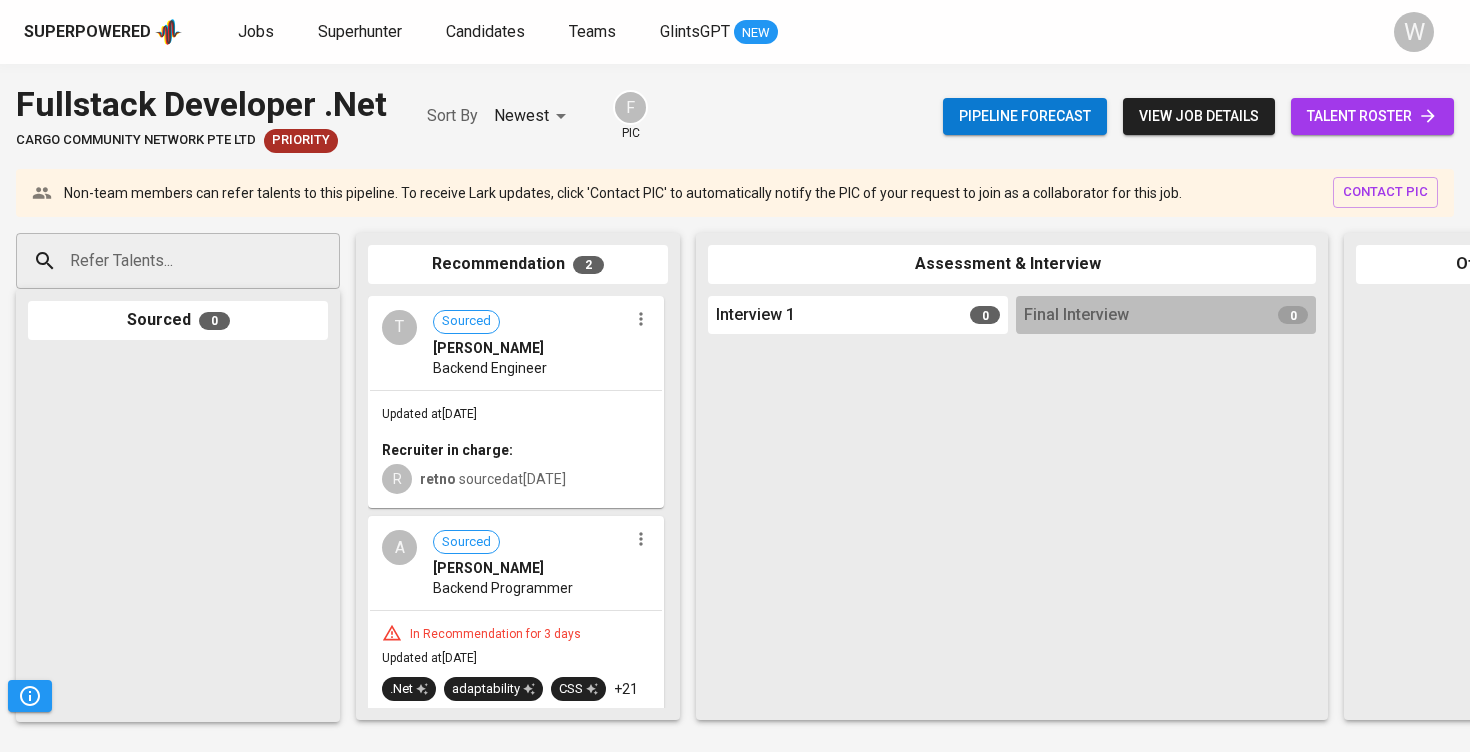 click on "talent roster" at bounding box center [1372, 116] 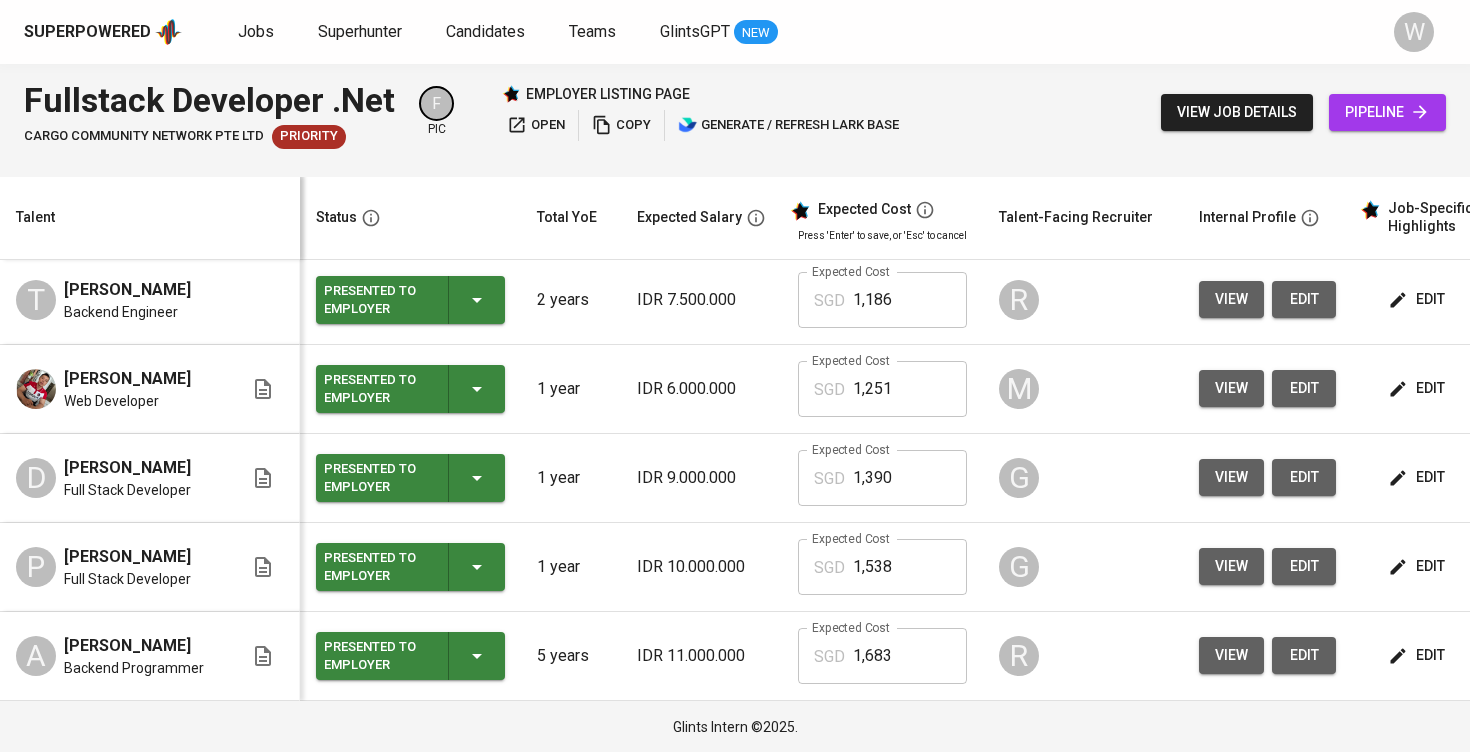 scroll, scrollTop: 194, scrollLeft: 0, axis: vertical 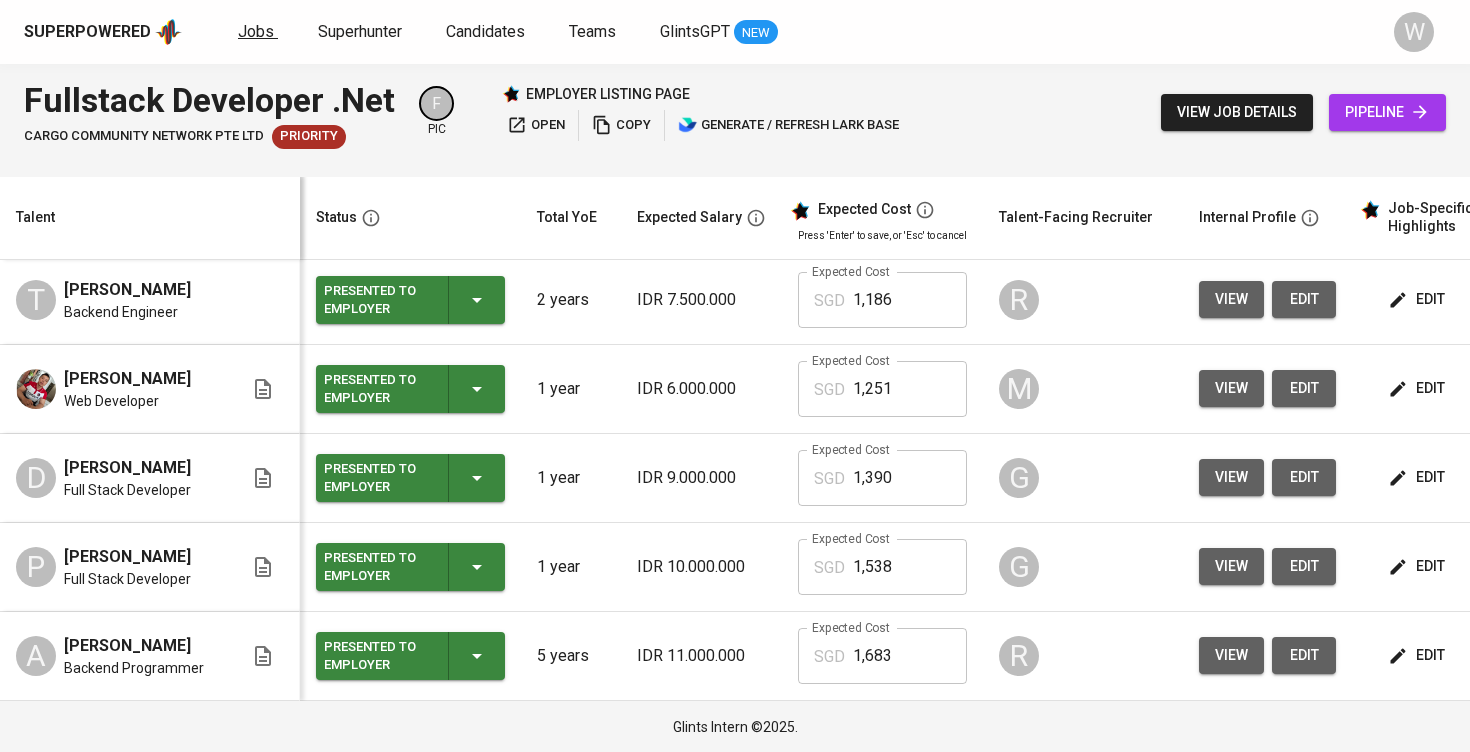 click on "Jobs" at bounding box center (258, 32) 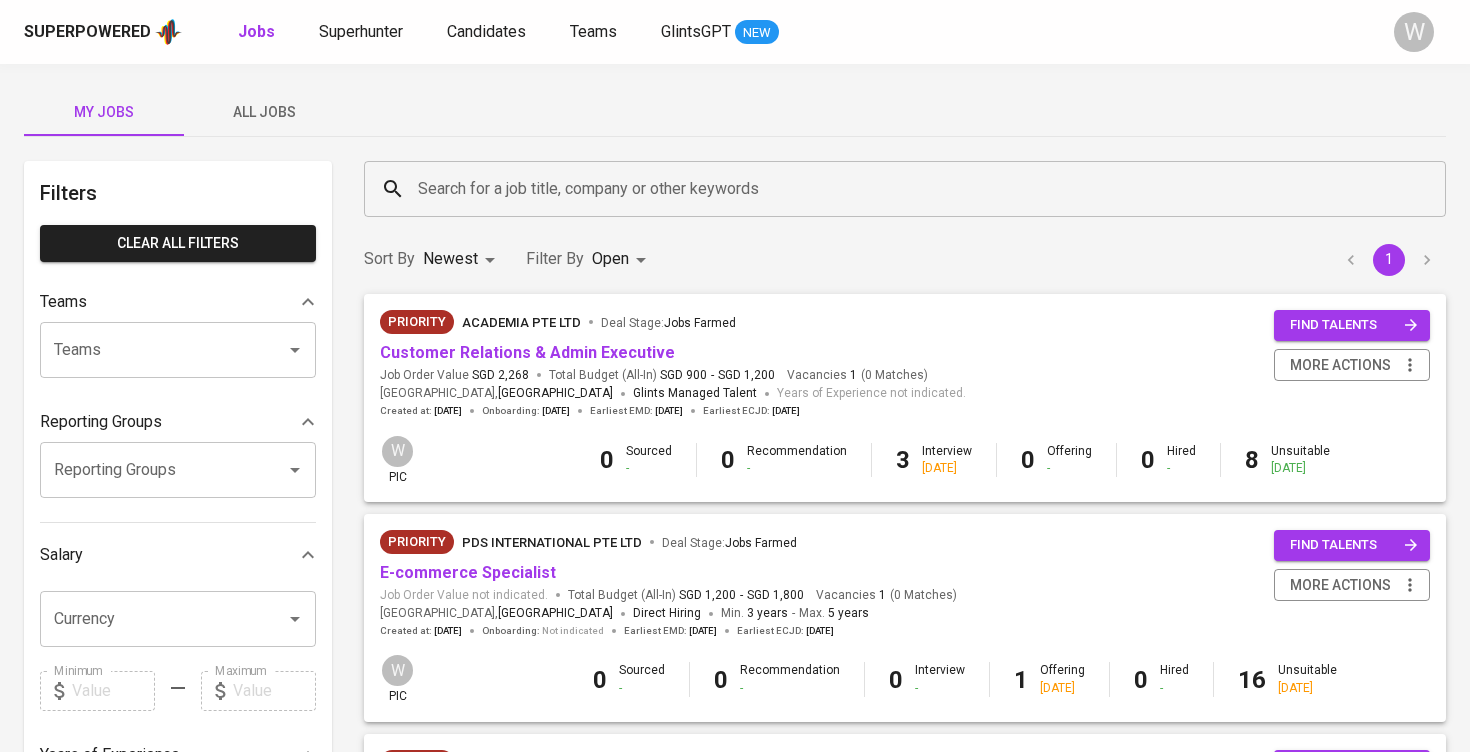 click on "Jobs   Superhunter   Candidates   Teams   GlintsGPT   NEW" at bounding box center [508, 32] 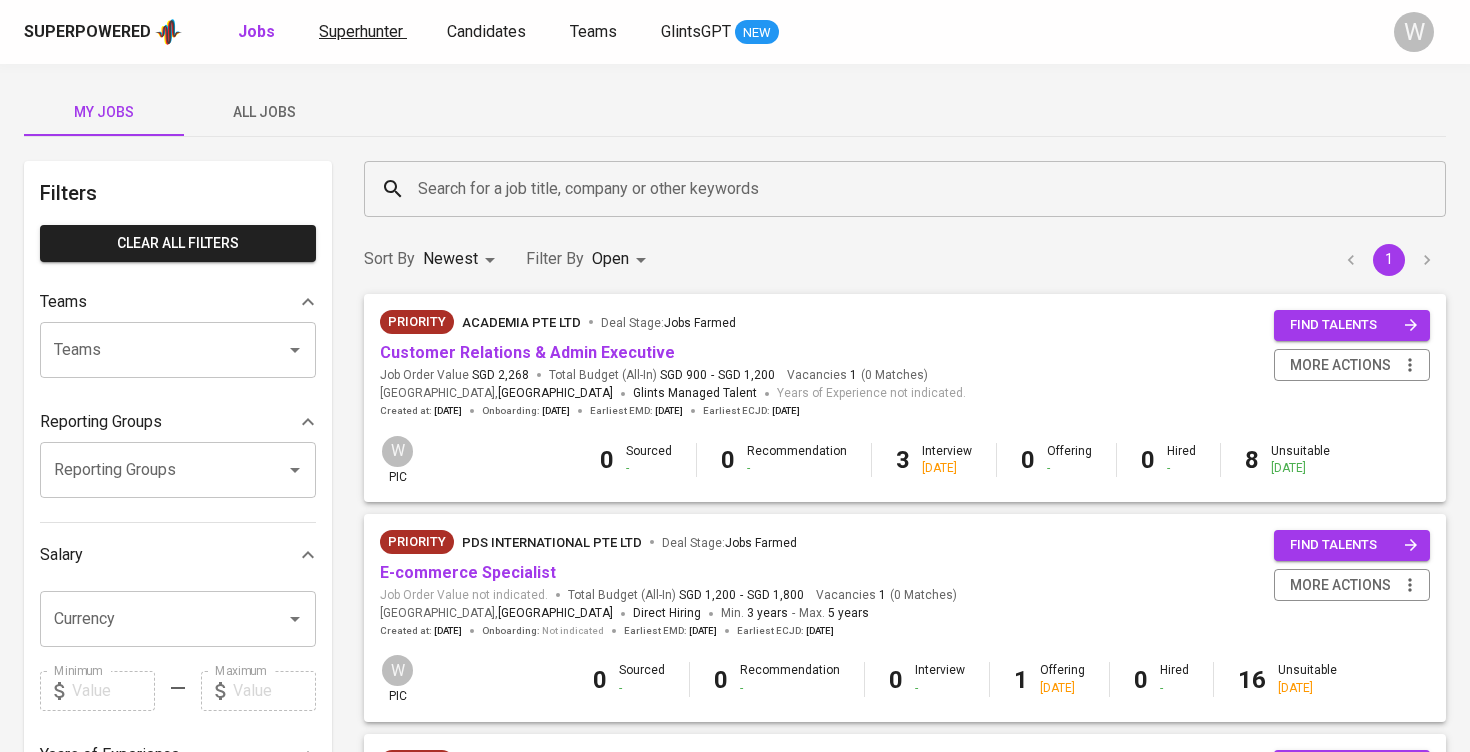 click on "Superhunter" at bounding box center (361, 31) 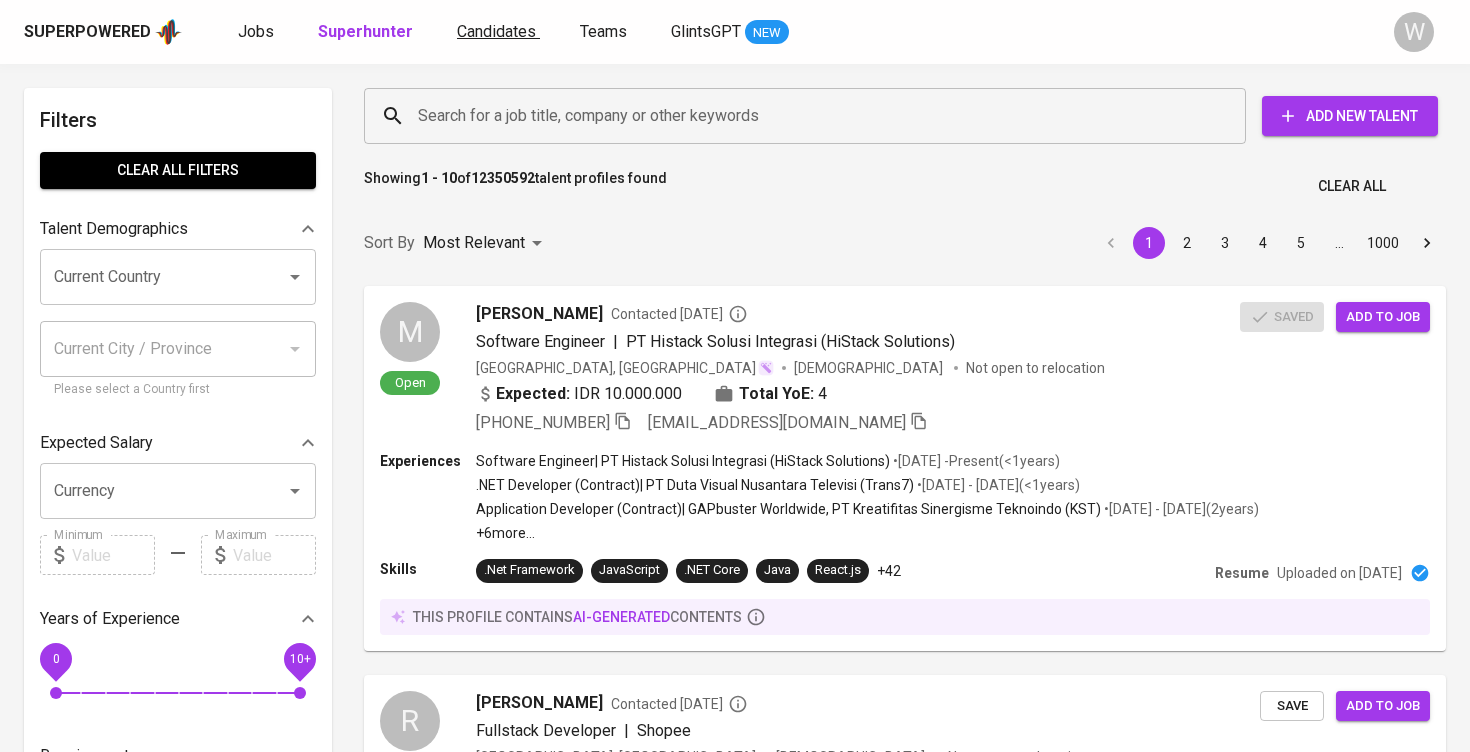 click on "Candidates" at bounding box center [496, 31] 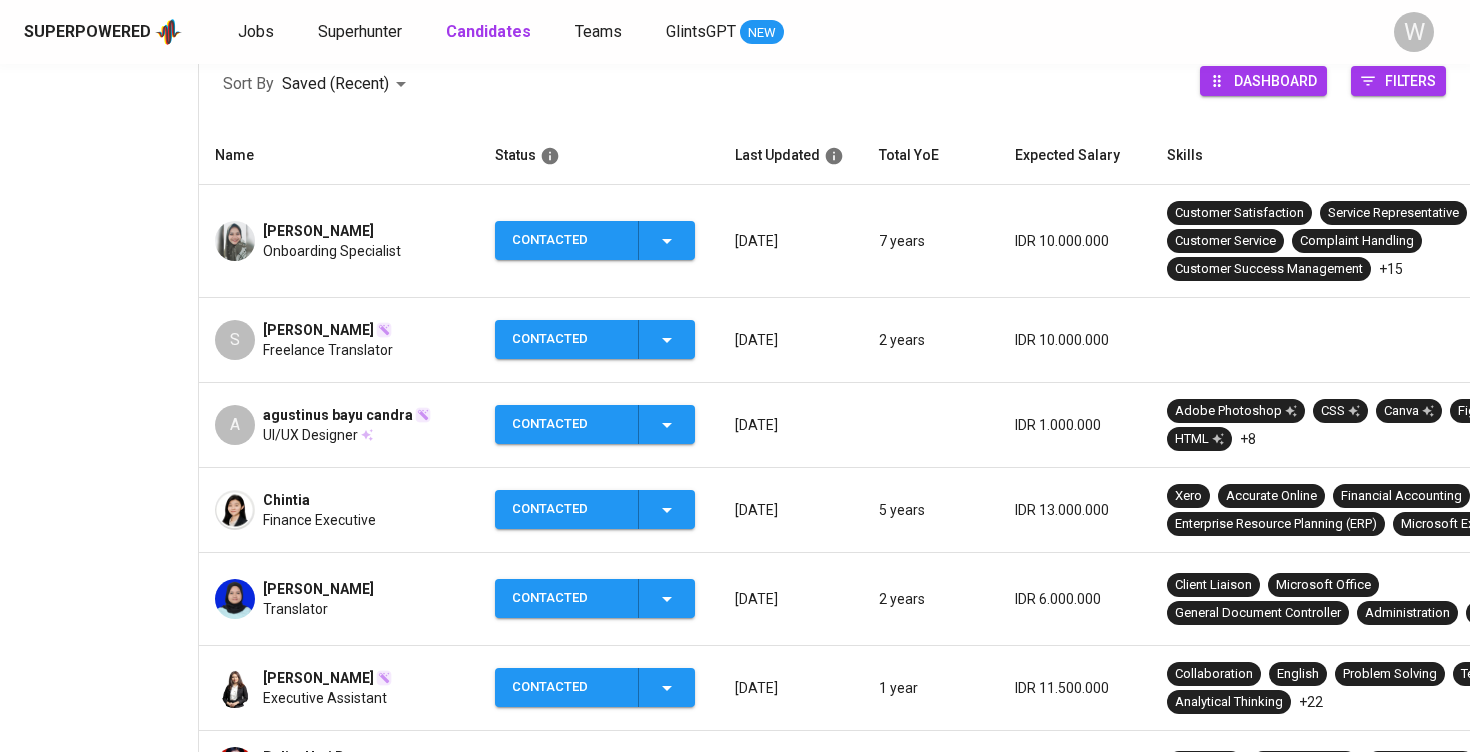 scroll, scrollTop: 363, scrollLeft: 0, axis: vertical 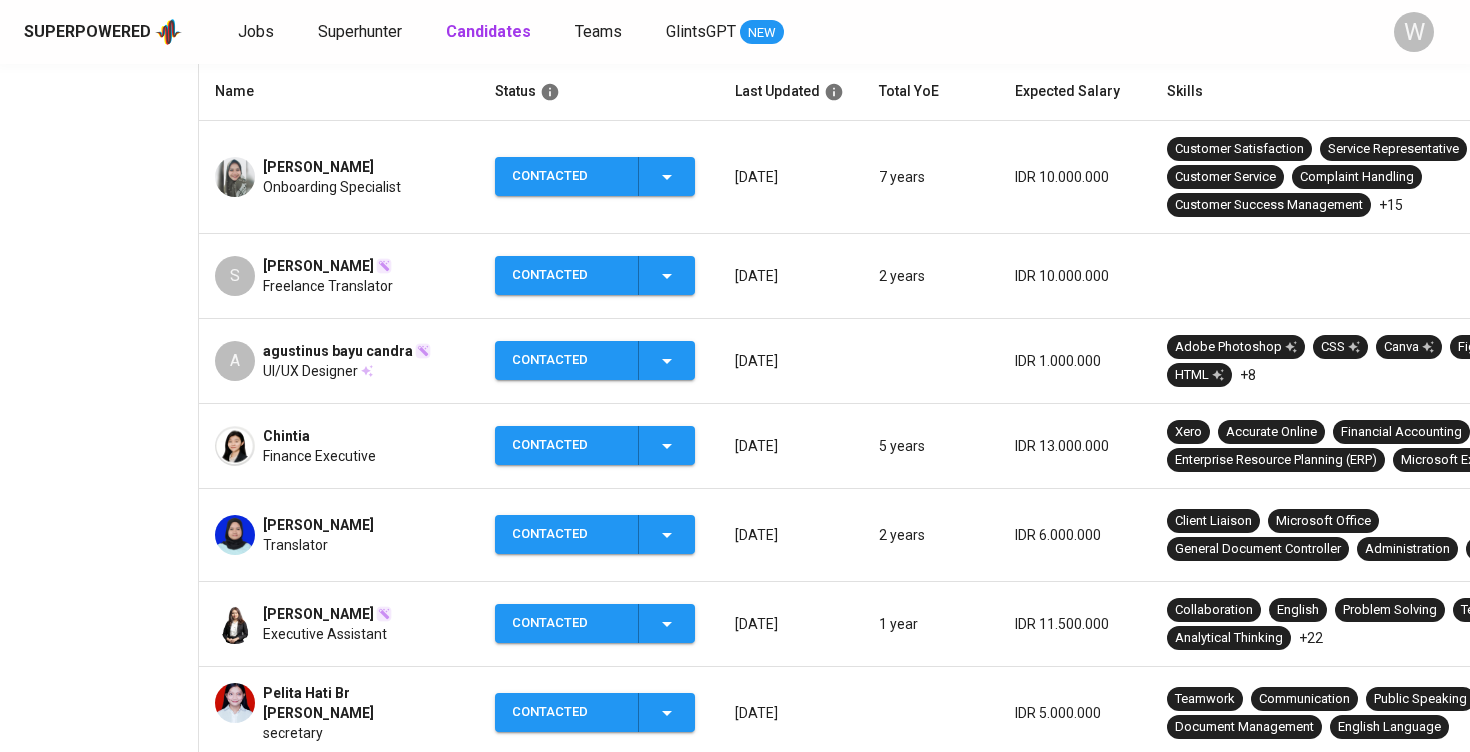 click on "S Stephanie Lim Freelance Translator" at bounding box center [339, 276] 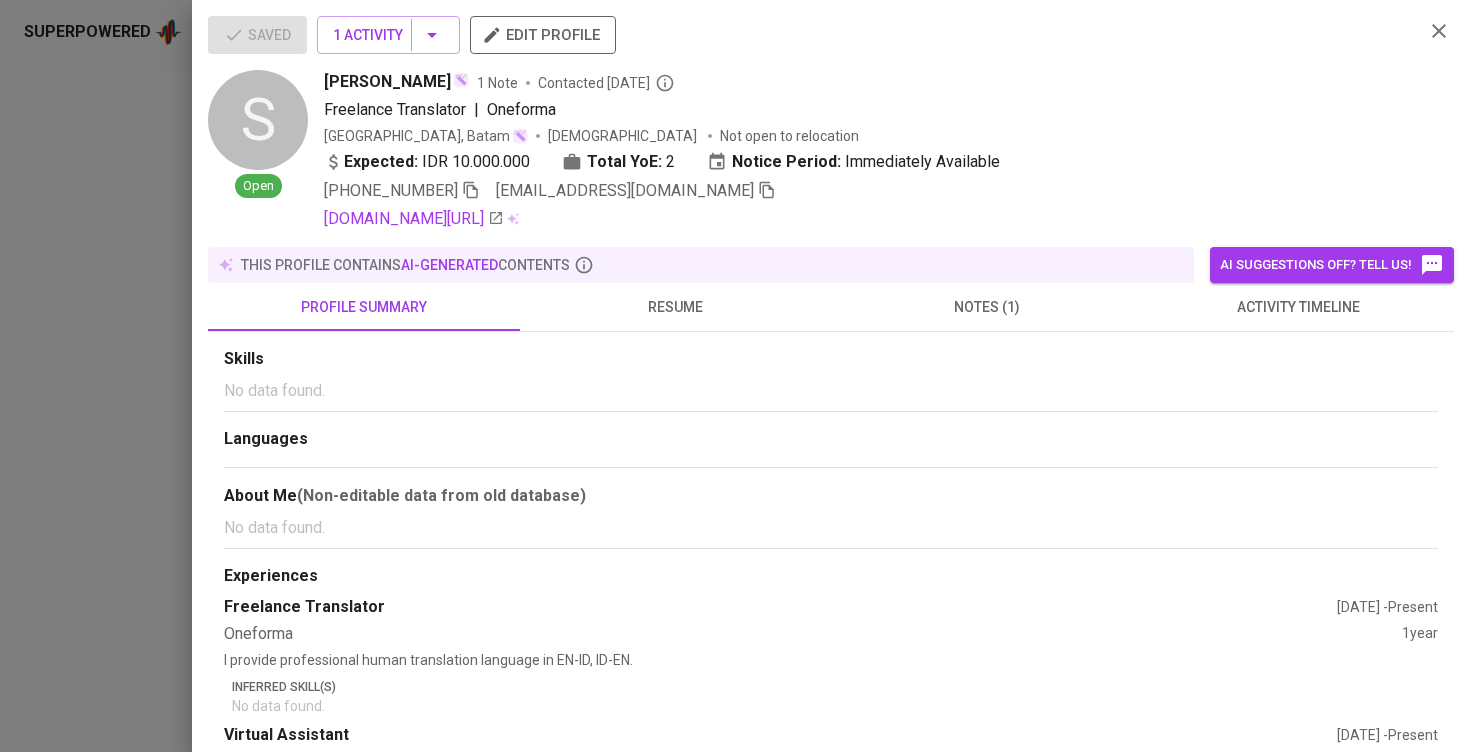 click 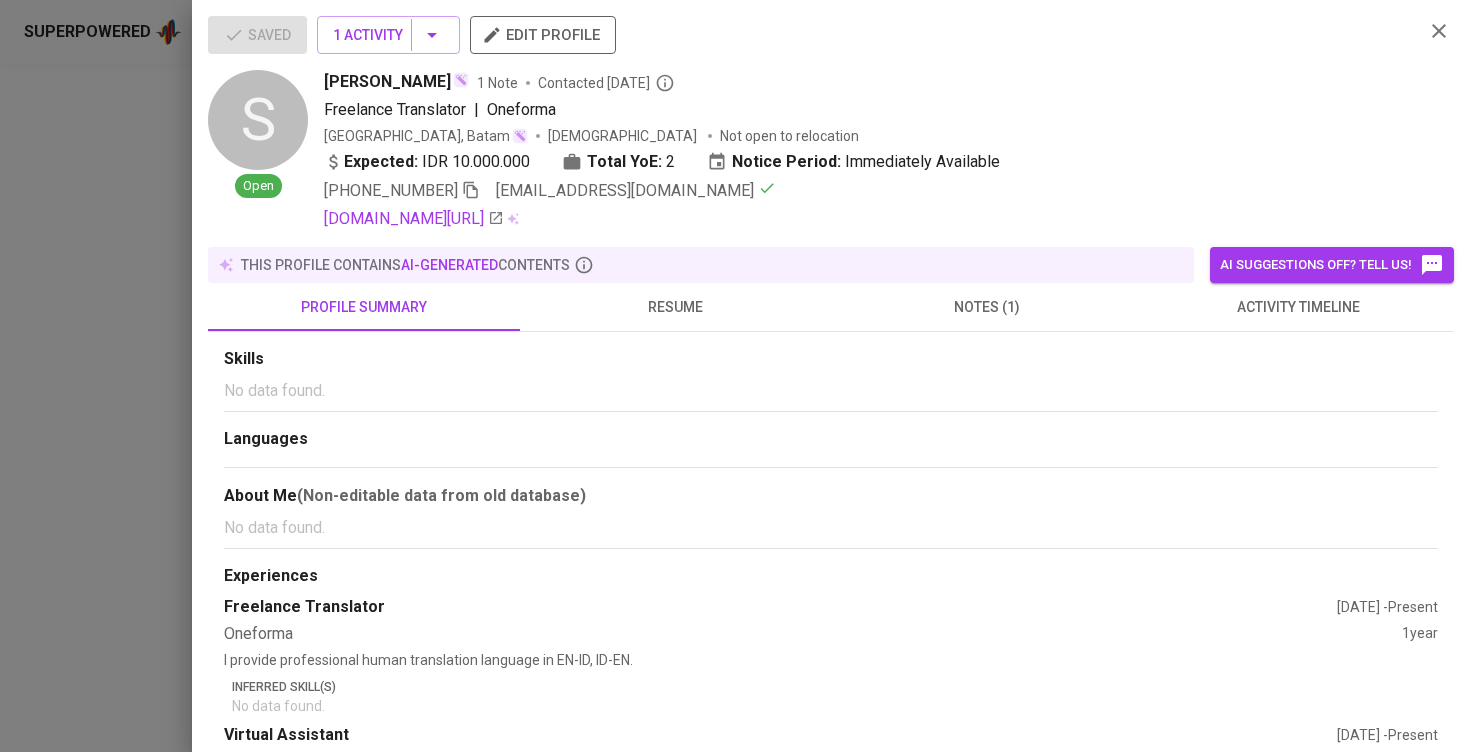 click at bounding box center [735, 376] 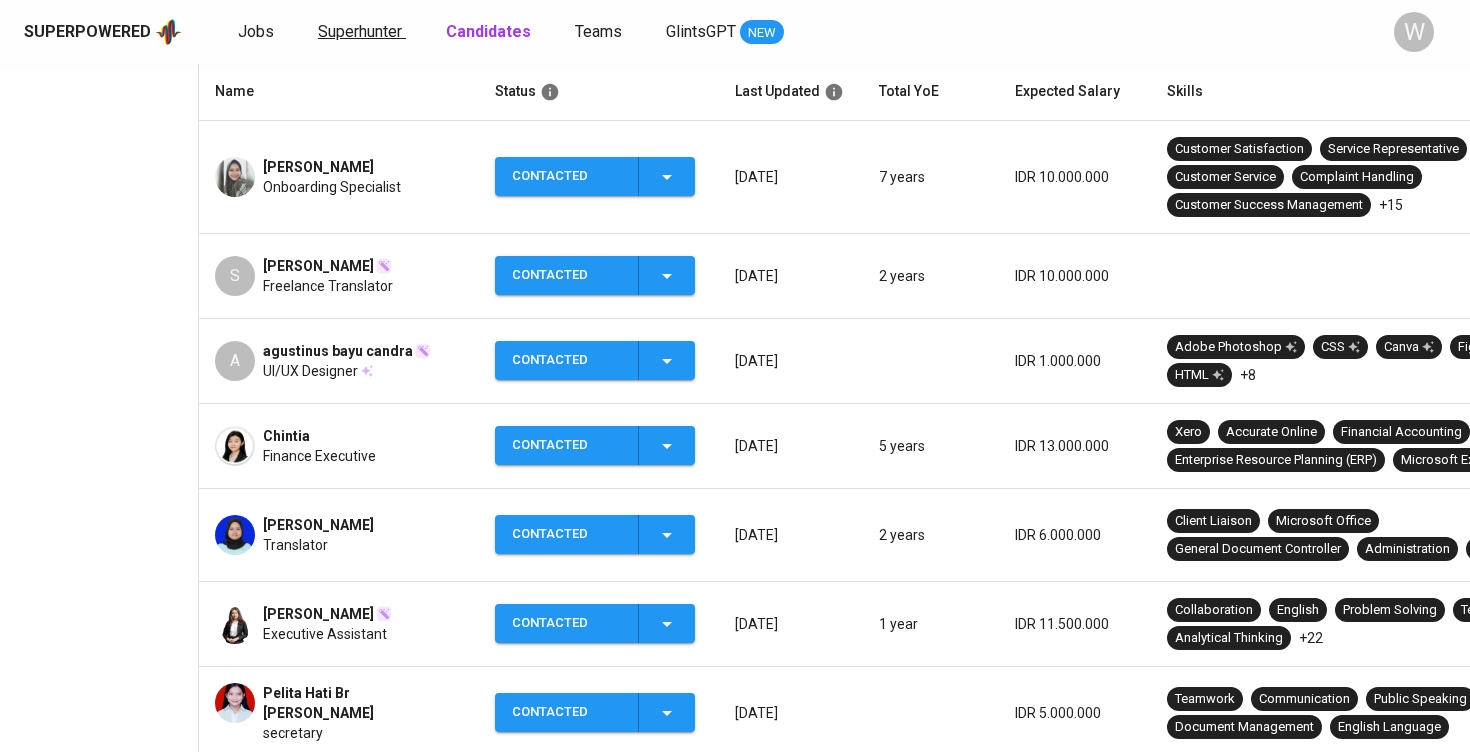 click on "Superhunter" at bounding box center (360, 31) 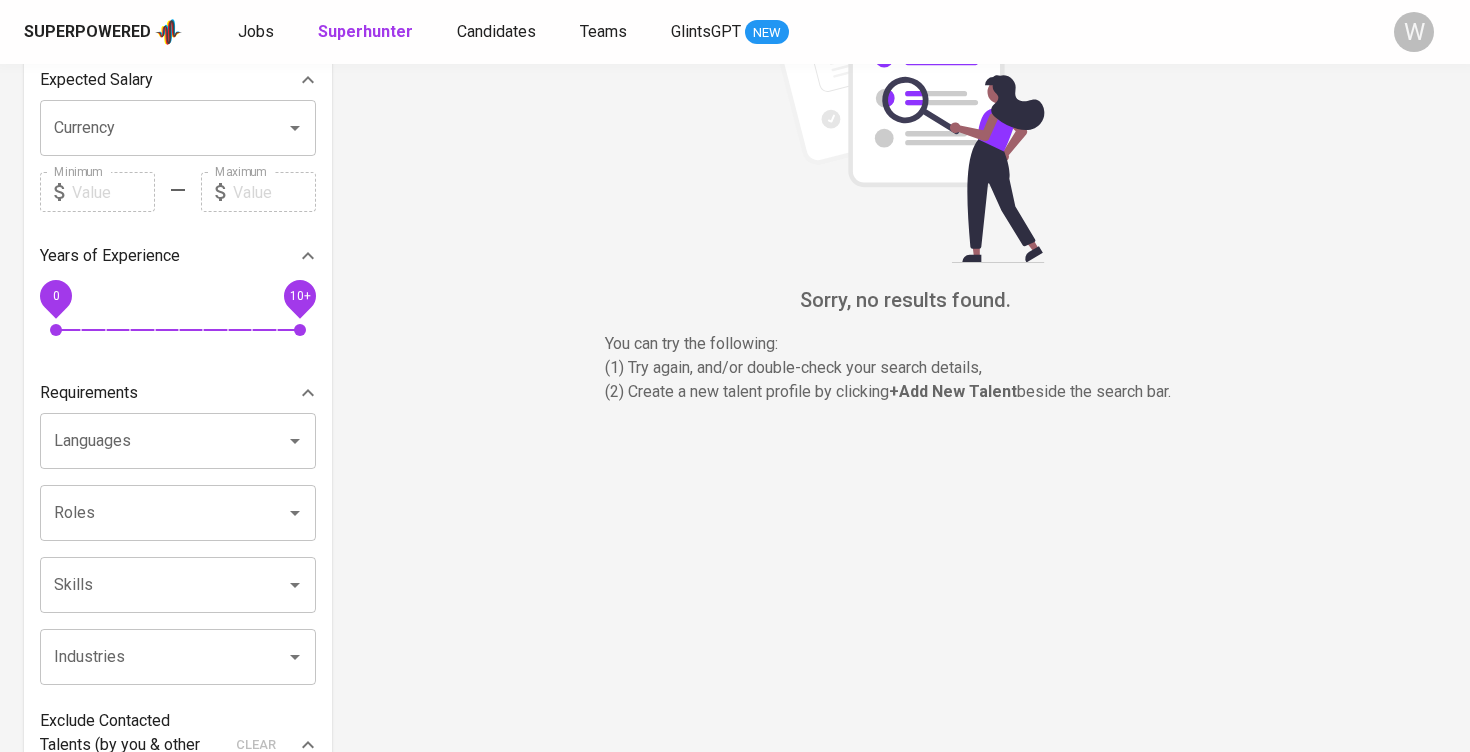 scroll, scrollTop: 0, scrollLeft: 0, axis: both 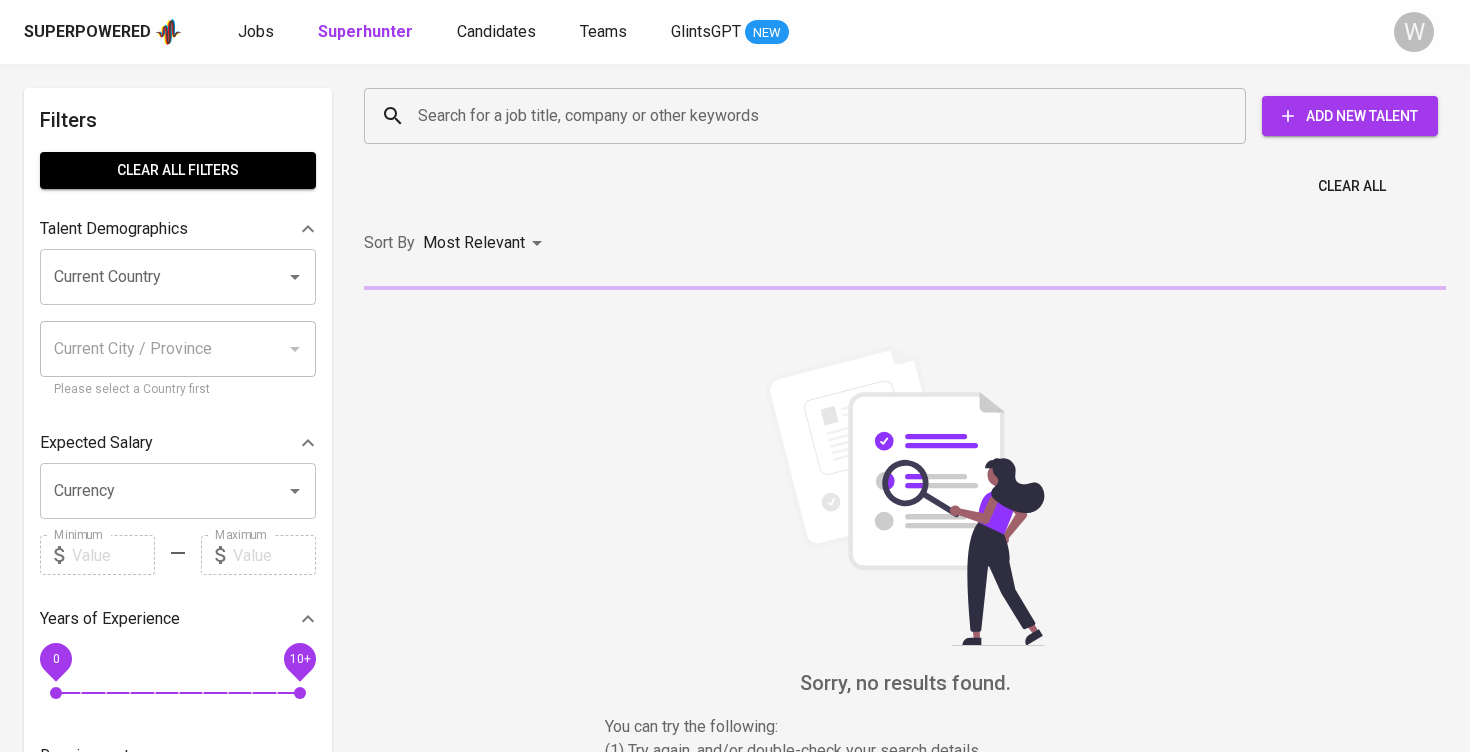 click on "Search for a job title, company or other keywords" at bounding box center (805, 116) 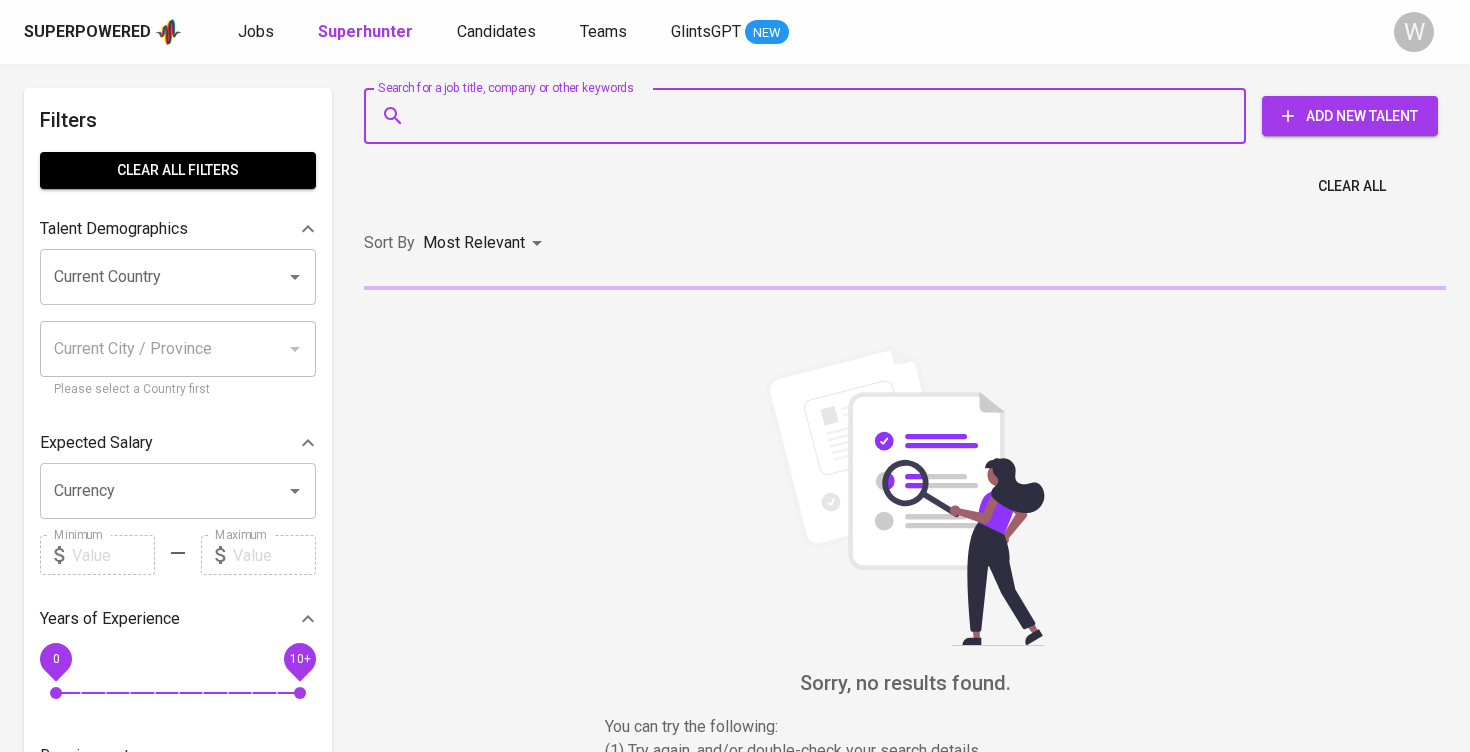 paste on "[EMAIL_ADDRESS][DOMAIN_NAME]" 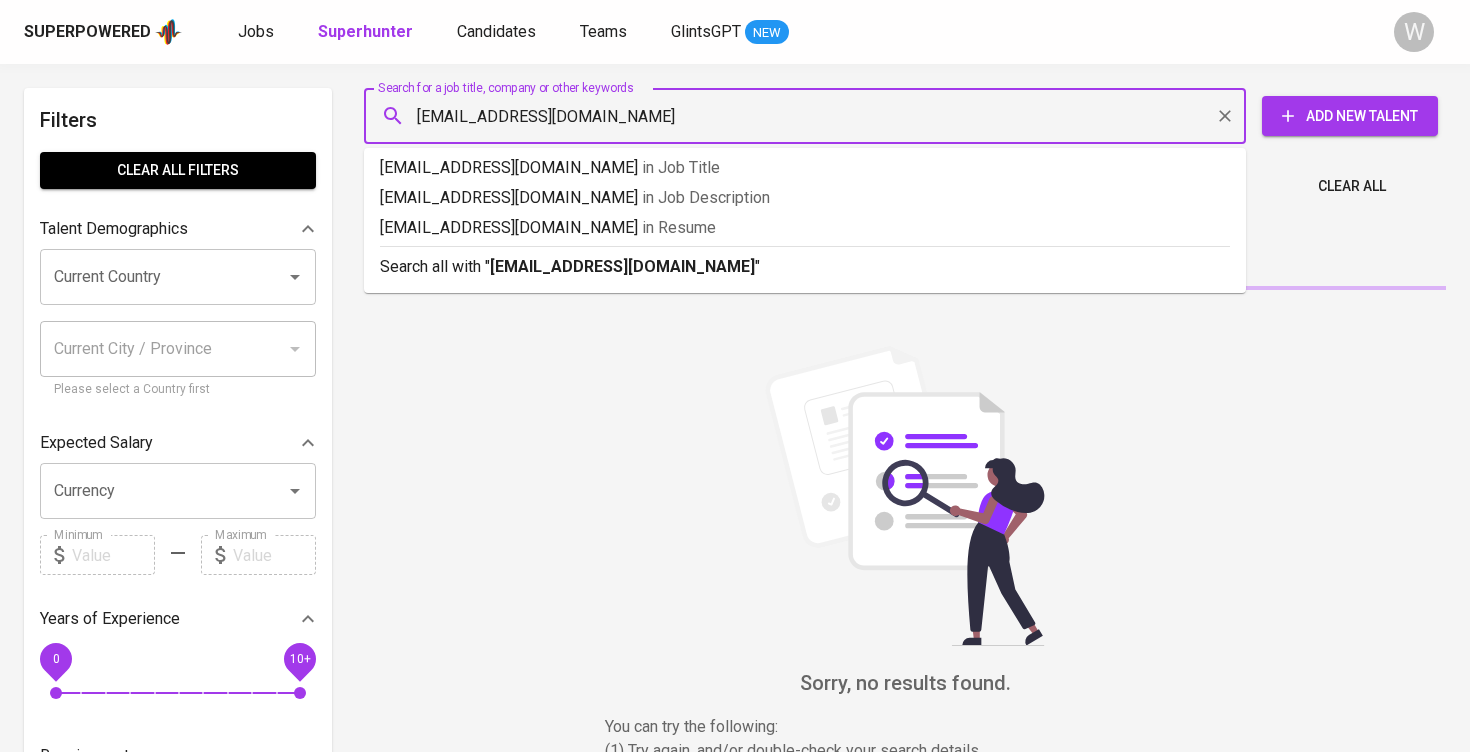 type on "[EMAIL_ADDRESS][DOMAIN_NAME]" 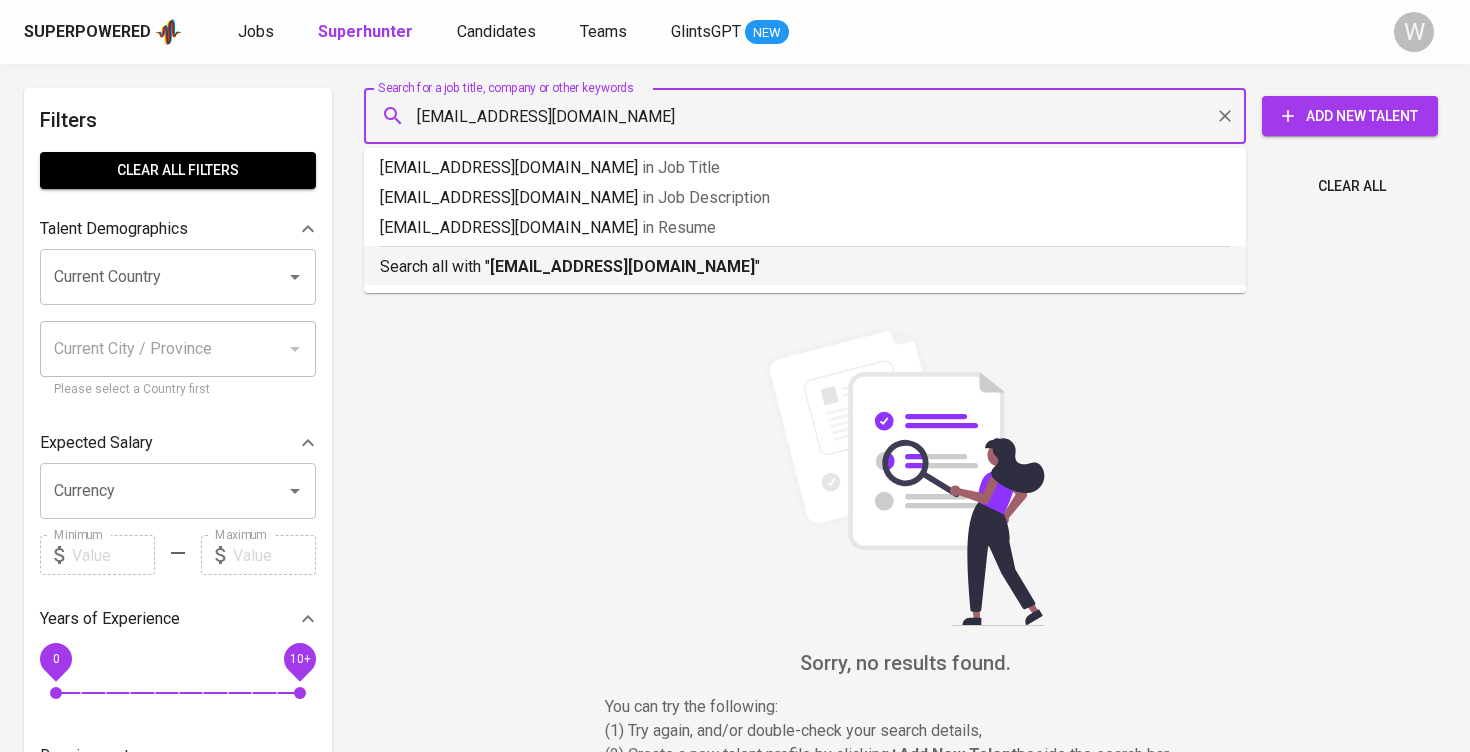click on "[EMAIL_ADDRESS][DOMAIN_NAME]" at bounding box center [622, 266] 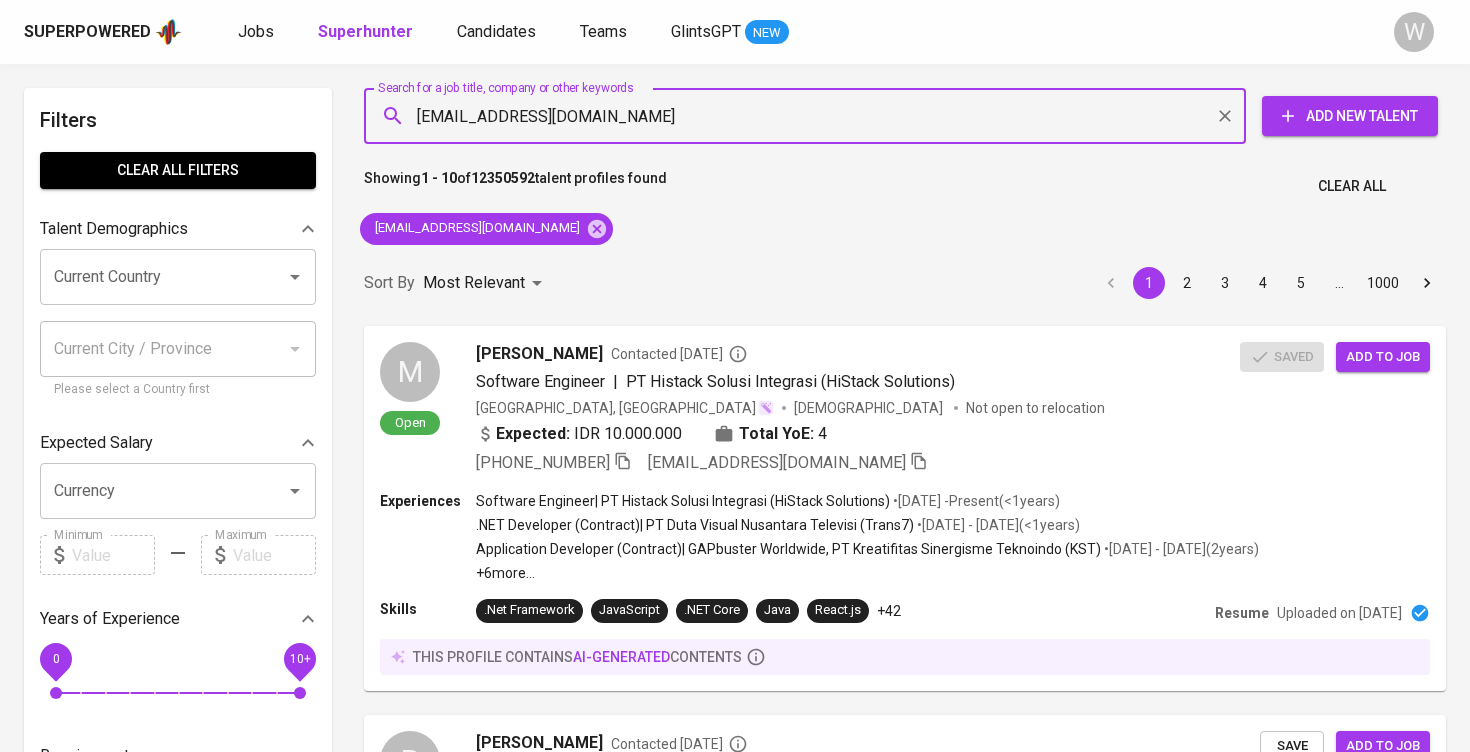 click on "Sort By Most Relevant MOST_RELEVANT 1 2 3 4 5 … 1000" at bounding box center (905, 283) 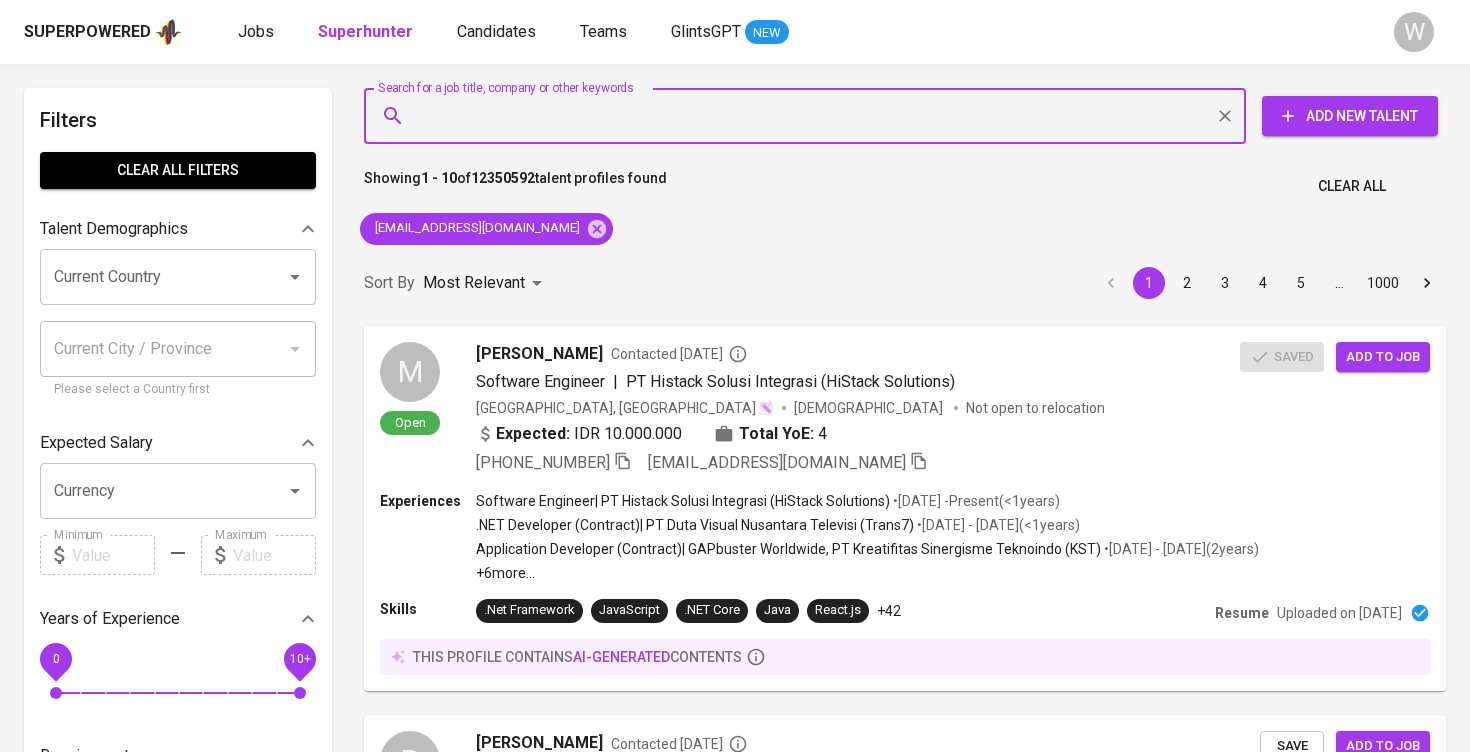 click on "[EMAIL_ADDRESS][DOMAIN_NAME]" at bounding box center [486, 229] 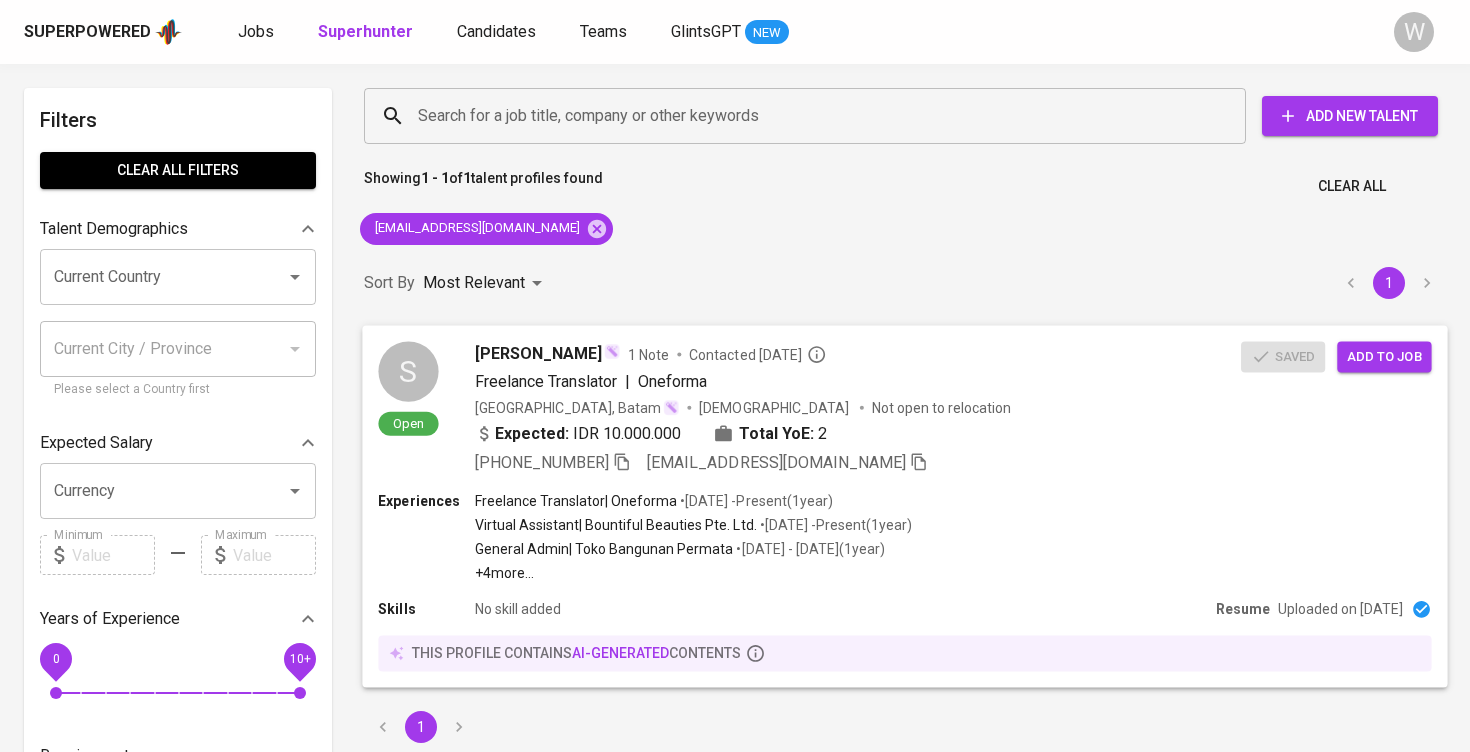 click on "Add to job" at bounding box center [1384, 356] 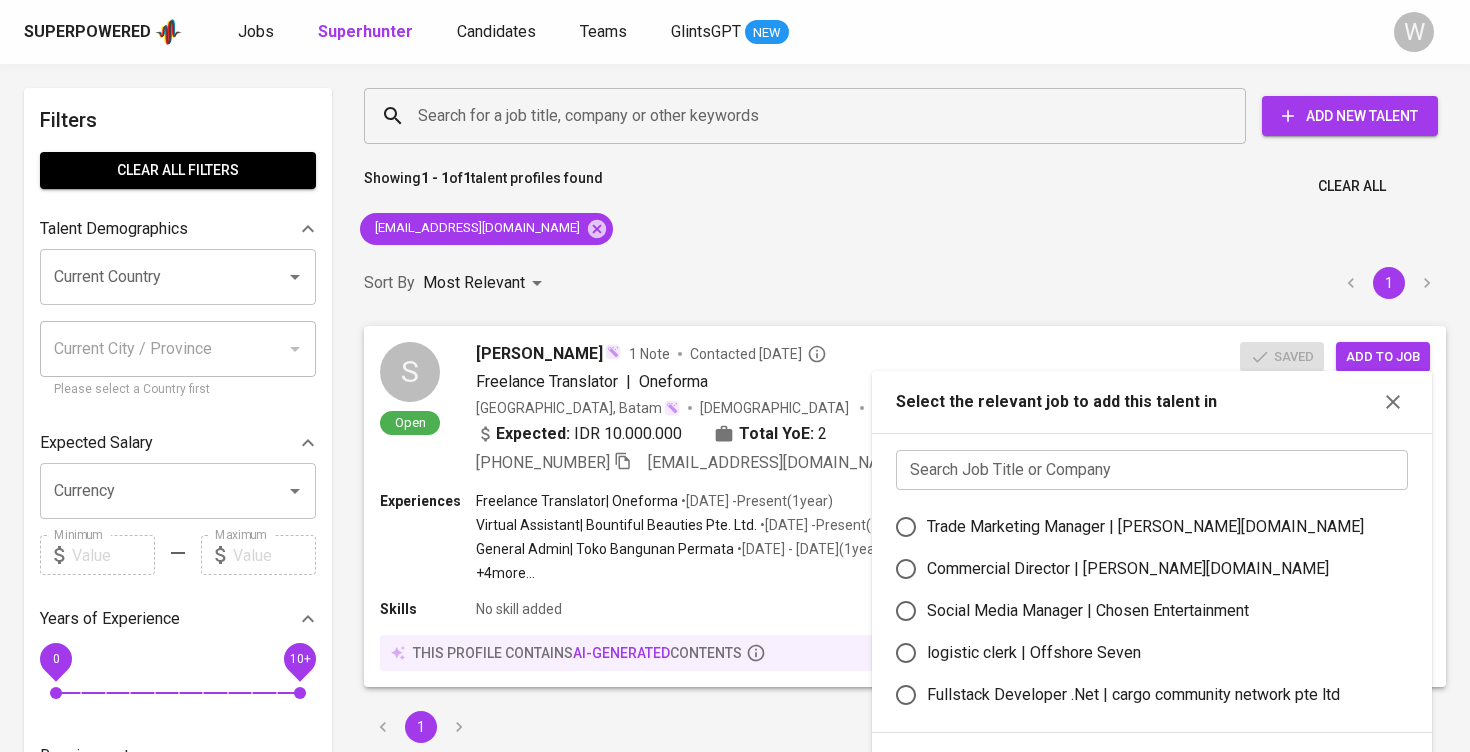 click on "Search Job Title or Company Search Job Title or Company Trade Marketing Manager | zott.vn Commercial Director | zott.vn Social Media Manager | Chosen Entertainment logistic clerk | Offshore Seven Fullstack Developer .Net | cargo community network pte ltd Guru | Innocean Indonesia Tech Project Manager | TRY AND REVIEW PTE LTD, Junior Data Engineer | Nucleusbi IT Delivery | PT AIA FINANCIAL Cocos Developer - Tatsu Works | Tatsu Works" at bounding box center (1152, 583) 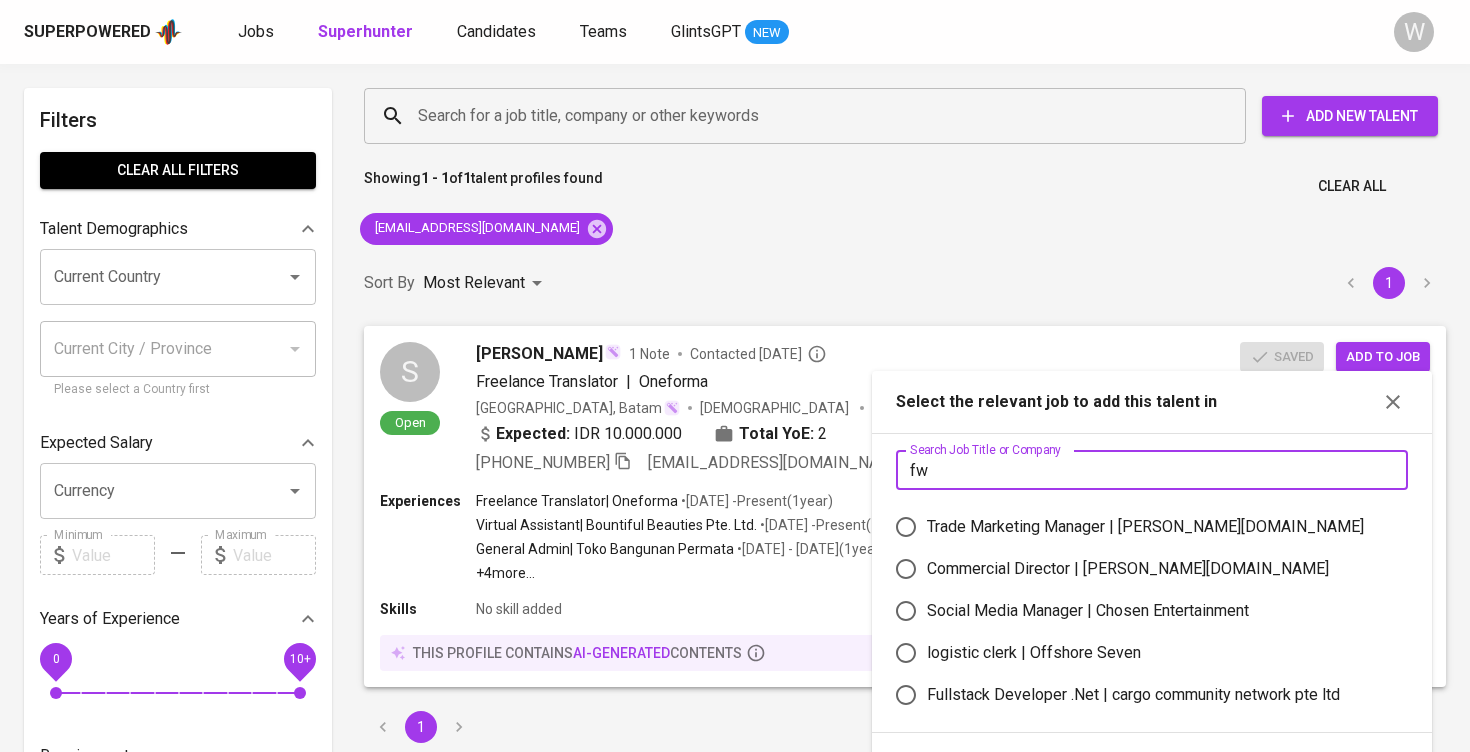 type on "fwd" 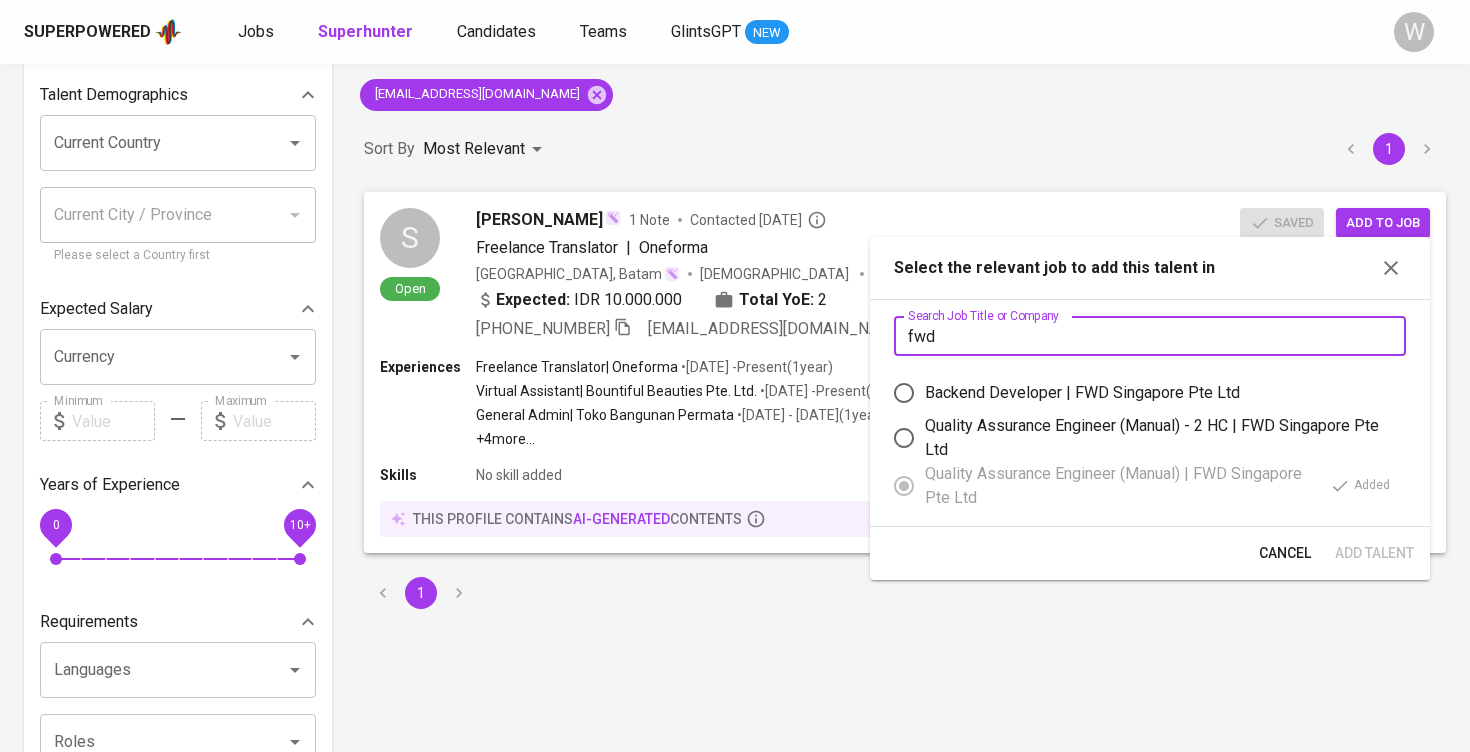 scroll, scrollTop: 161, scrollLeft: 0, axis: vertical 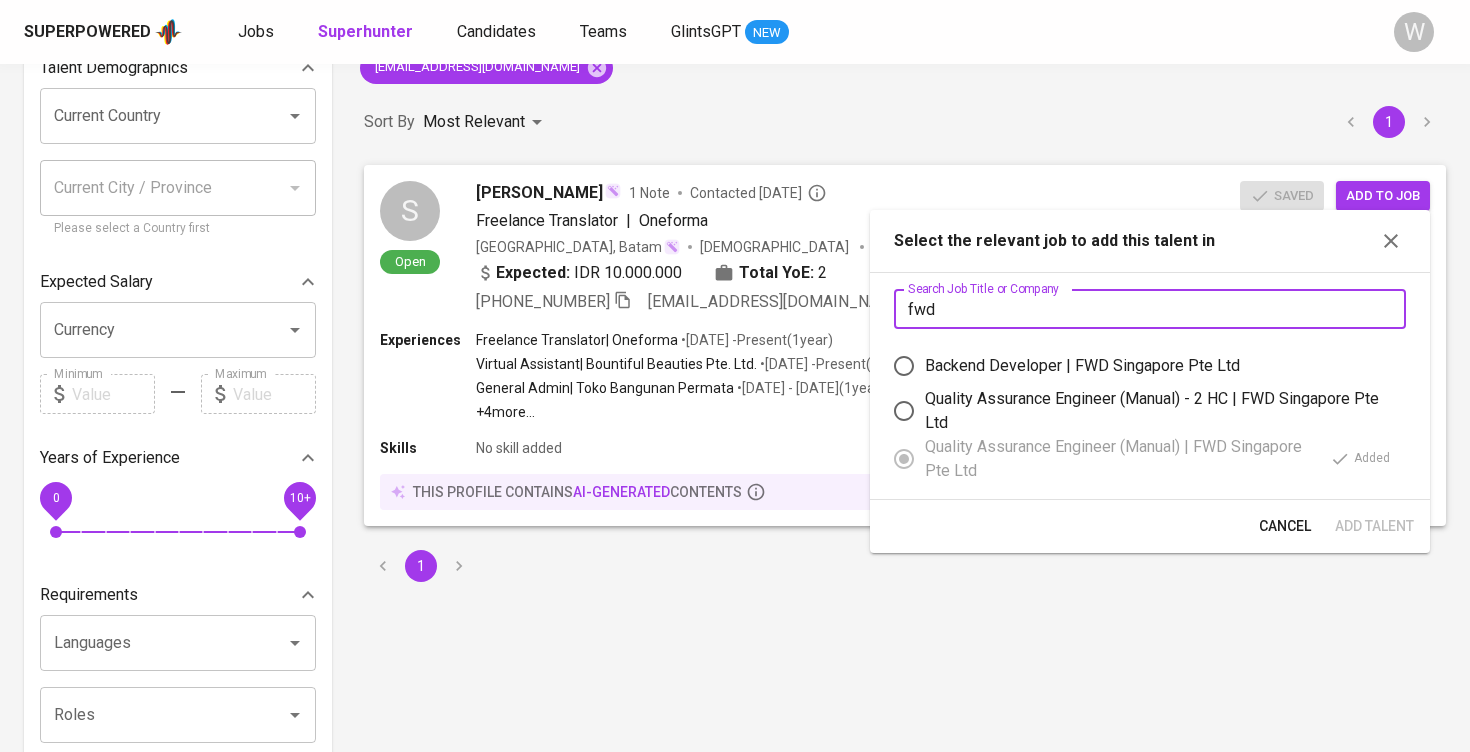 click on "Cancel" at bounding box center (1285, 526) 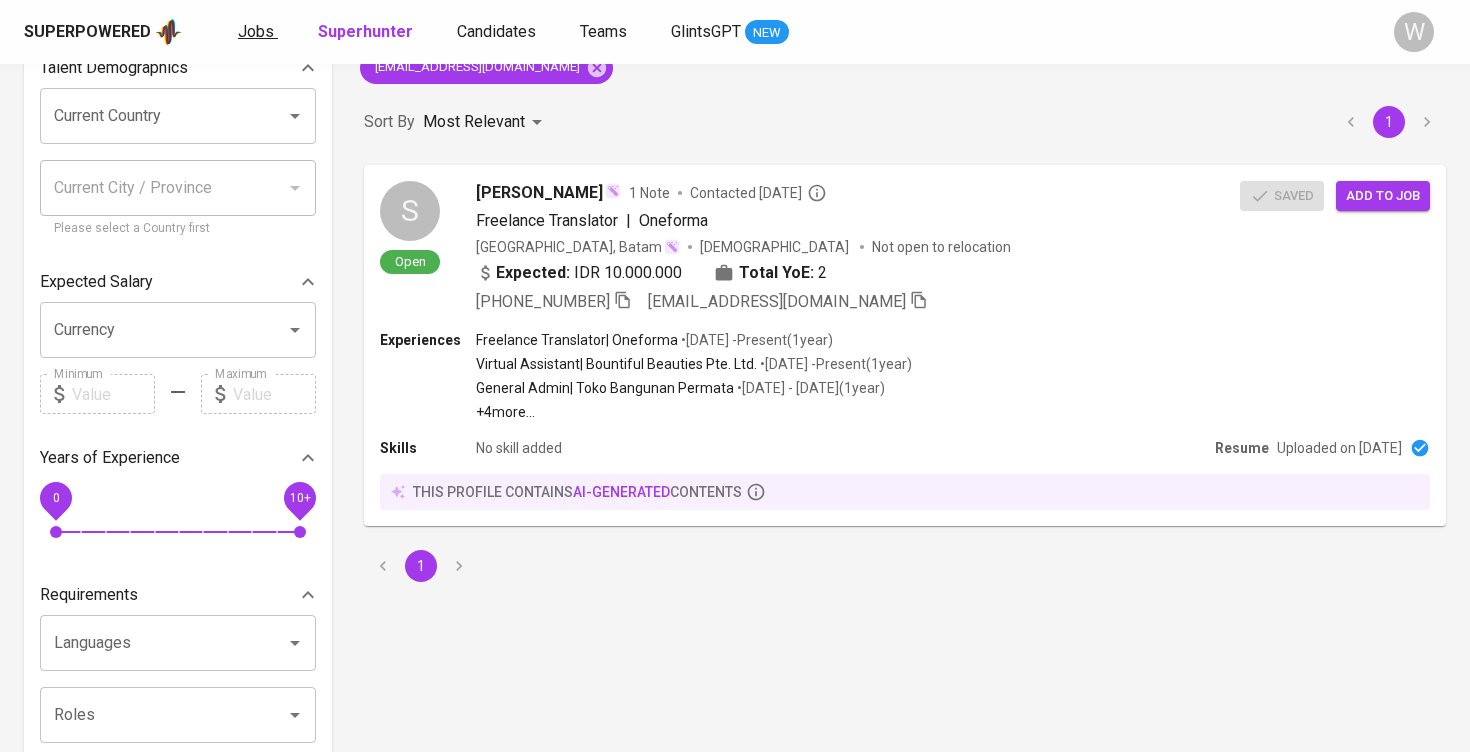 click on "Jobs" at bounding box center [256, 31] 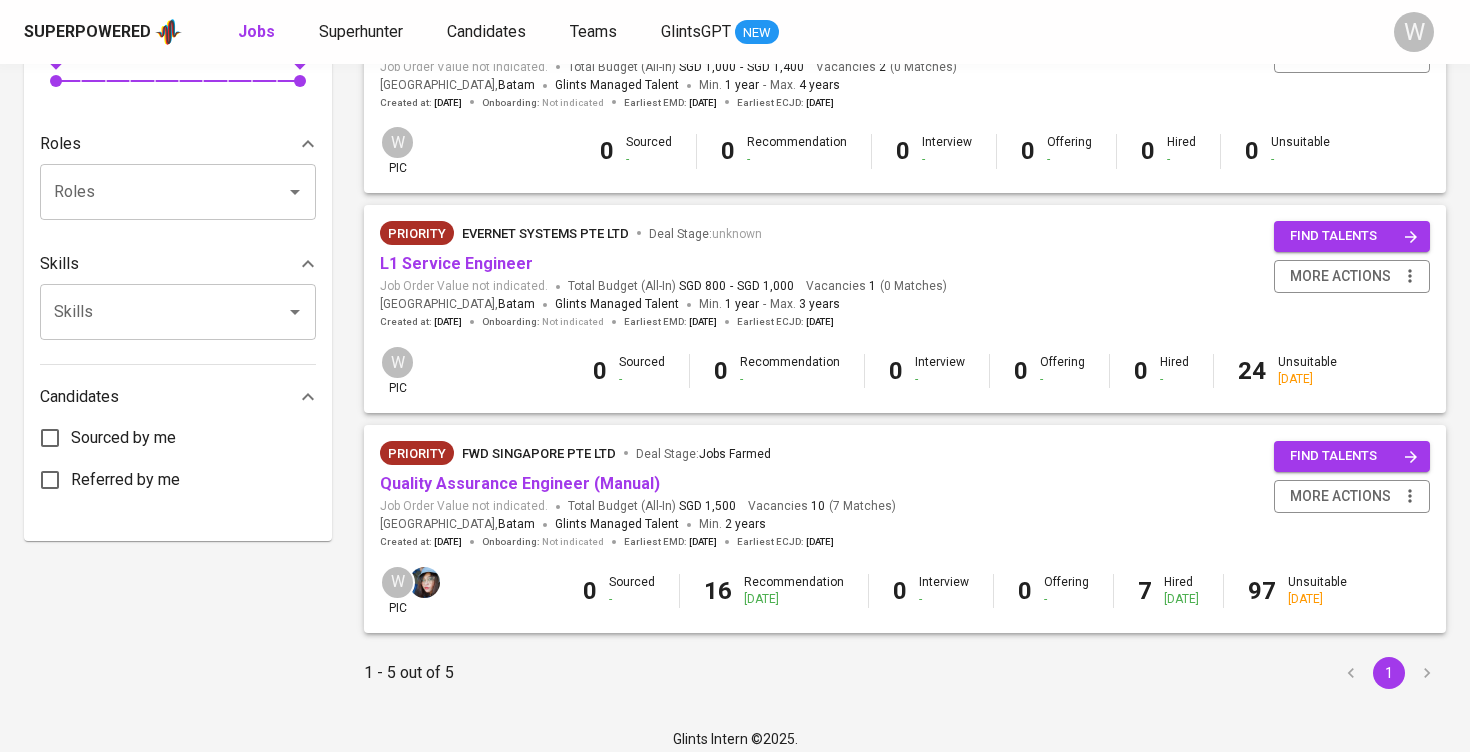 scroll, scrollTop: 747, scrollLeft: 0, axis: vertical 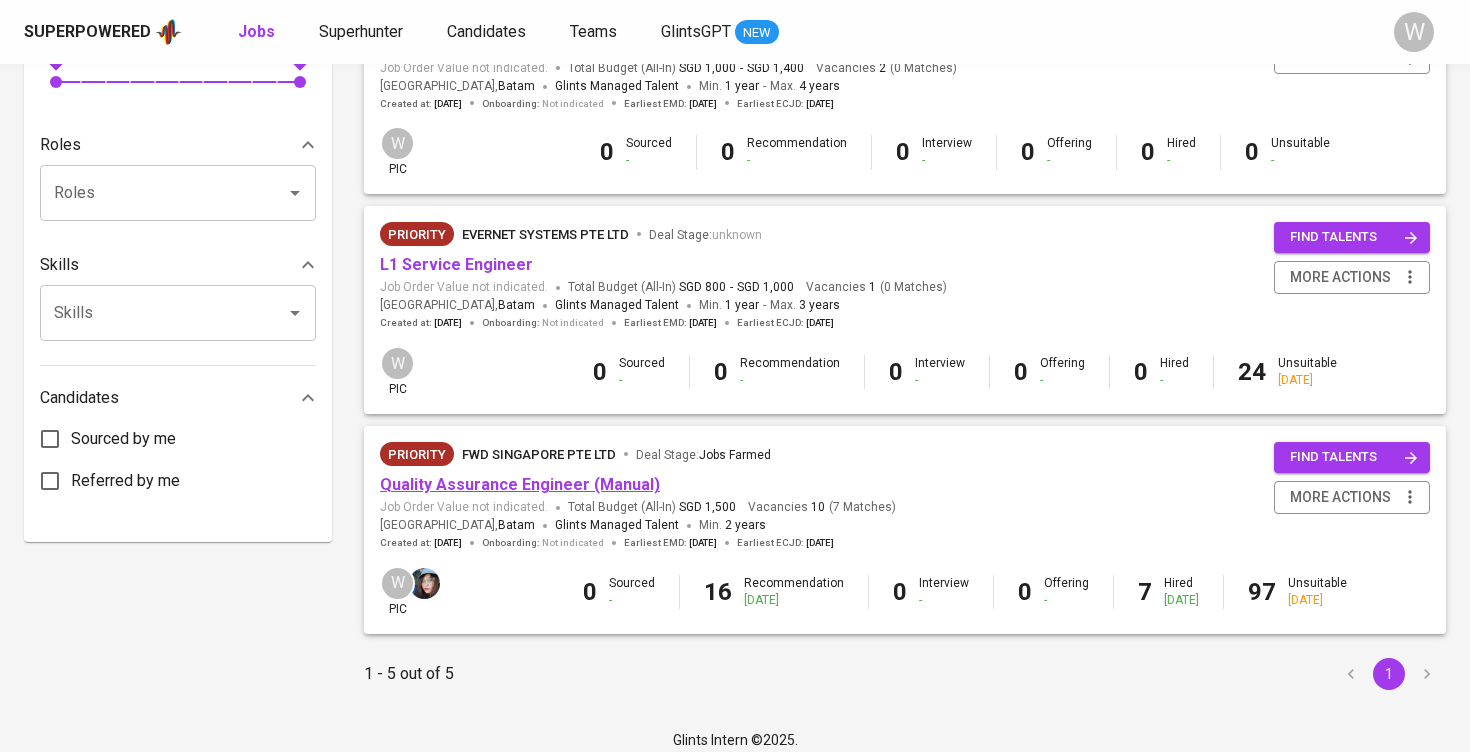 click on "Quality Assurance Engineer (Manual)" at bounding box center (520, 484) 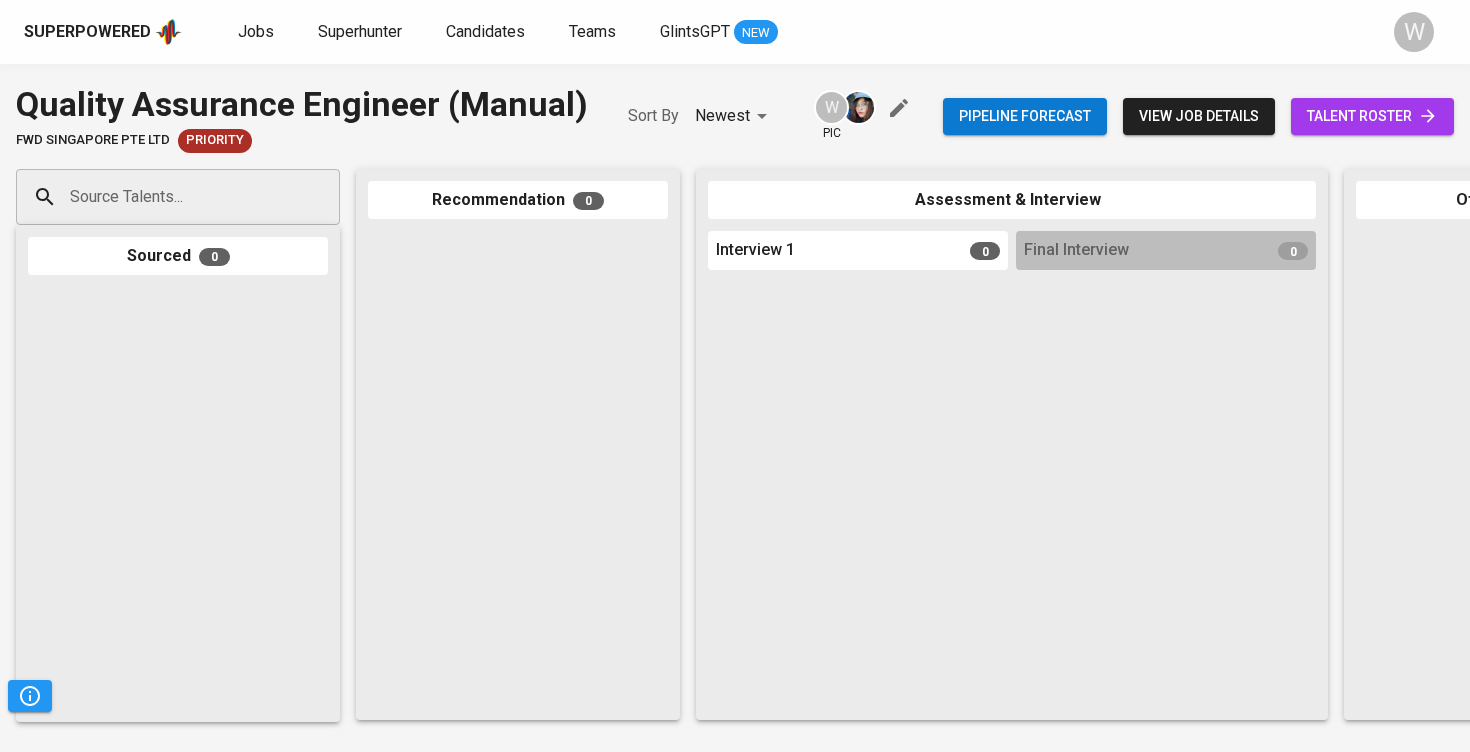 scroll, scrollTop: 0, scrollLeft: 0, axis: both 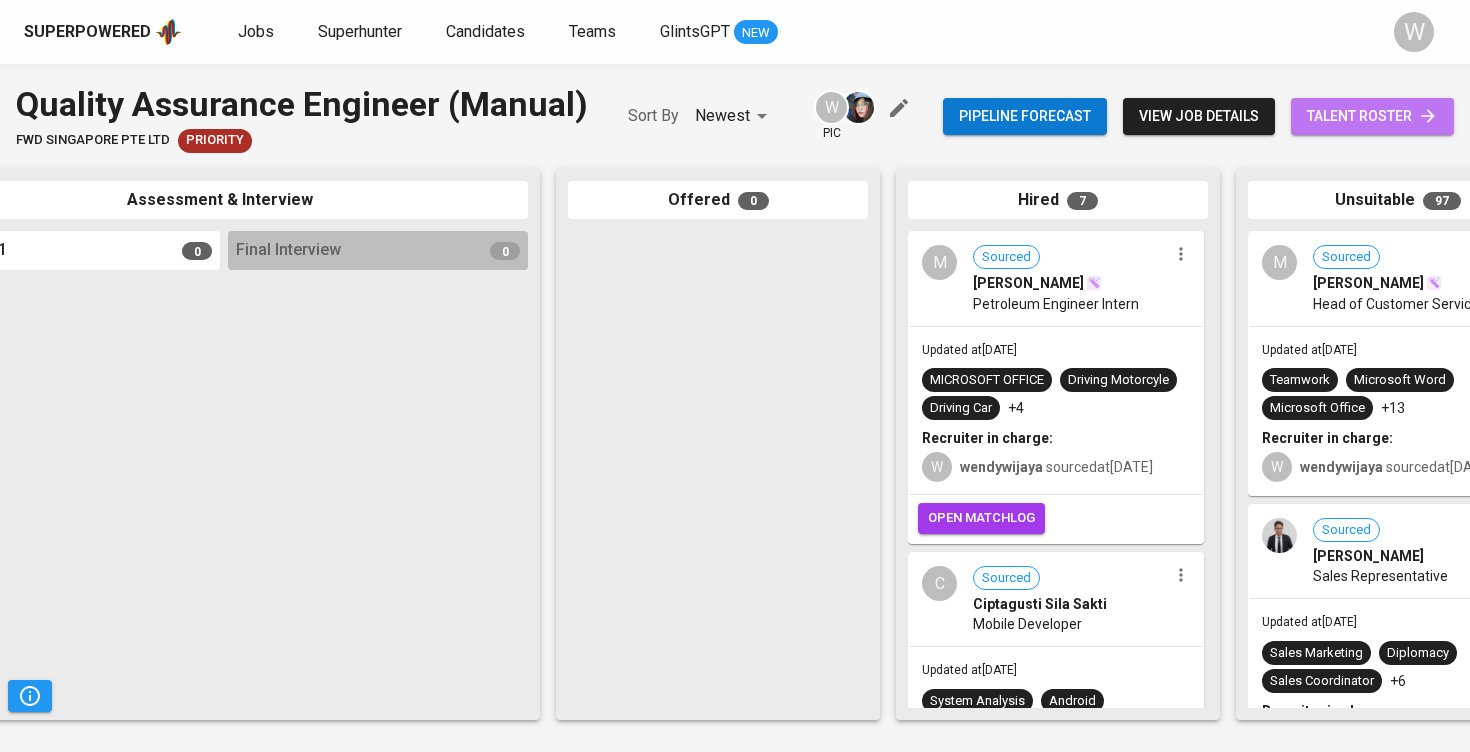 click on "talent roster" at bounding box center [1372, 116] 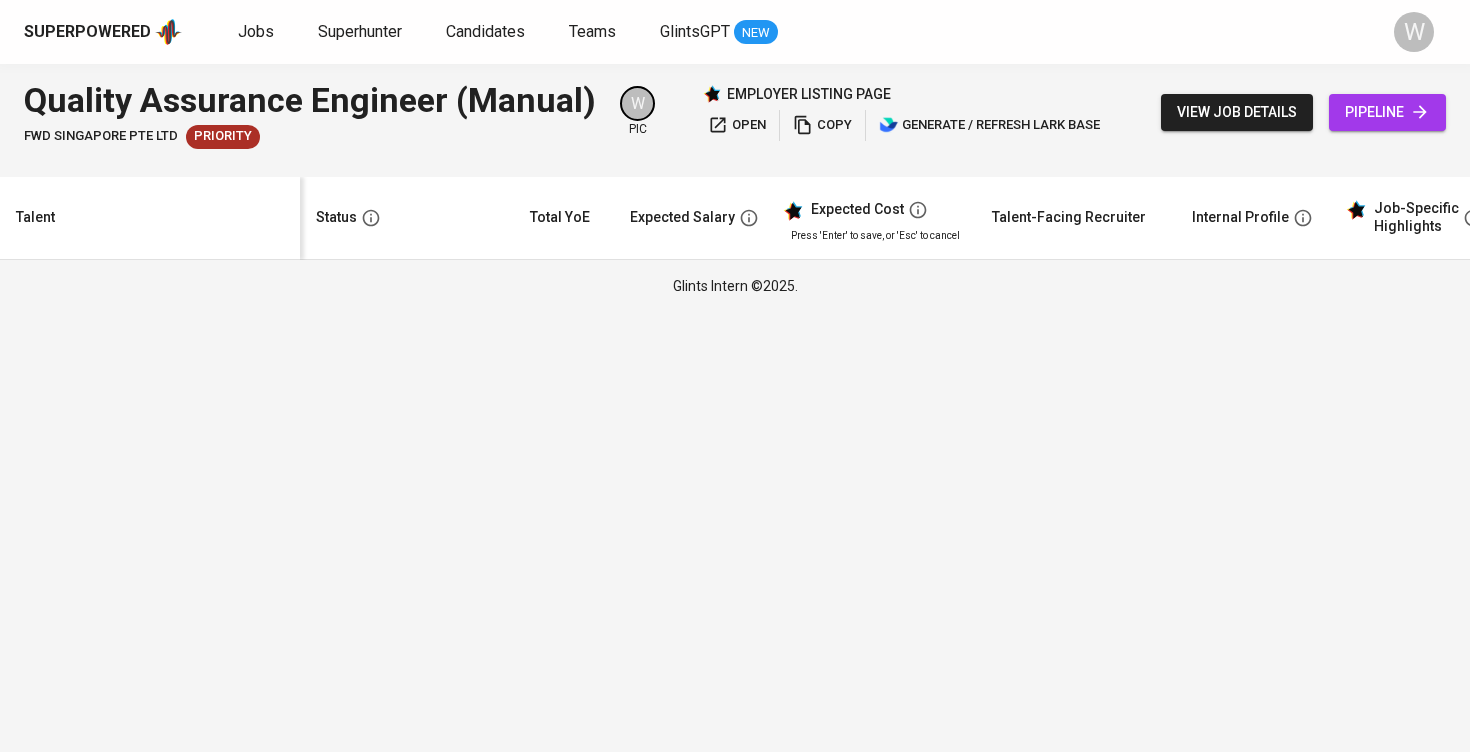 scroll, scrollTop: 0, scrollLeft: 0, axis: both 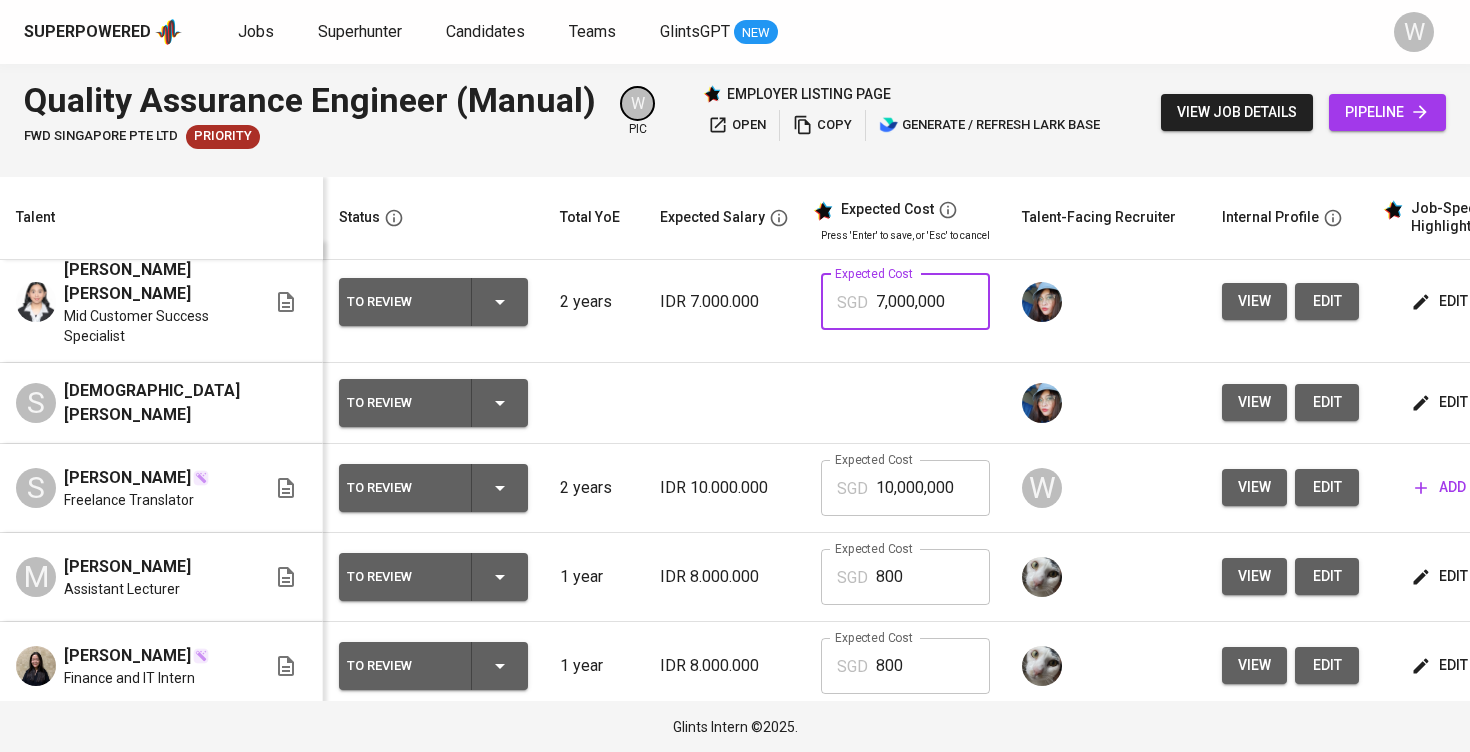 click on "IDR 10.000.000" at bounding box center (724, 488) 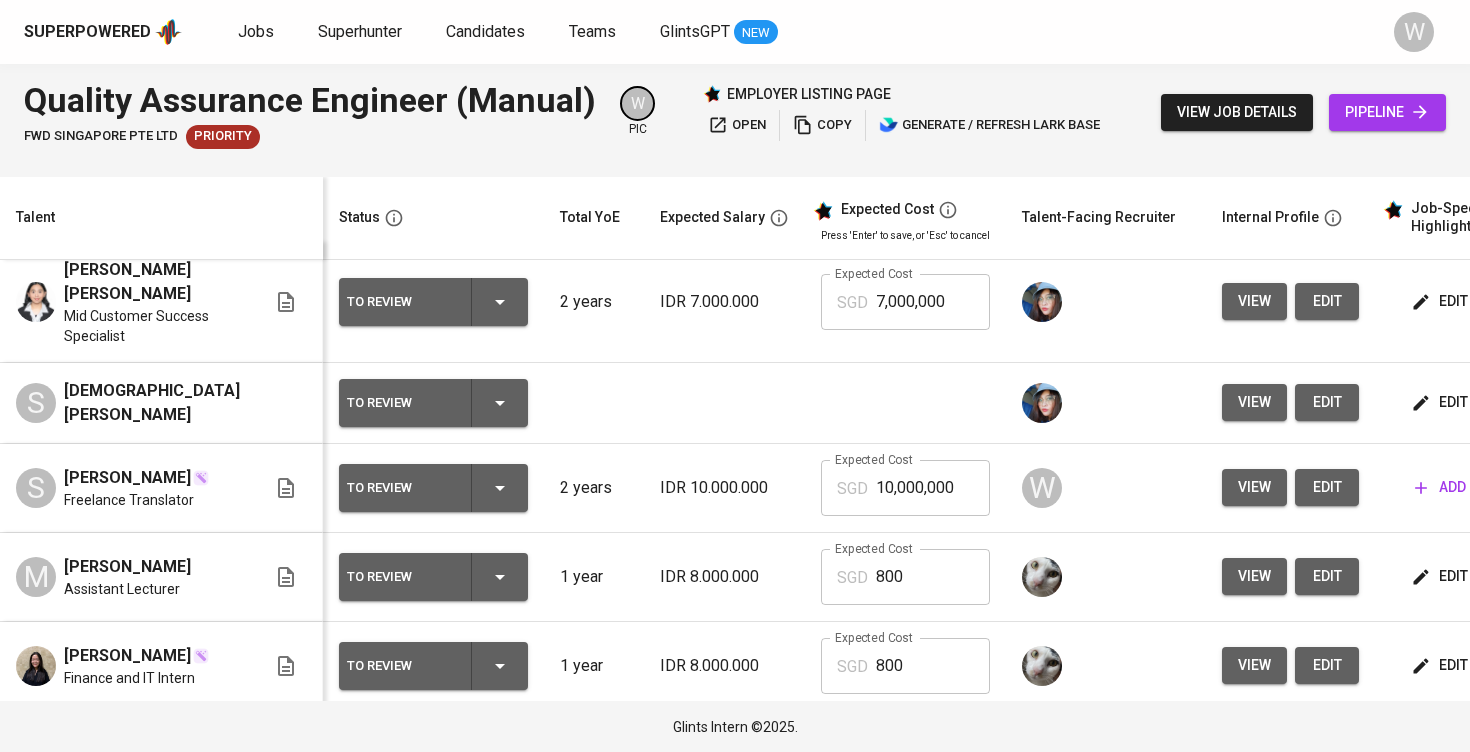 click at bounding box center (724, 403) 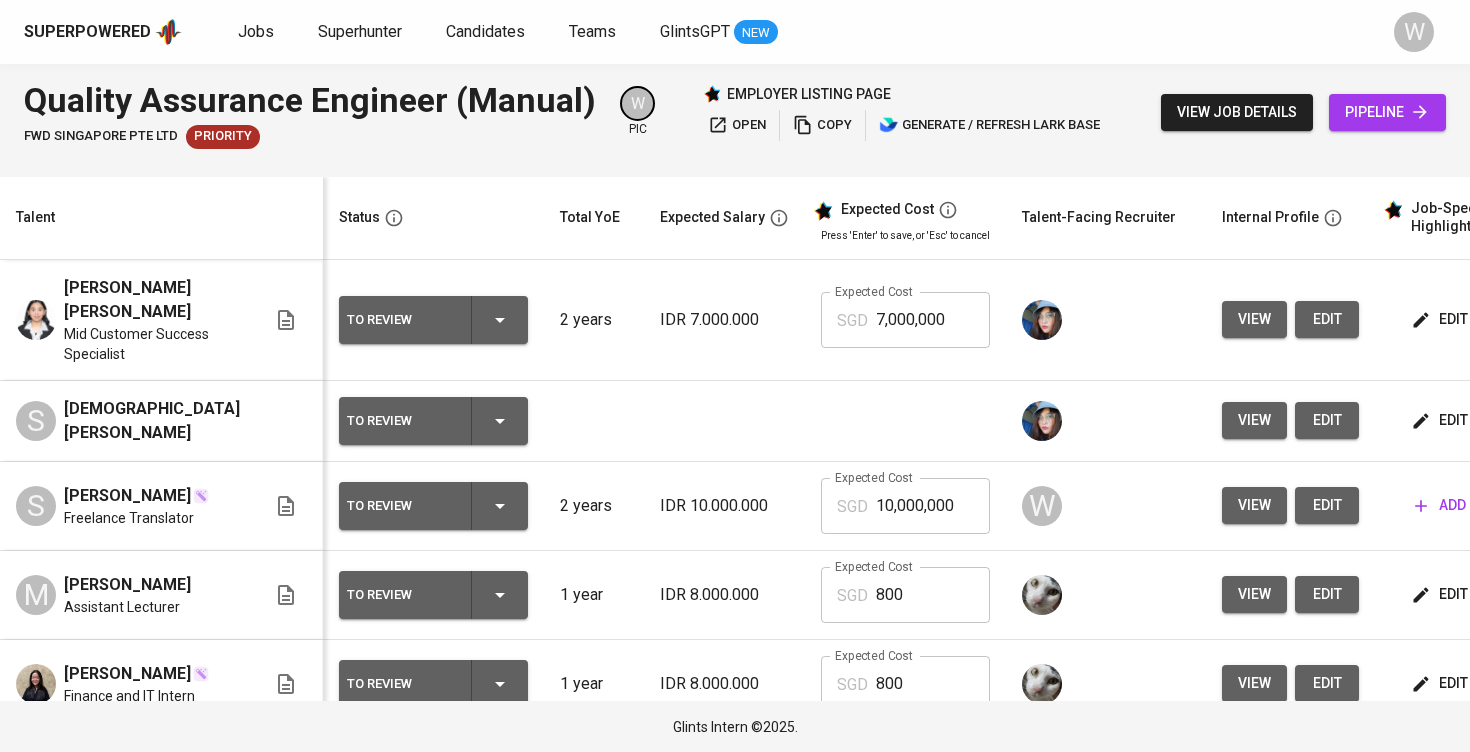scroll, scrollTop: 0, scrollLeft: 0, axis: both 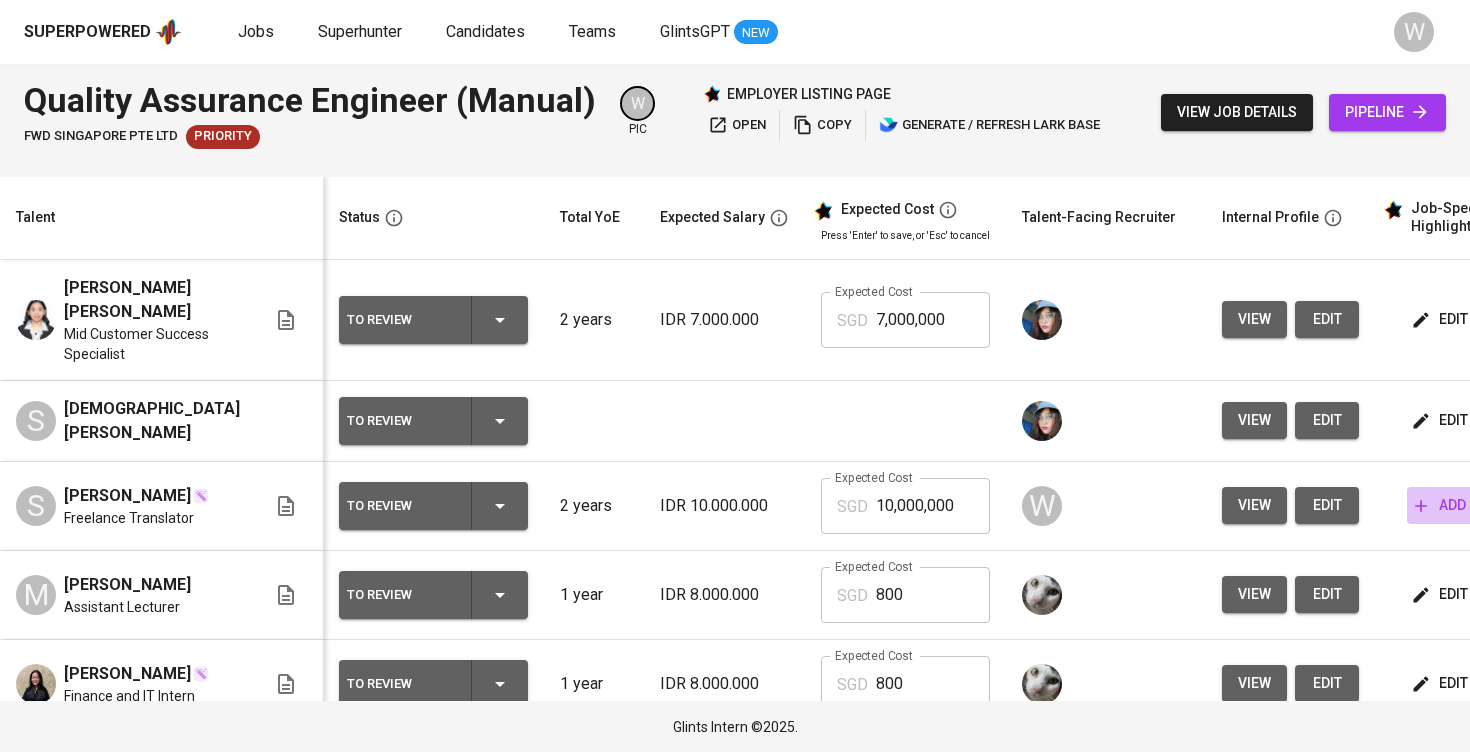 click 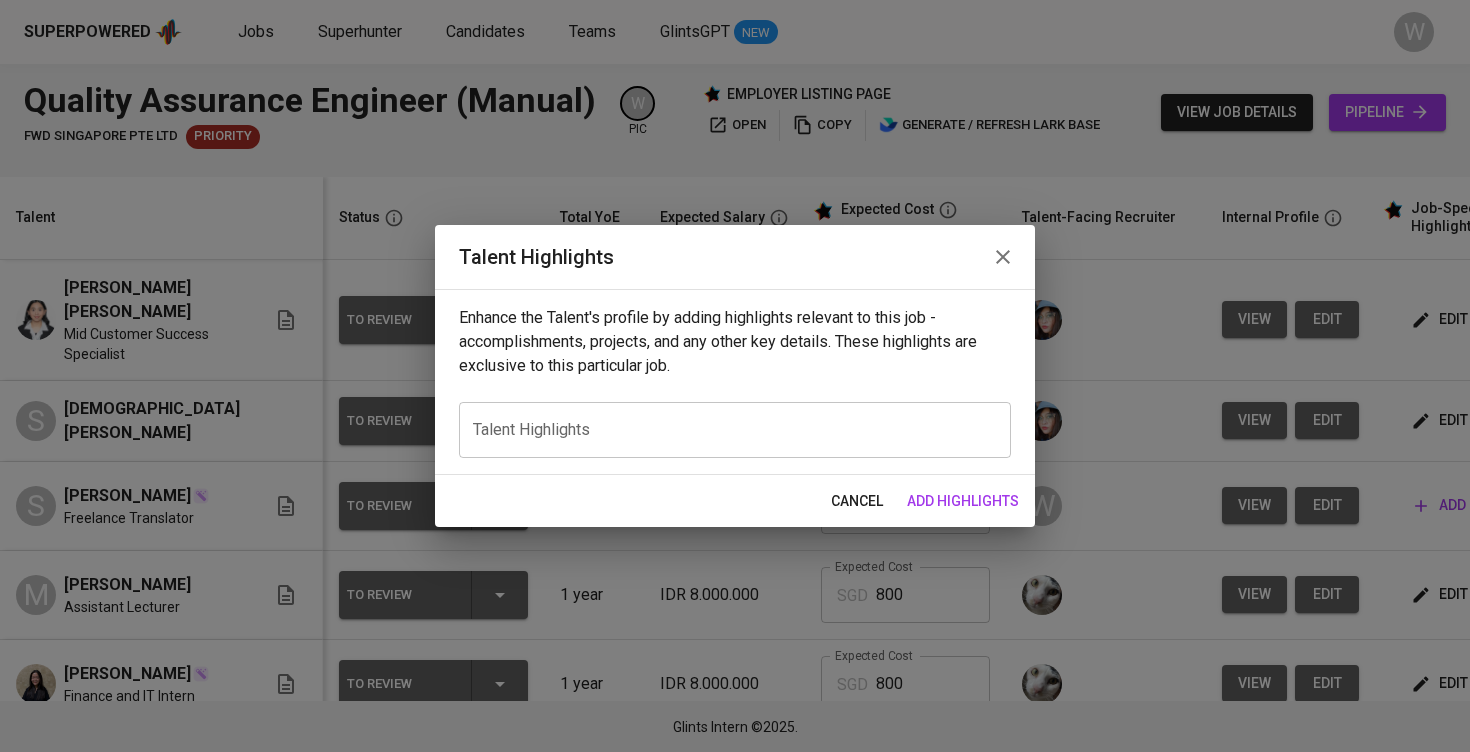 click at bounding box center [735, 429] 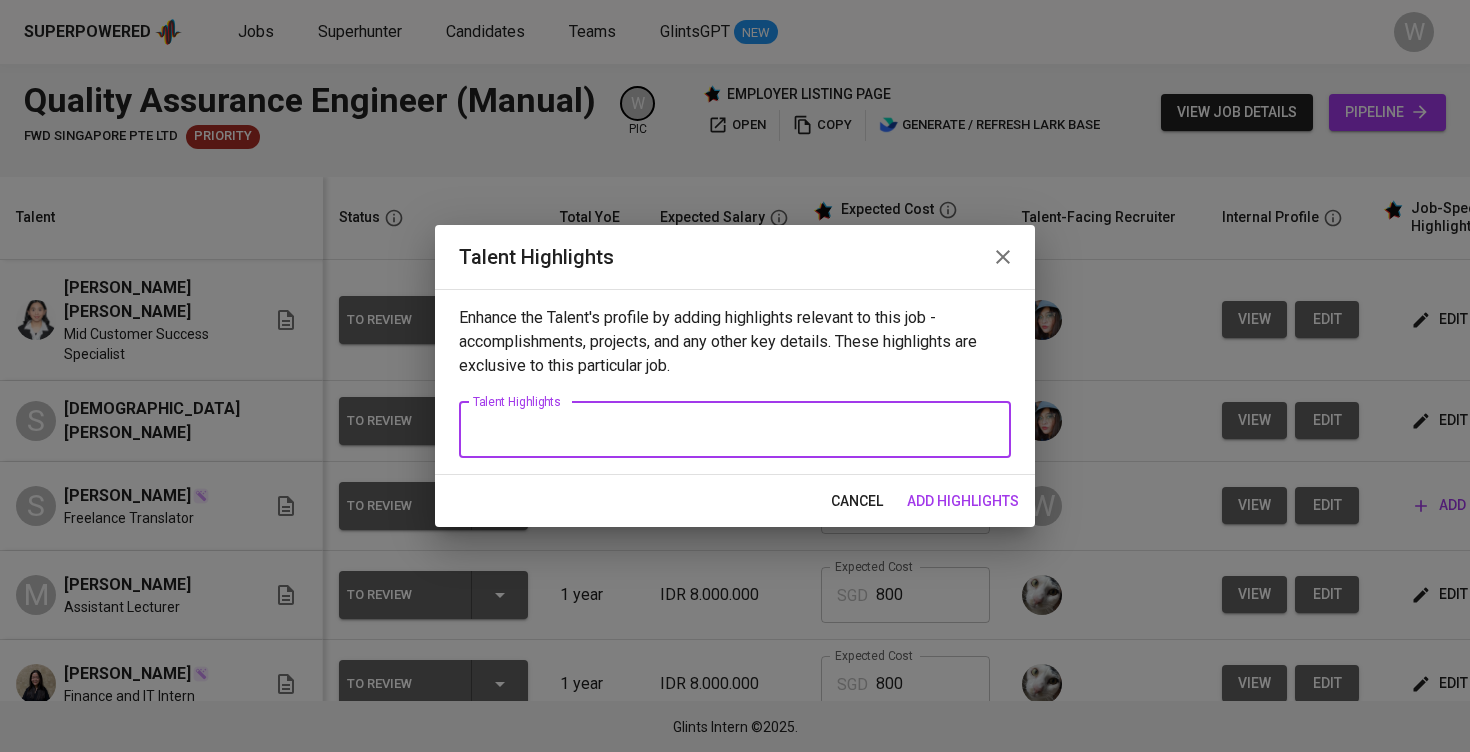 paste on "Stephanie is a graduate of Information Systems with a focus on Business Intelligence. She has relevant experience in the tech field, particularly during her time working at a software company where she held the role of IT Project Manager. Despite the managerial title, she was involved directly in various quality assurance tasks due to the lean structure of the team. Her responsibilities included requirement gathering, drafting technical documentation such as functional and technical specification documents, creating UI/UX mockups, and translating business requirements into actionable tasks for developers.
One of the key aspects of her role was handling the testing process herself. She created and executed numerous test cases—up to hundreds per project—and performed user acceptance testing to ensure the software met both technical and business expectations. Her familiarity with QA processes was built through involvement in three to four projects annually, where she worked closely with both technical teams ..." 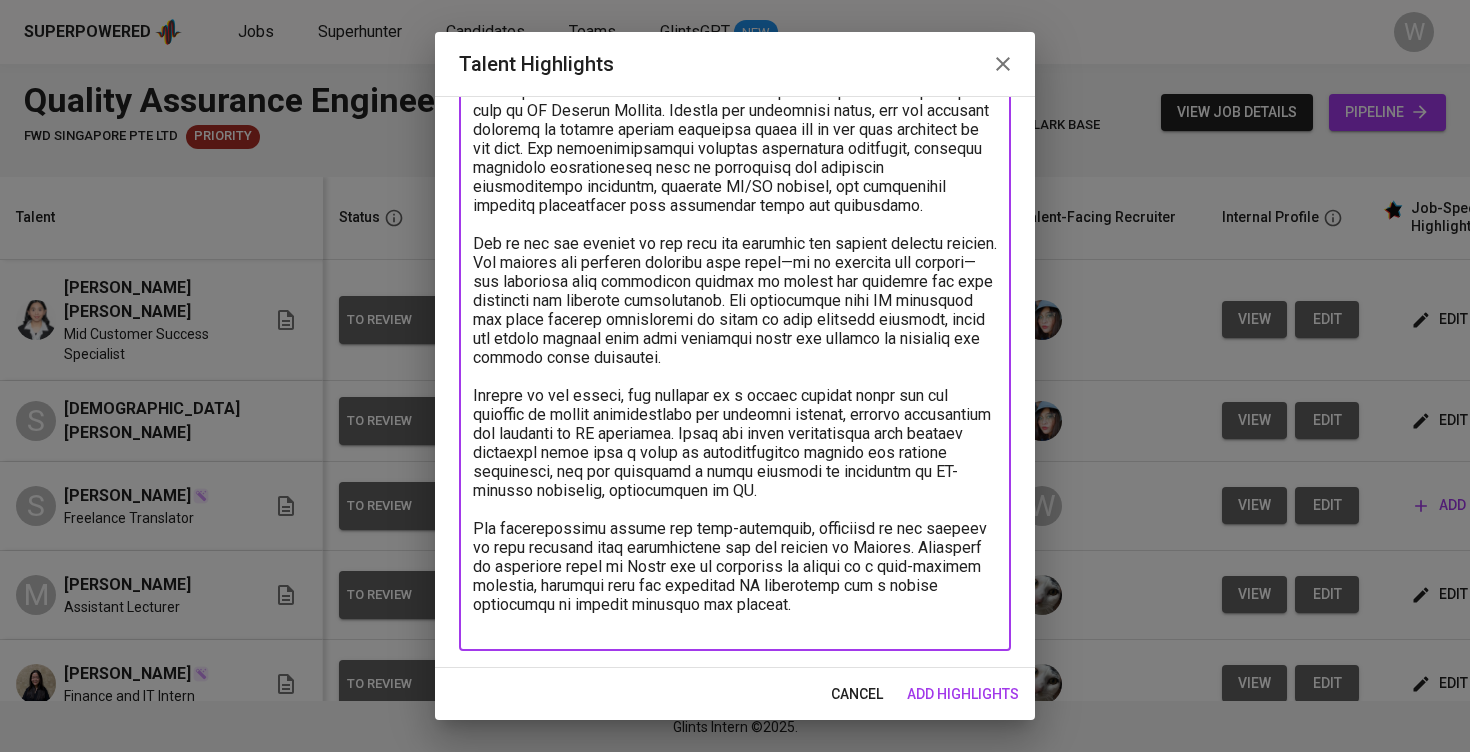 scroll, scrollTop: 184, scrollLeft: 0, axis: vertical 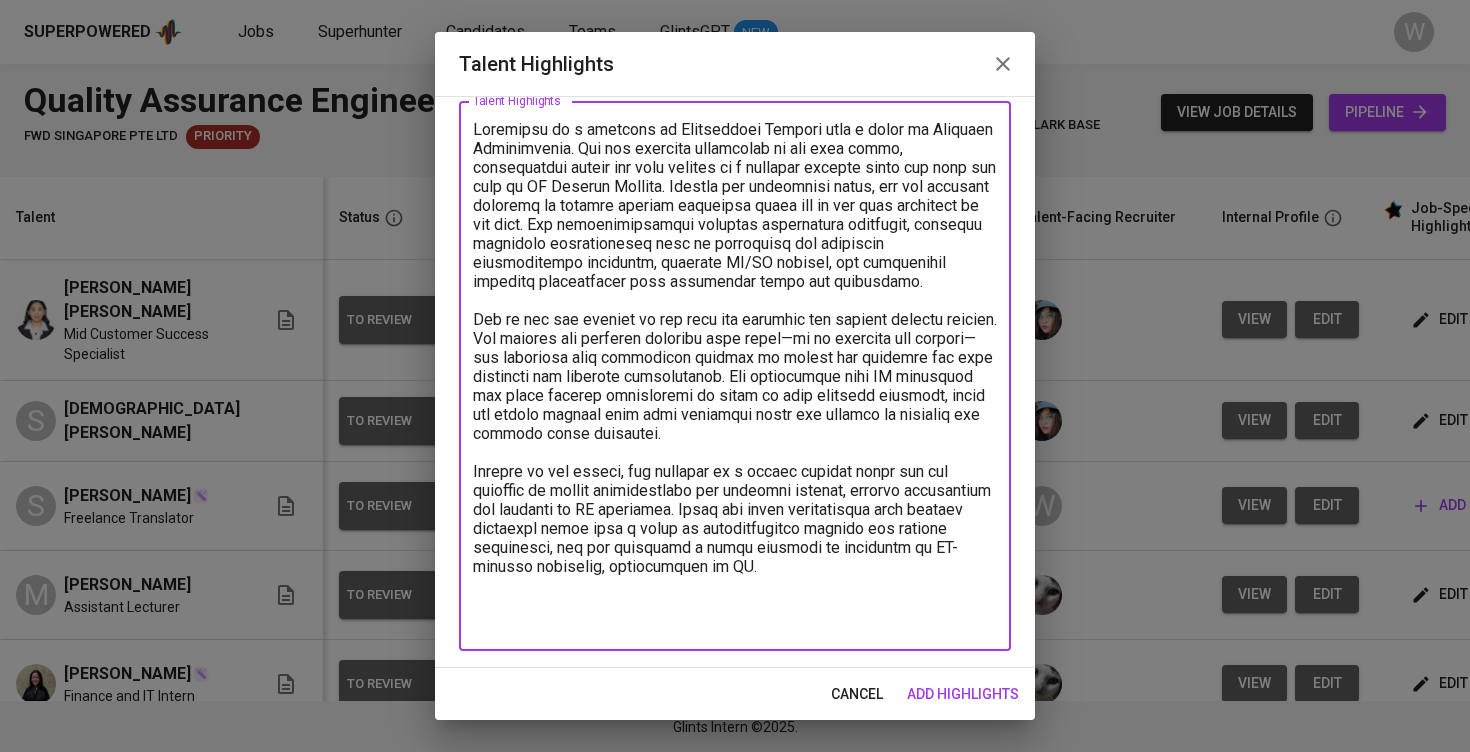 type on "Stephanie is a graduate of Information Systems with a focus on Business Intelligence. She has relevant experience in the tech field, particularly during her time working at a software company where she held the role of IT Project Manager. Despite the managerial title, she was involved directly in various quality assurance tasks due to the lean structure of the team. Her responsibilities included requirement gathering, drafting technical documentation such as functional and technical specification documents, creating UI/UX mockups, and translating business requirements into actionable tasks for developers.
One of the key aspects of her role was handling the testing process herself. She created and executed numerous test cases—up to hundreds per project—and performed user acceptance testing to ensure the software met both technical and business expectations. Her familiarity with QA processes was built through involvement in three to four projects annually, where she worked closely with both technical teams ..." 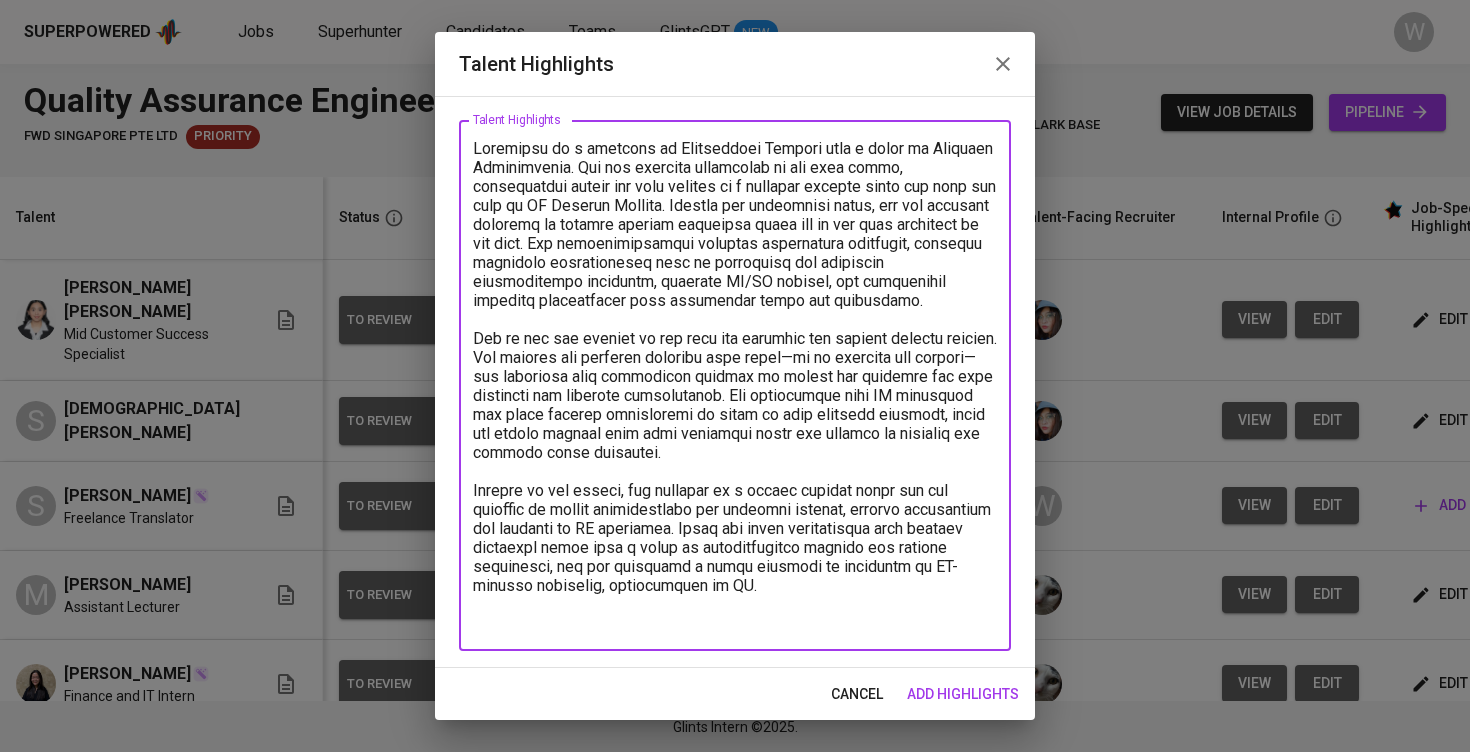 scroll, scrollTop: 89, scrollLeft: 0, axis: vertical 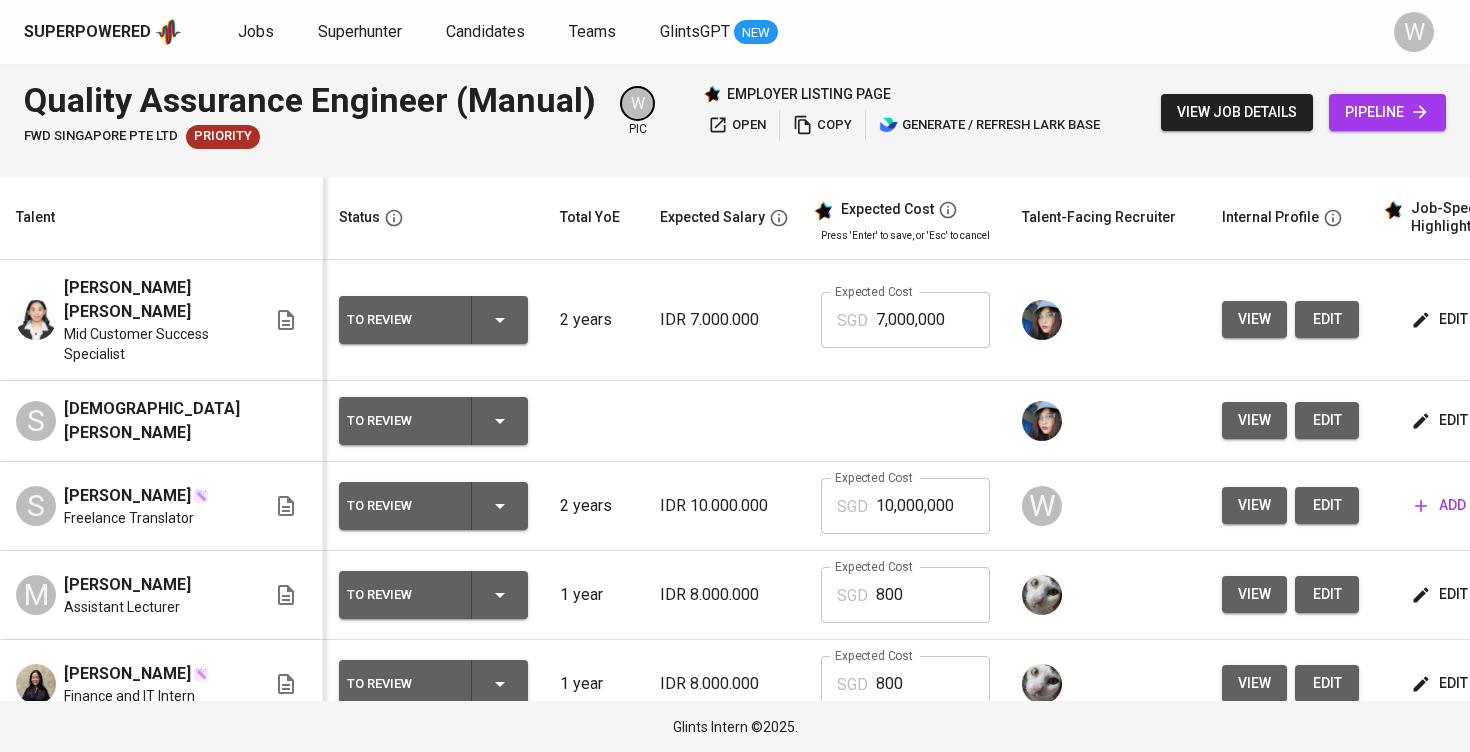 click on "add" at bounding box center (1440, 505) 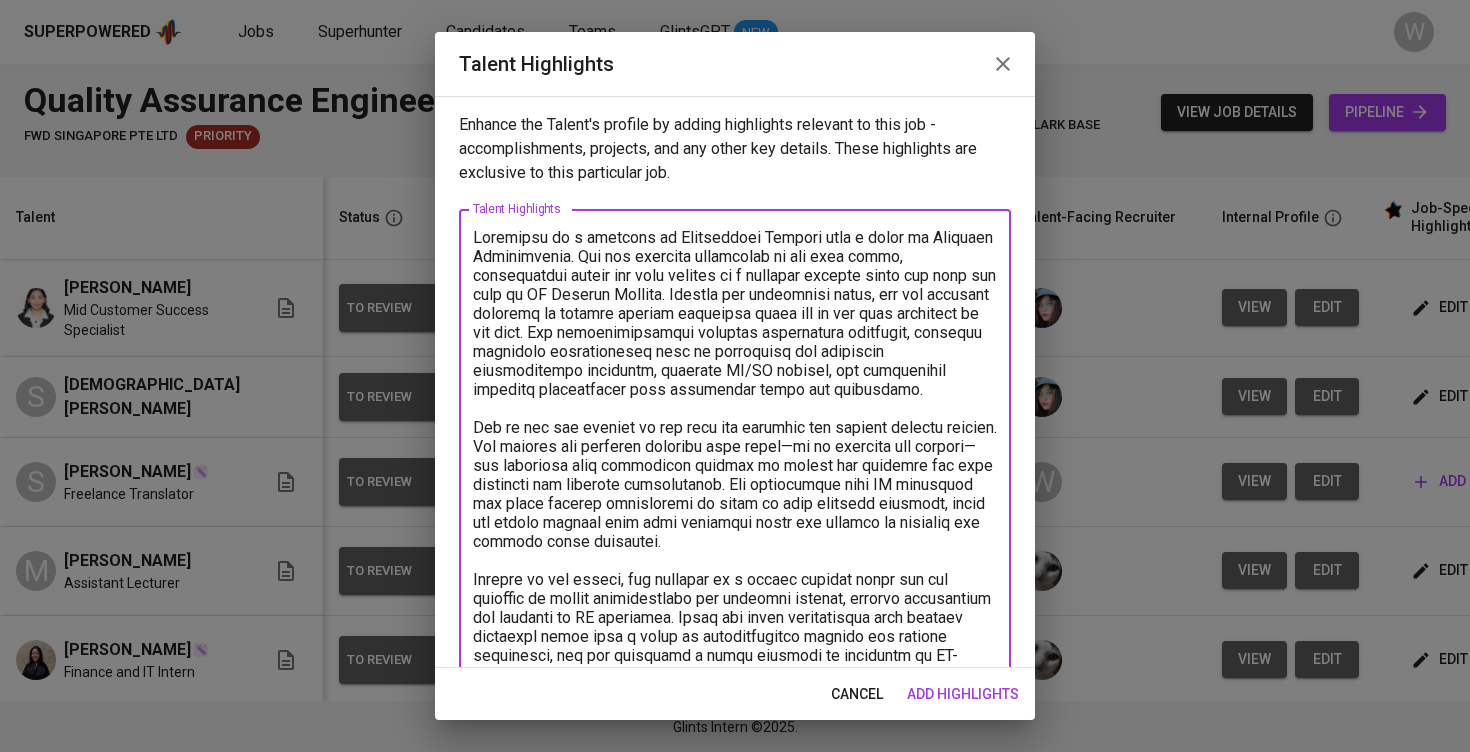 scroll, scrollTop: 0, scrollLeft: 0, axis: both 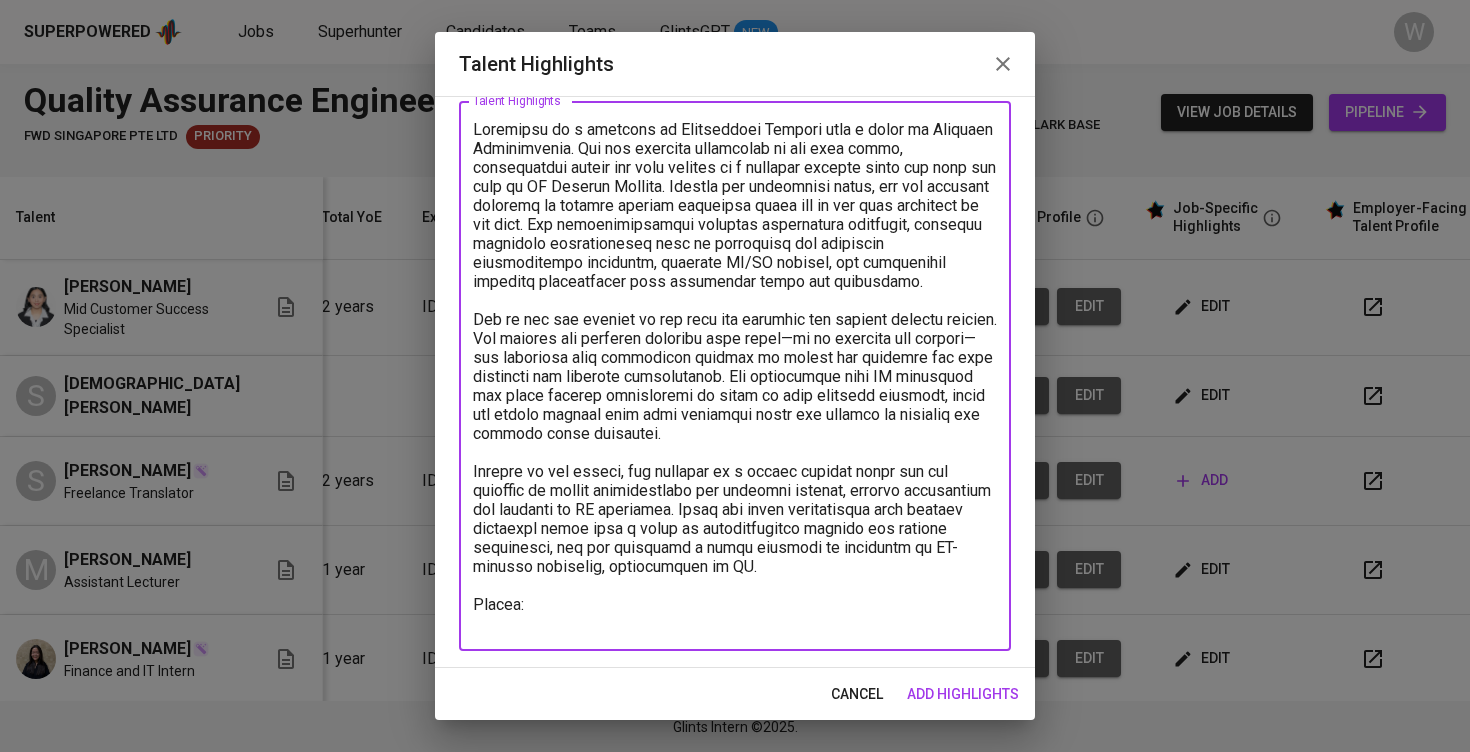paste on "https://glints.sg.larksuite.com/file/KskpbYaThoIW7JxeOpMlbxFcggf?from=from_copylink" 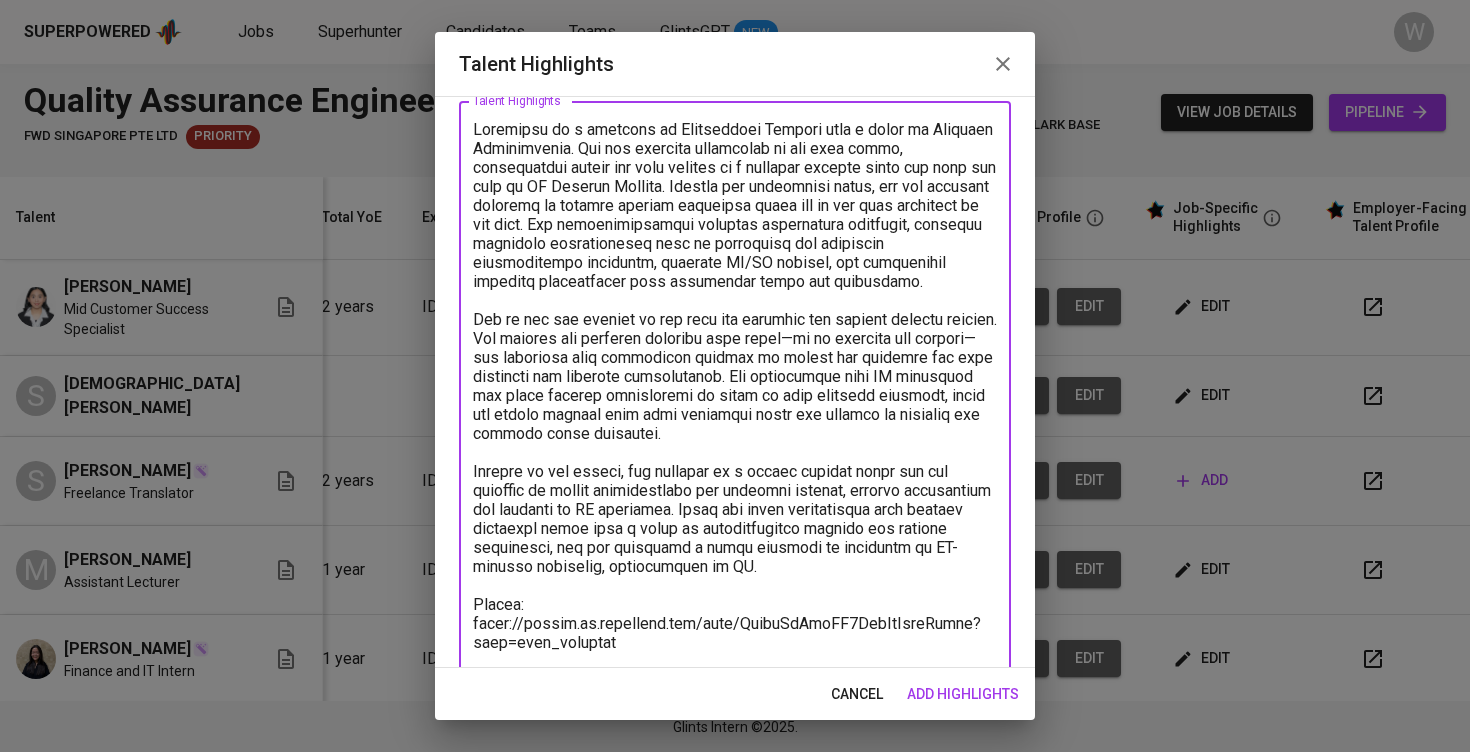 scroll, scrollTop: 131, scrollLeft: 0, axis: vertical 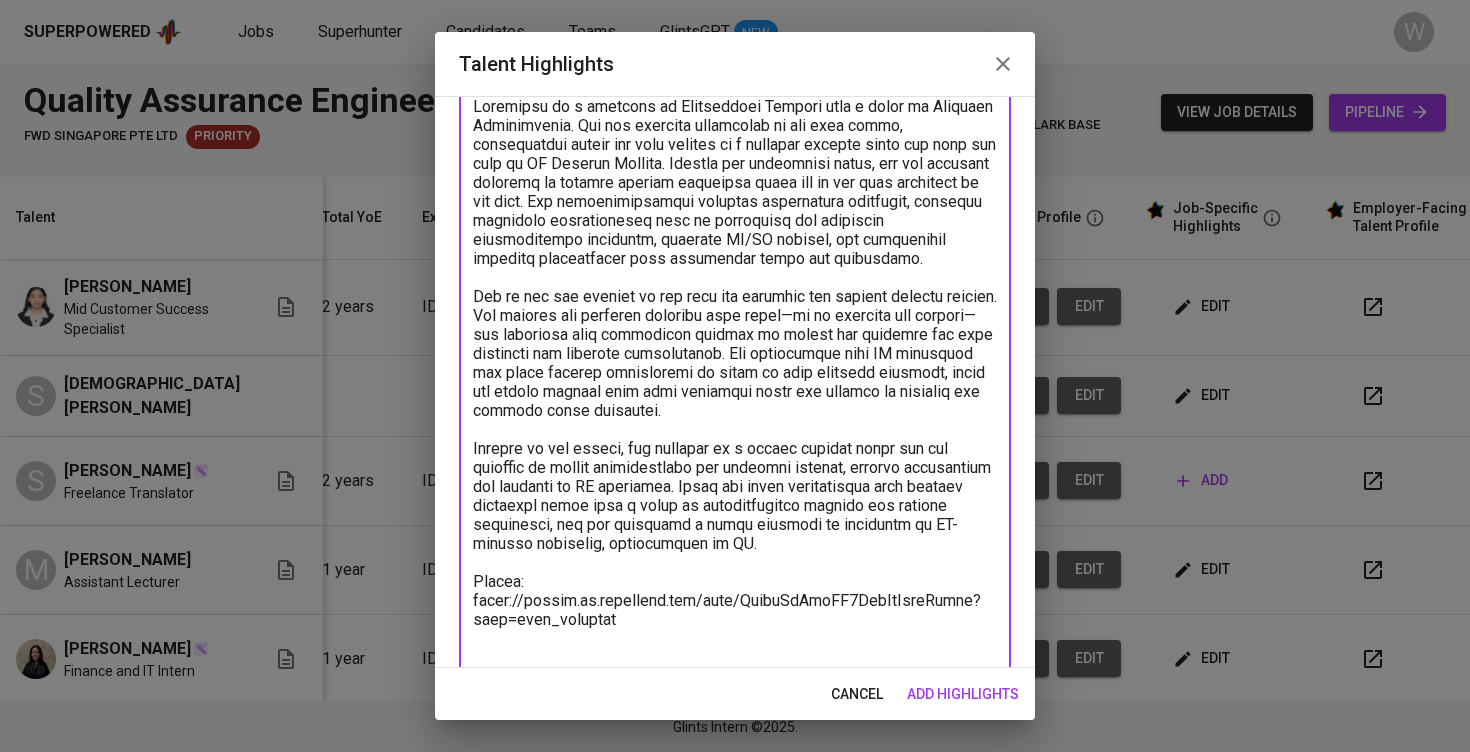 click at bounding box center (735, 382) 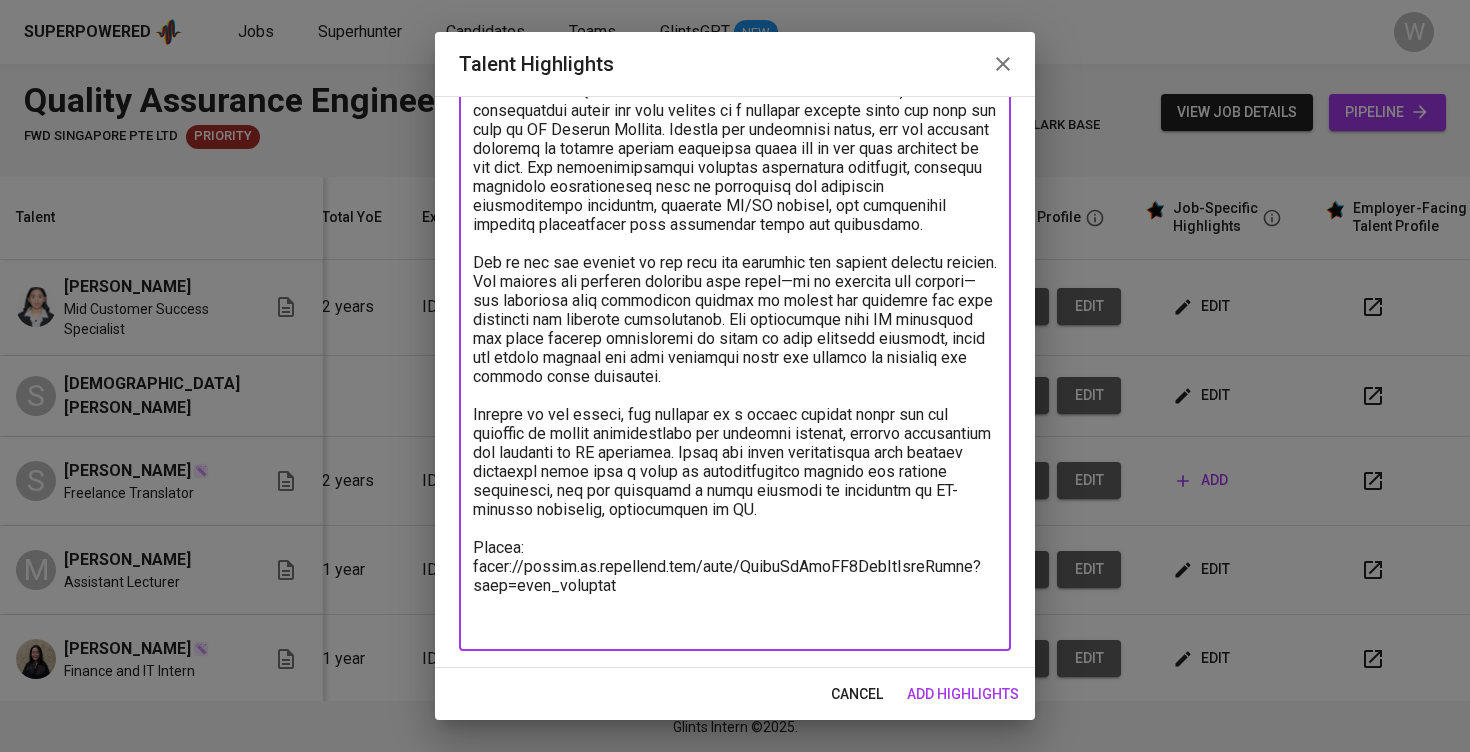 scroll, scrollTop: 165, scrollLeft: 0, axis: vertical 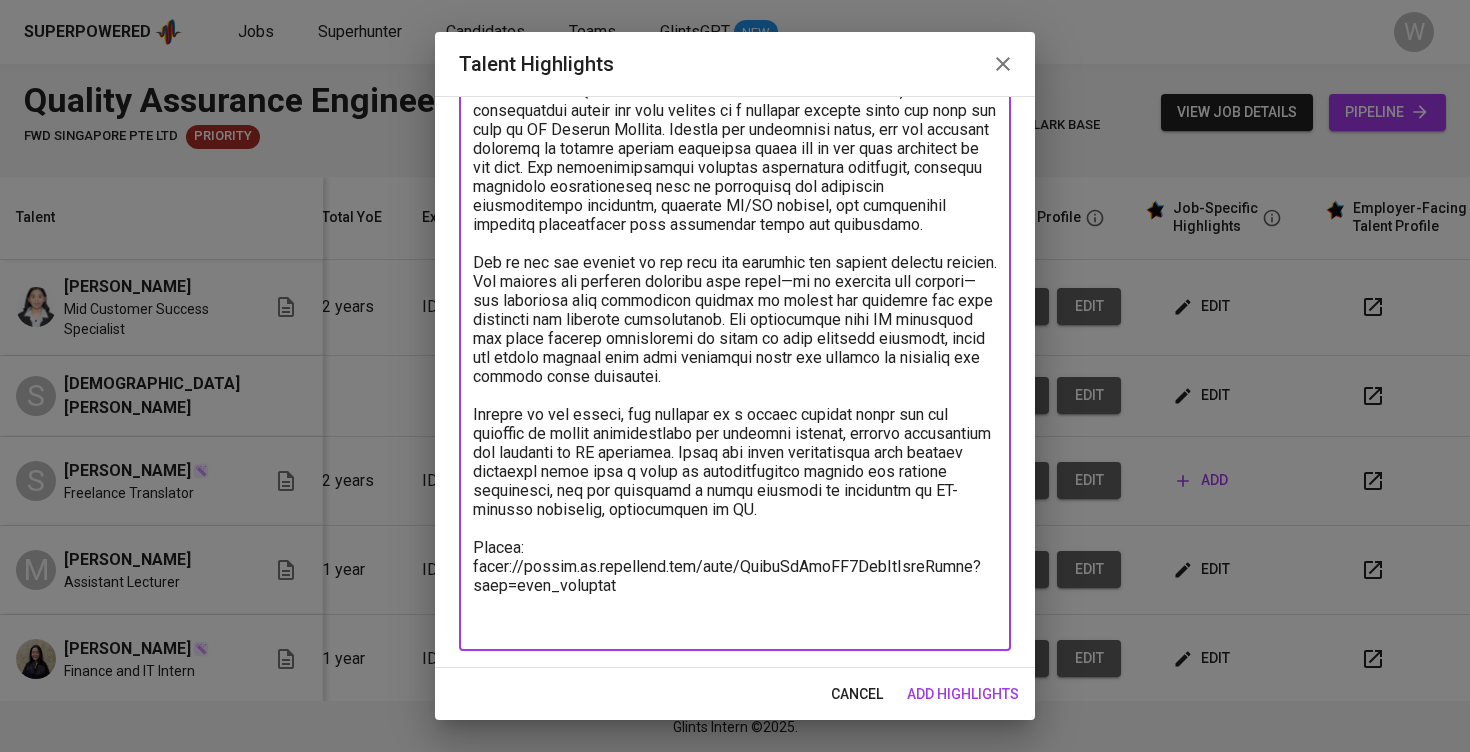 click at bounding box center (735, 348) 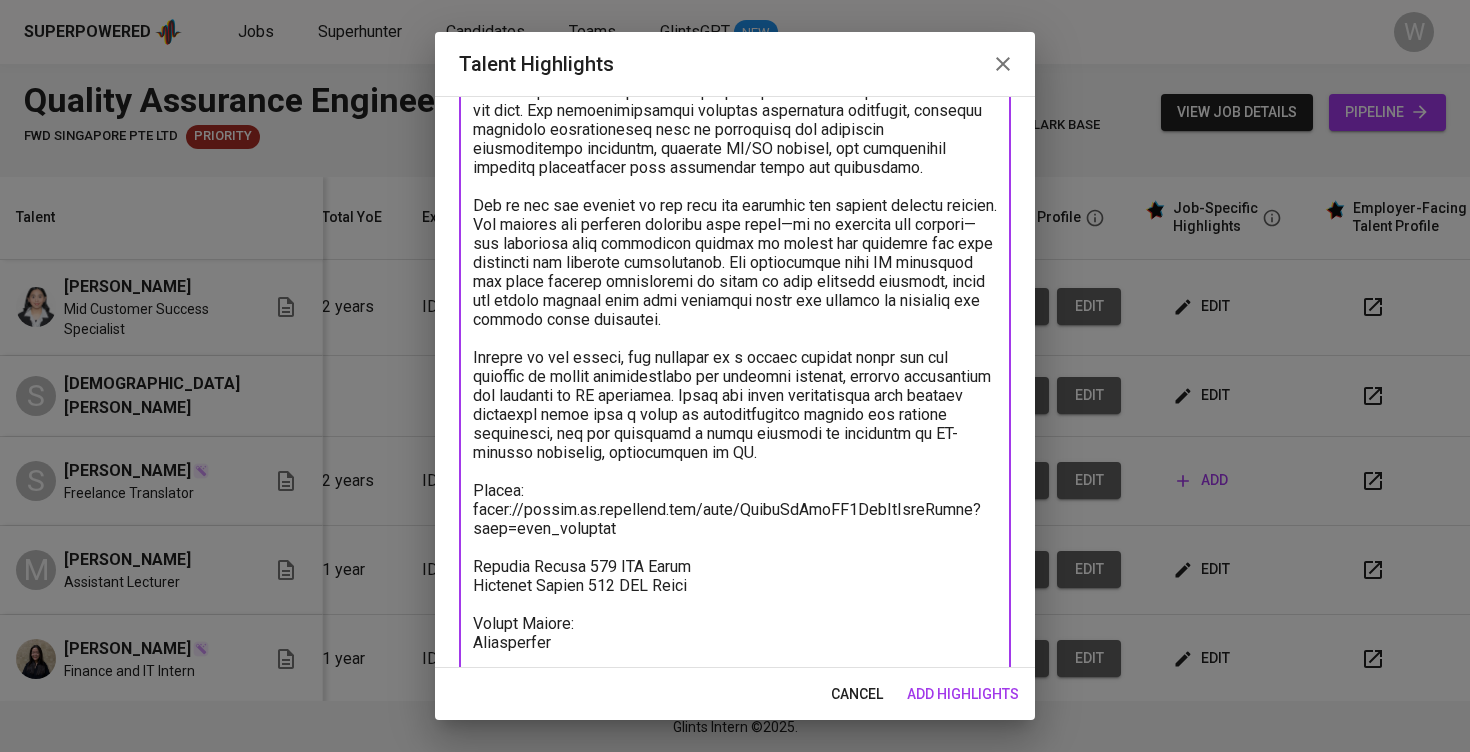 scroll, scrollTop: 245, scrollLeft: 0, axis: vertical 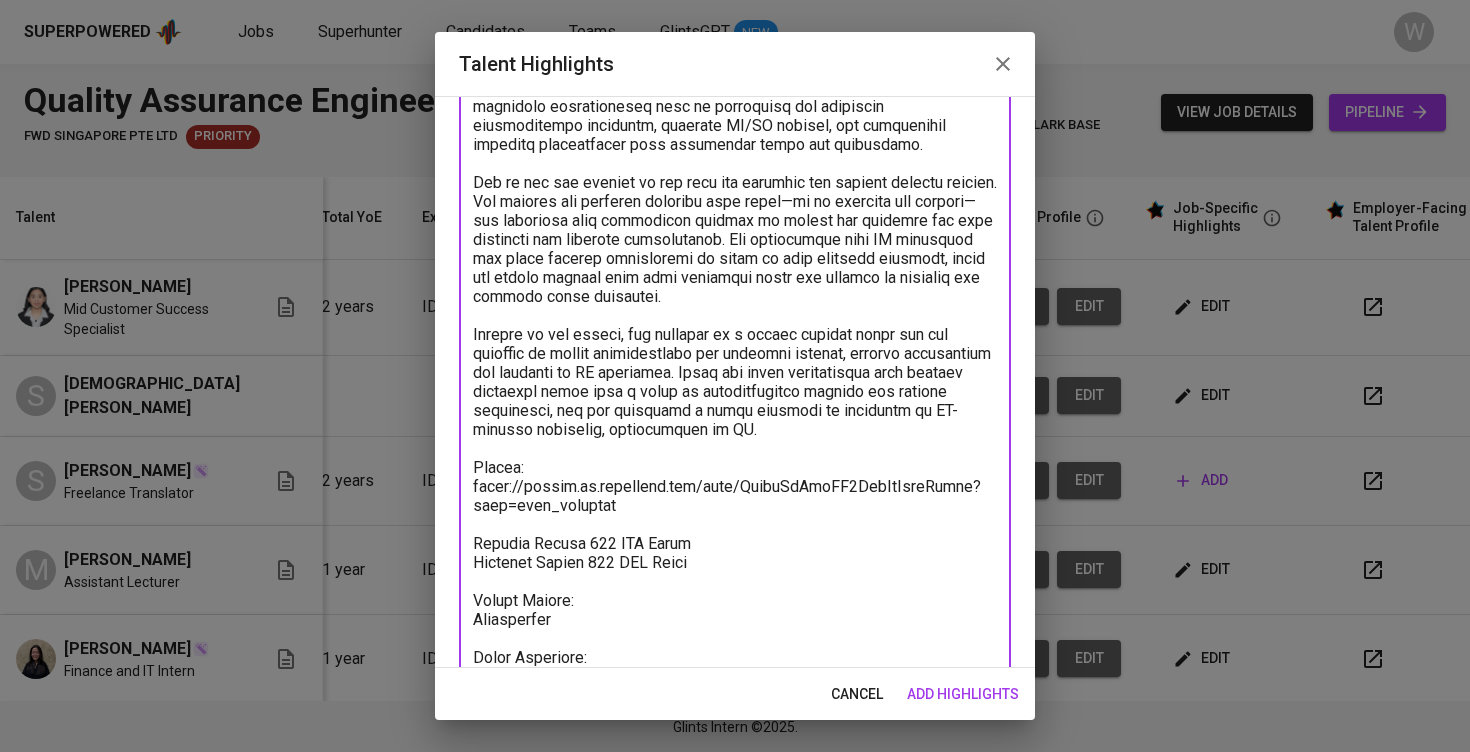 paste on "https://glints.sg.larksuite.com/minutes/obsgev6326c9k58r219kiiyi?from=from_copylink" 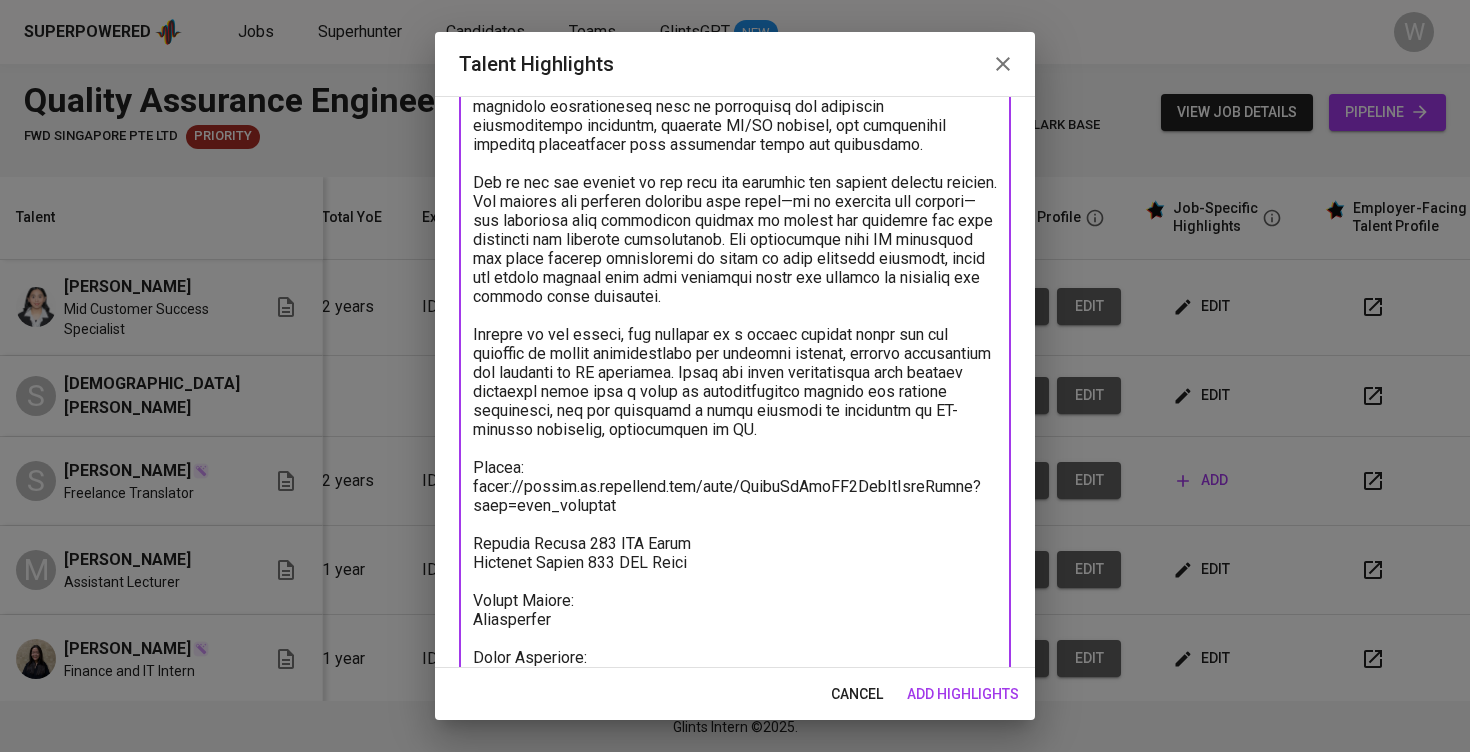 scroll, scrollTop: 317, scrollLeft: 0, axis: vertical 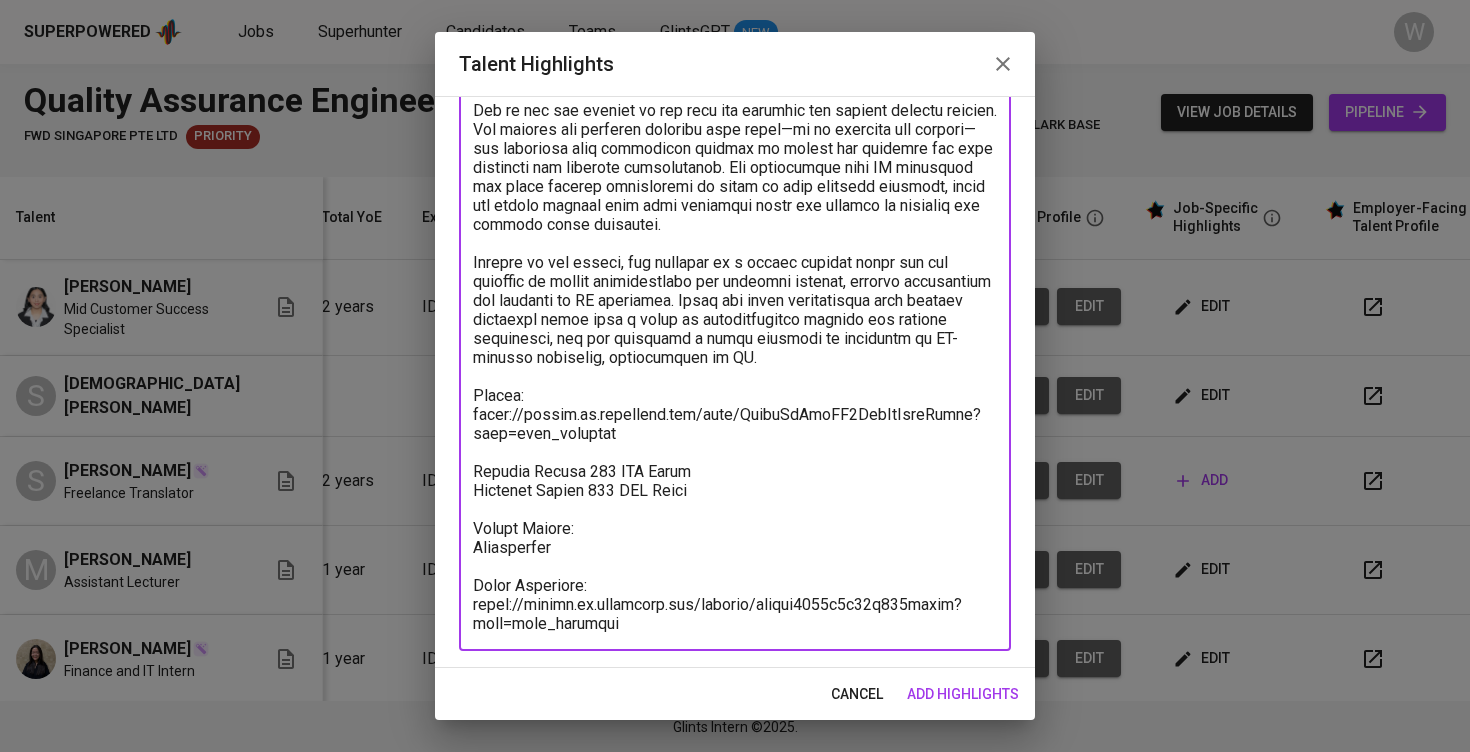 click at bounding box center [735, 272] 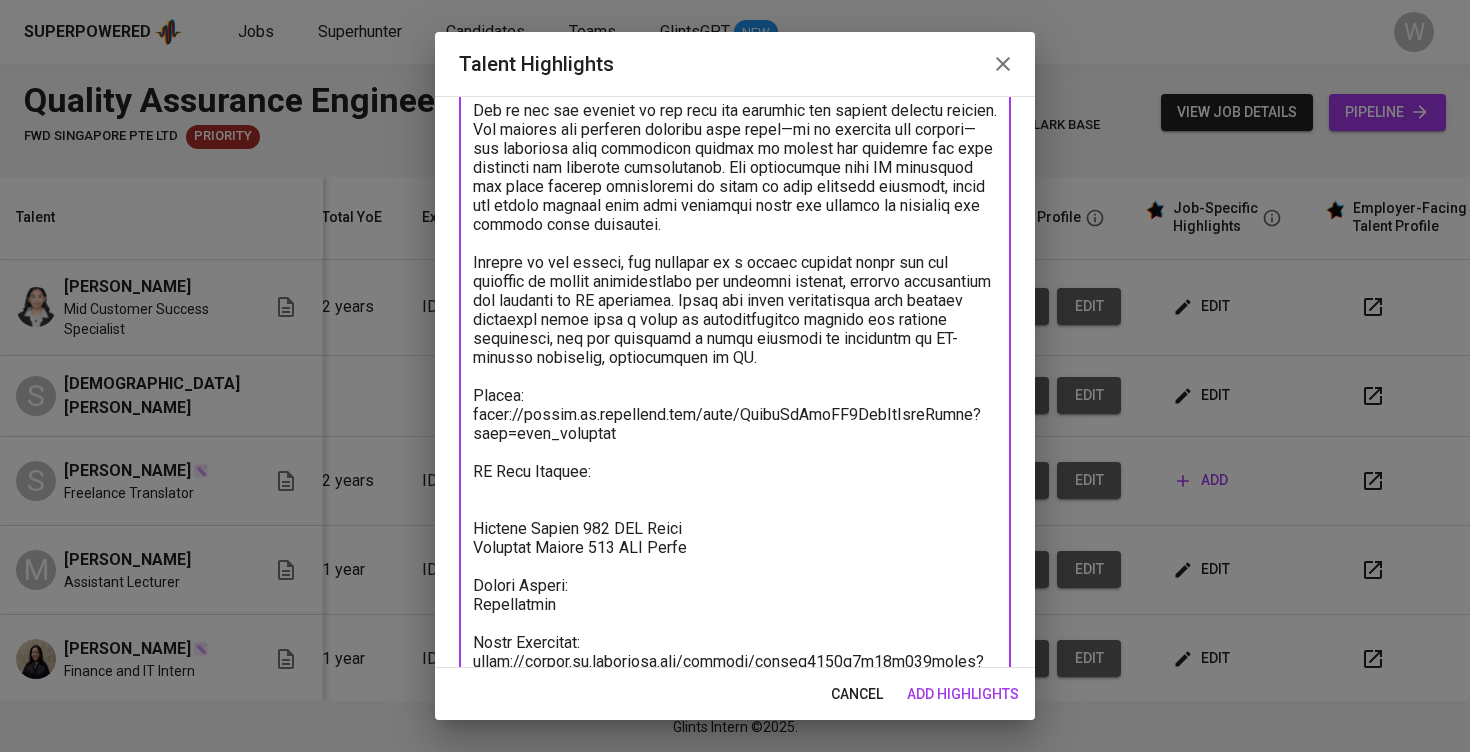 paste on "https://glints.sg.larksuite.com/file/QvcablzLHo3GFQx9RsClxCWQgkf?from=from_copylink" 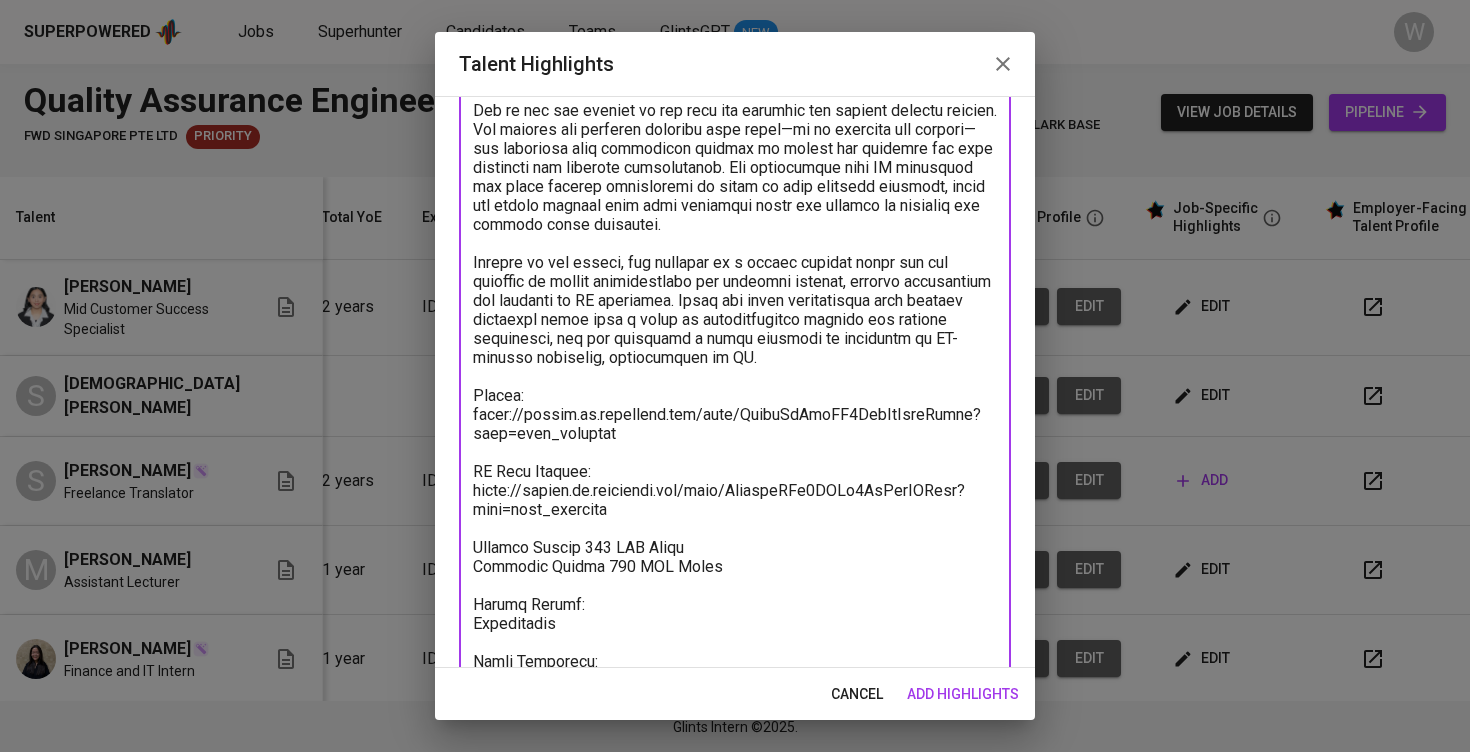 type on "Stephanie is a graduate of Information Systems with a focus on Business Intelligence. She has relevant experience in the tech field, particularly during her time working at a software company where she held the role of IT Project Manager. Despite the managerial title, she was involved directly in various quality assurance tasks due to the lean structure of the team. Her responsibilities included requirement gathering, drafting technical documentation such as functional and technical specification documents, creating UI/UX mockups, and translating business requirements into actionable tasks for developers.
One of the key aspects of her role was handling the testing process herself. She created and executed numerous test cases—up to hundreds per project—and performed user acceptance testing to ensure the software met both technical and business expectations. Her familiarity with QA processes was built through involvement in three to four projects annually, where she worked closely with both technical teams ..." 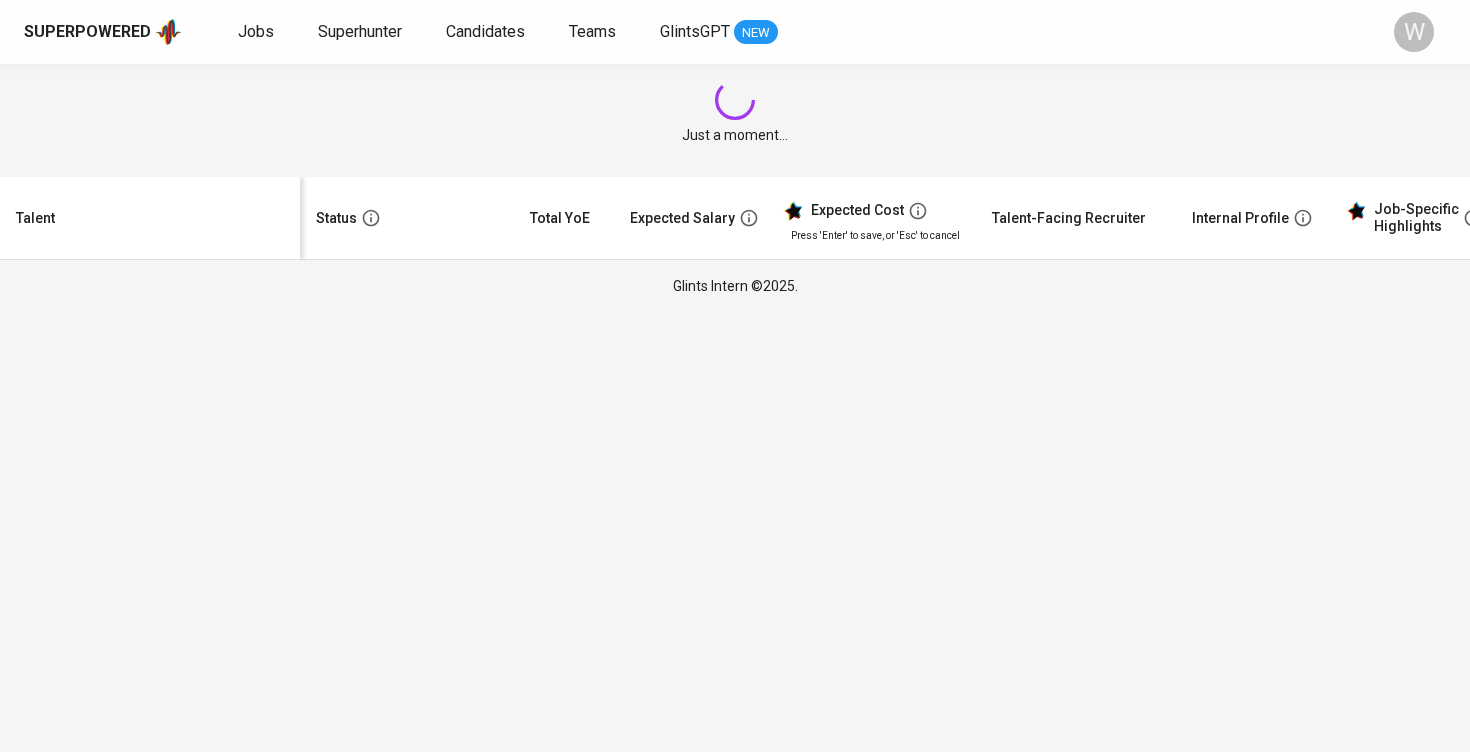scroll, scrollTop: 0, scrollLeft: 0, axis: both 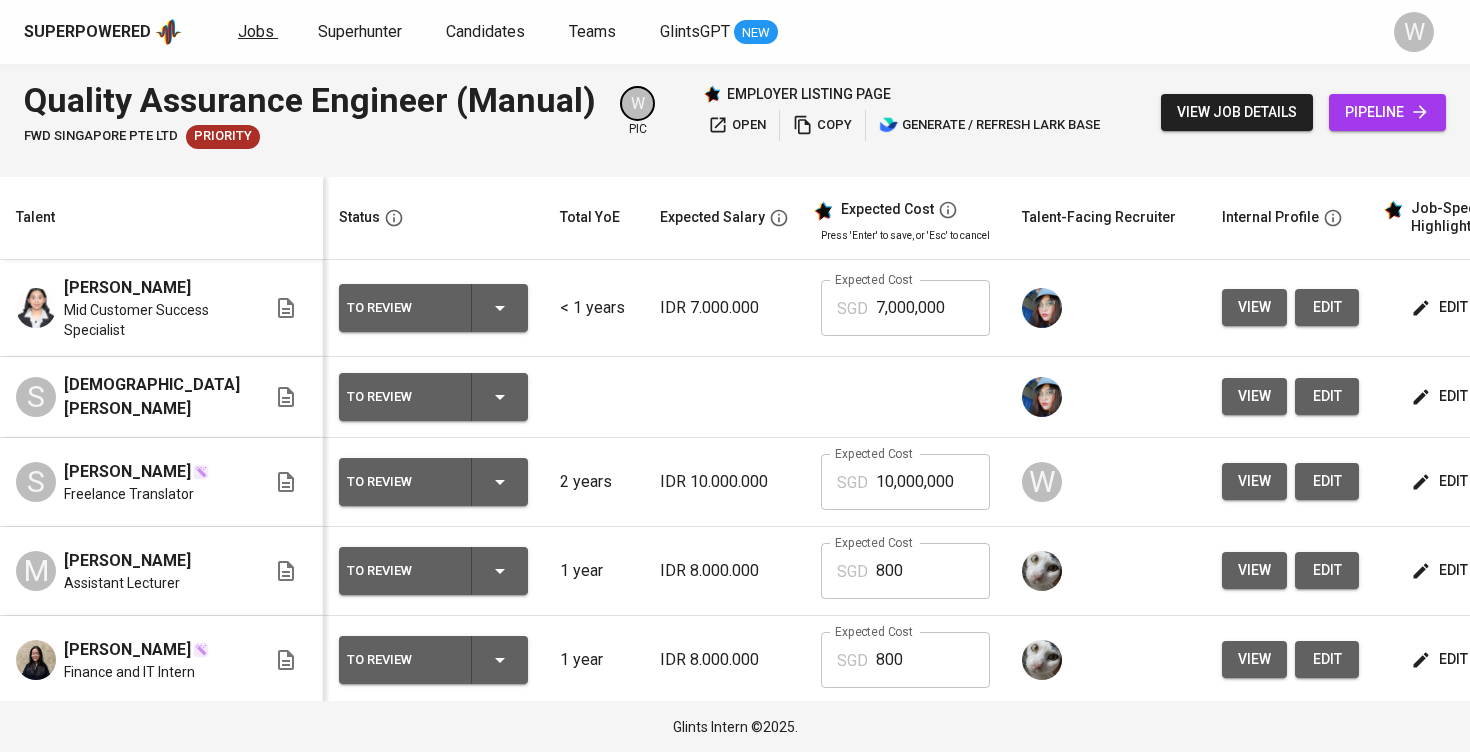 click on "Jobs" at bounding box center (256, 31) 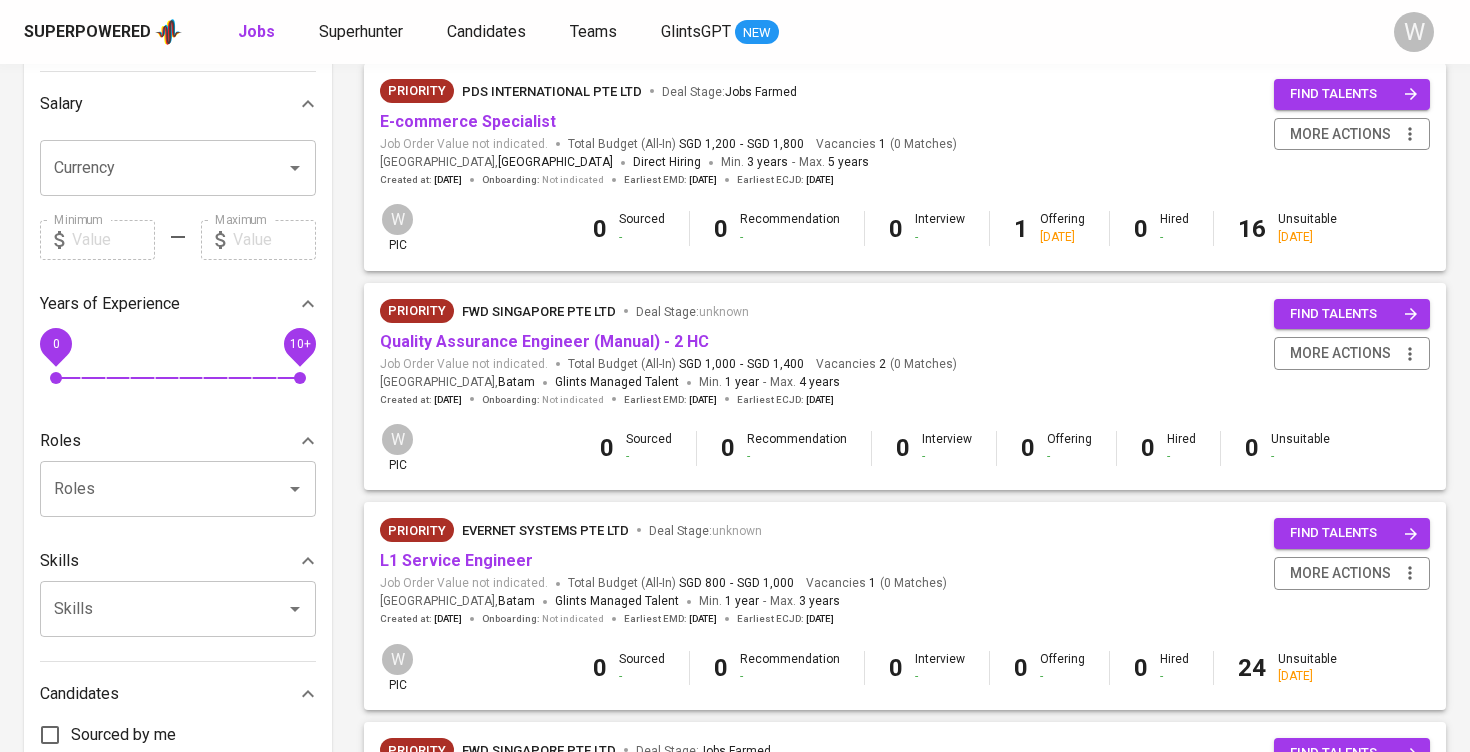 scroll, scrollTop: 480, scrollLeft: 0, axis: vertical 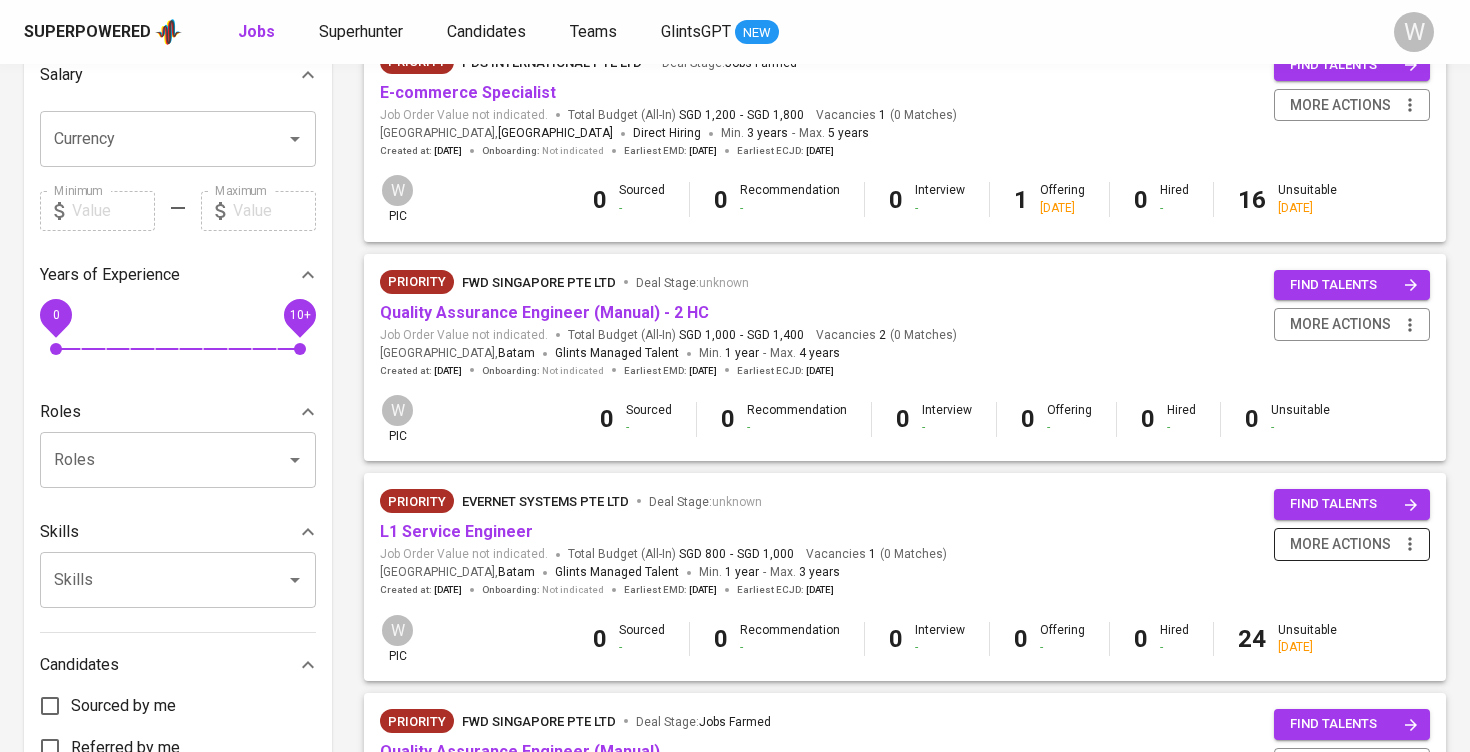 click on "more actions" at bounding box center [1340, 544] 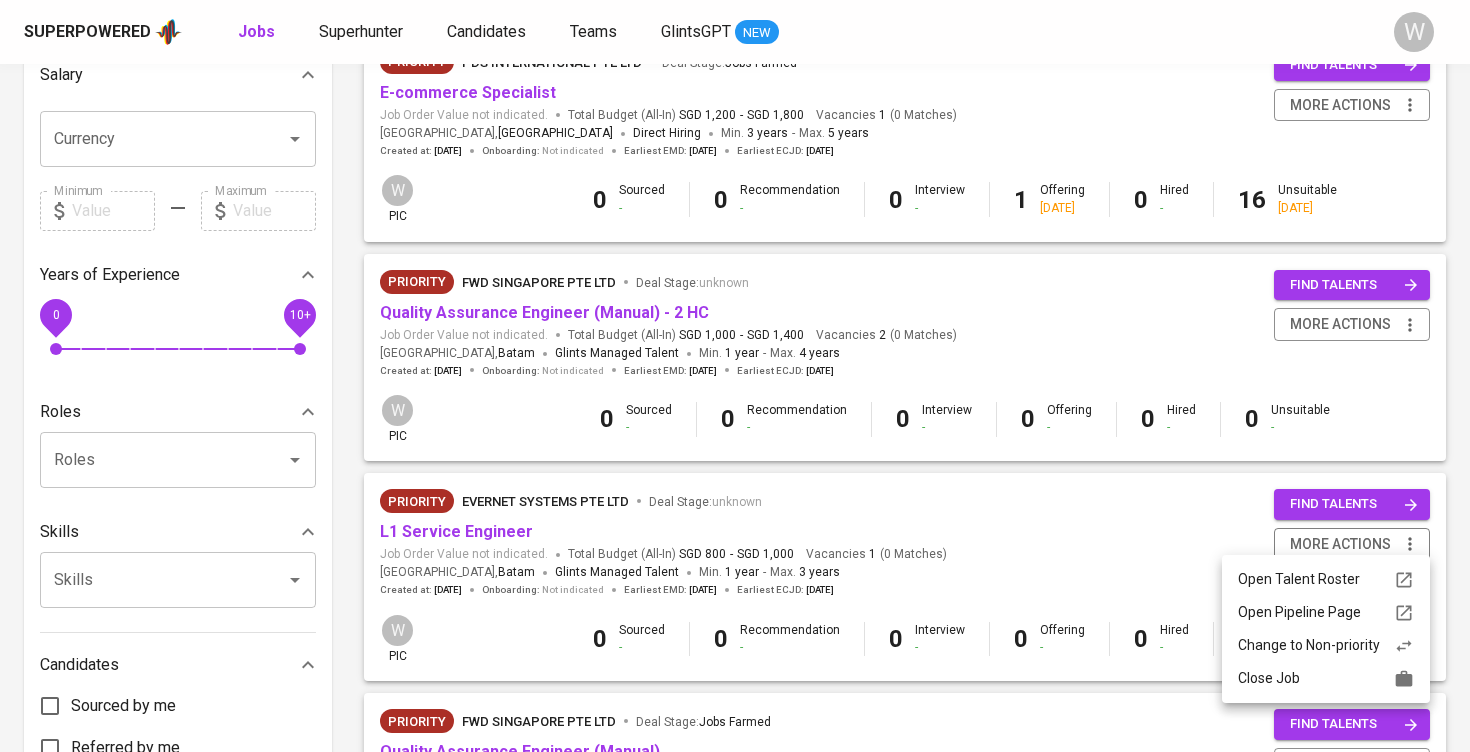 click on "Close Job" at bounding box center [1326, 678] 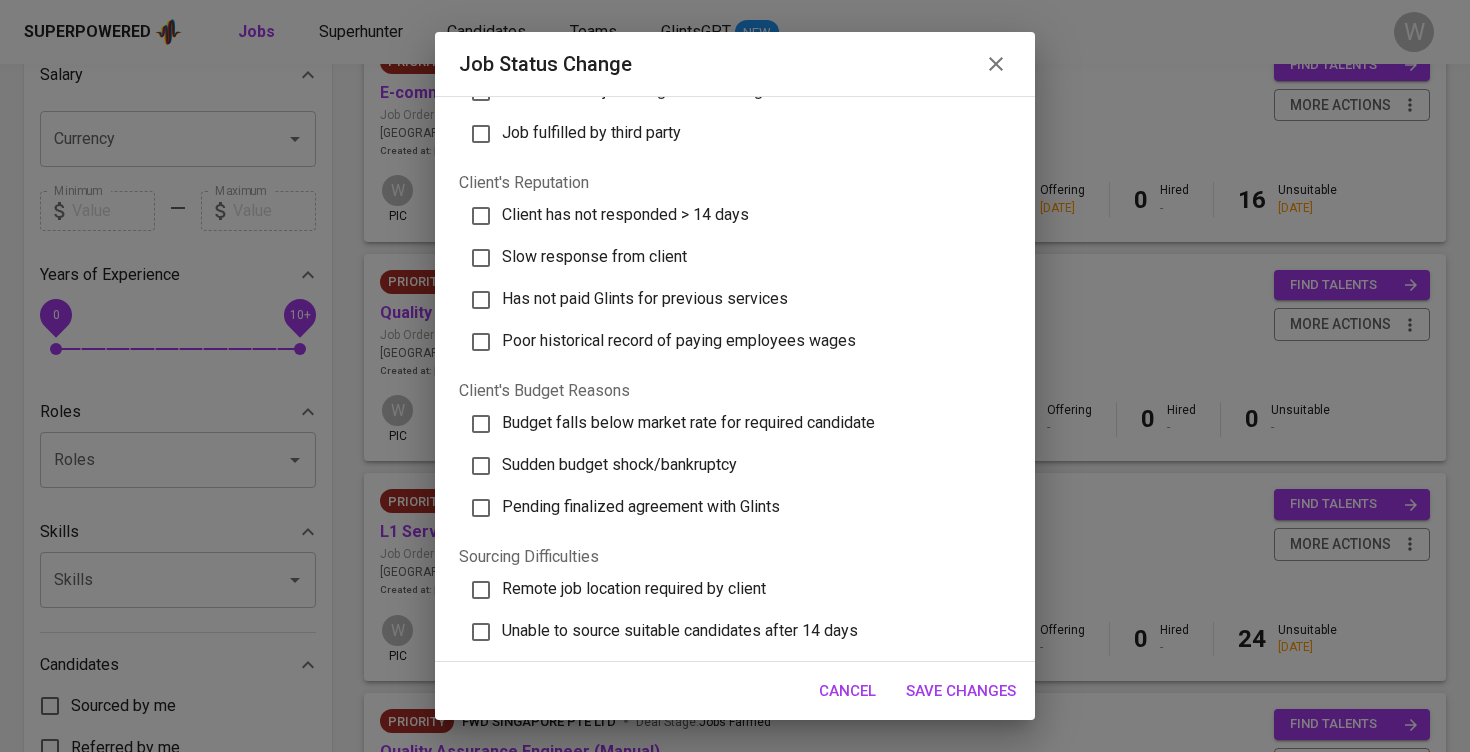 scroll, scrollTop: 252, scrollLeft: 0, axis: vertical 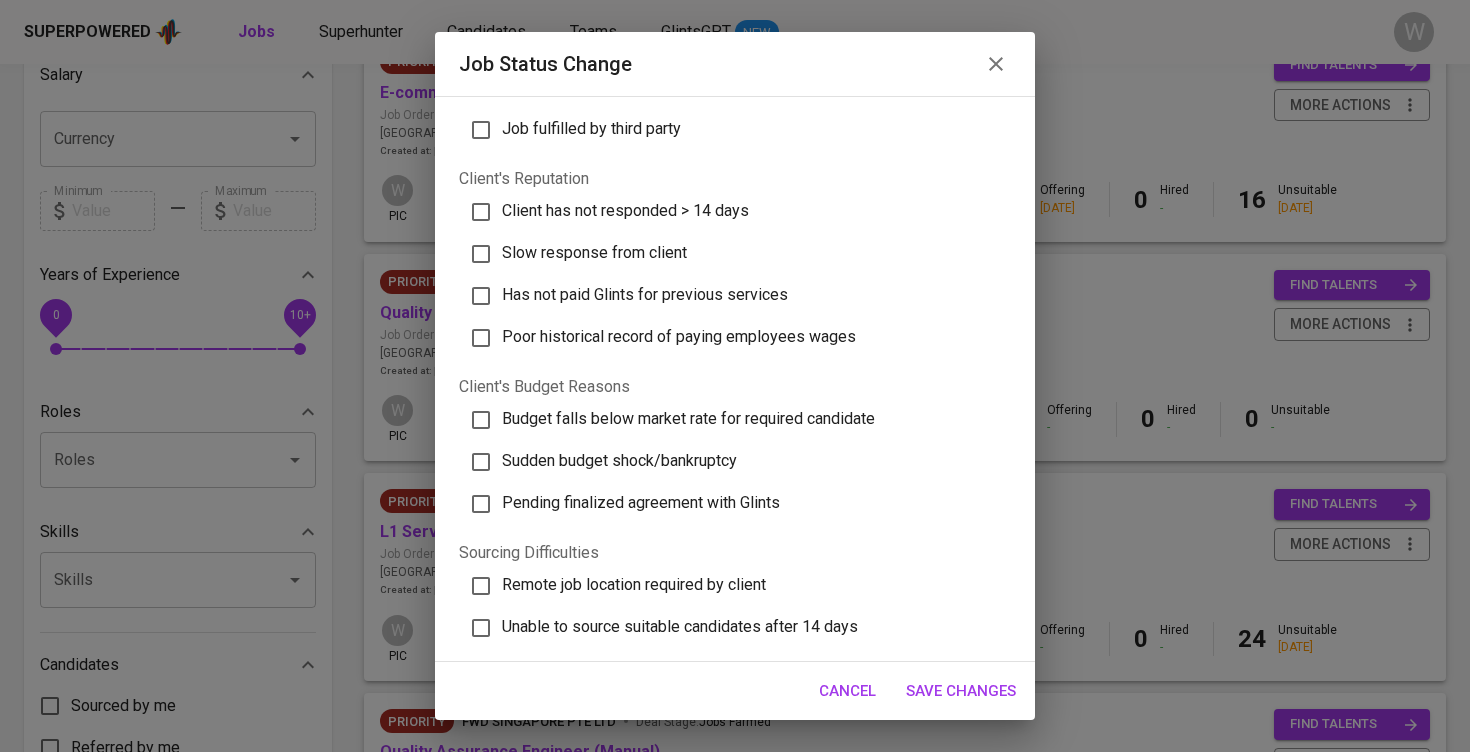 click on "Slow response from client" at bounding box center (725, 254) 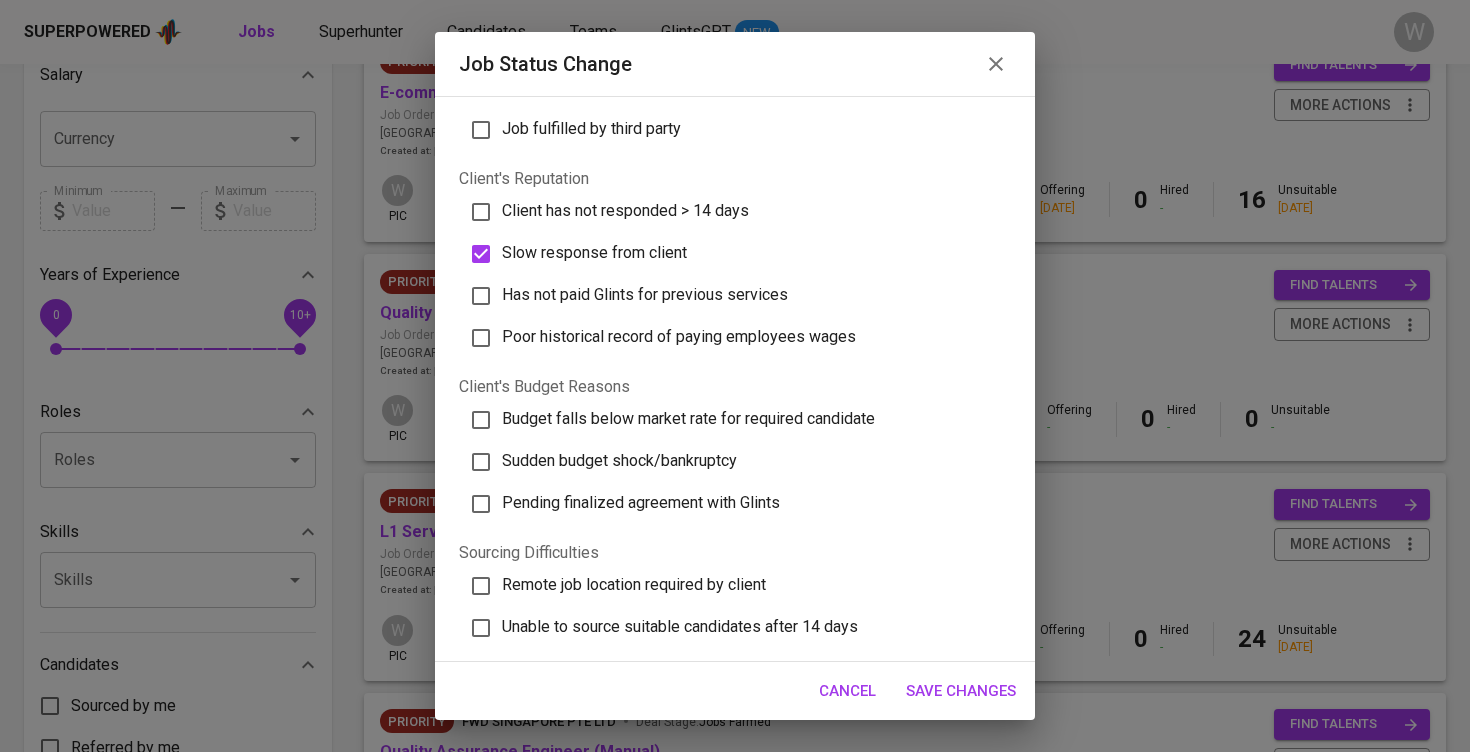 click on "Client has not responded > 14 days" at bounding box center (625, 210) 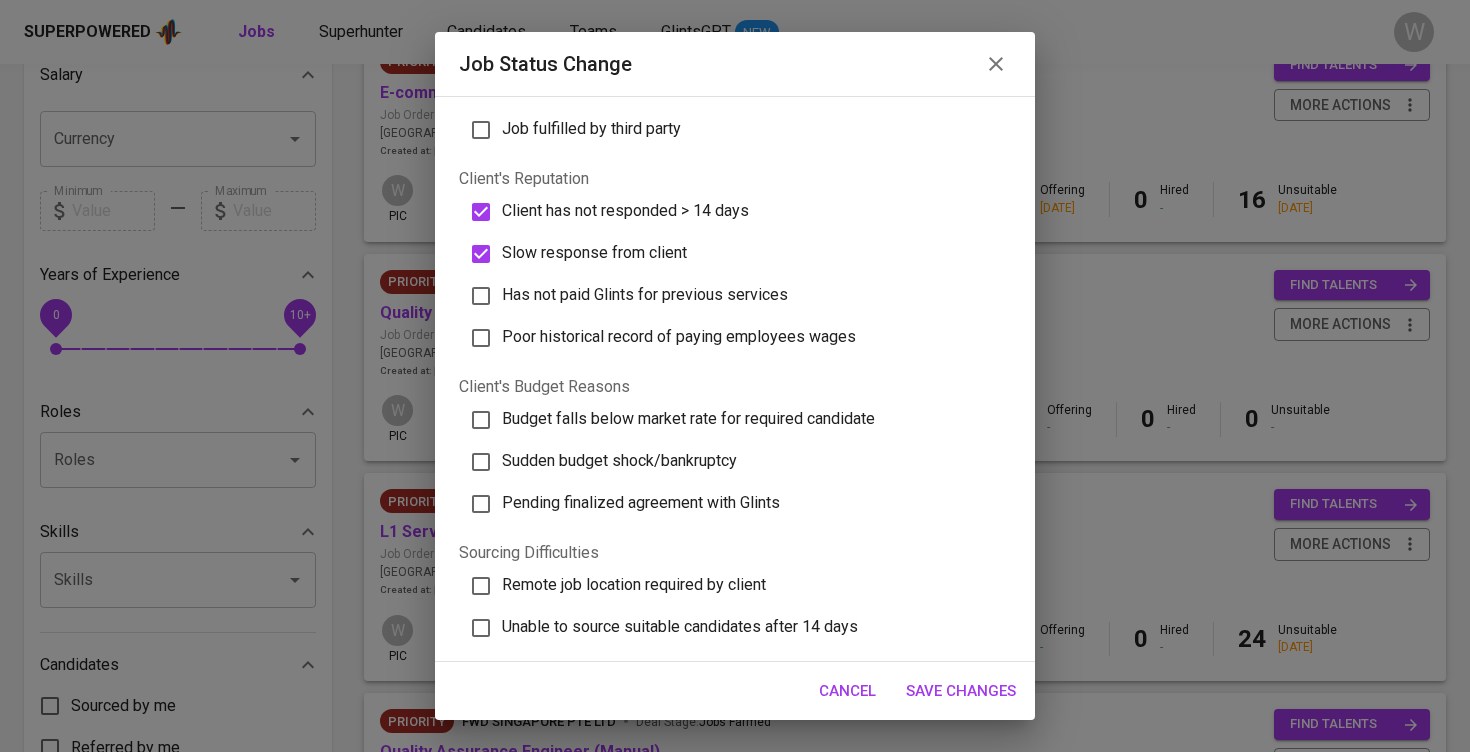 click on "Client has not responded > 14 days" at bounding box center [625, 210] 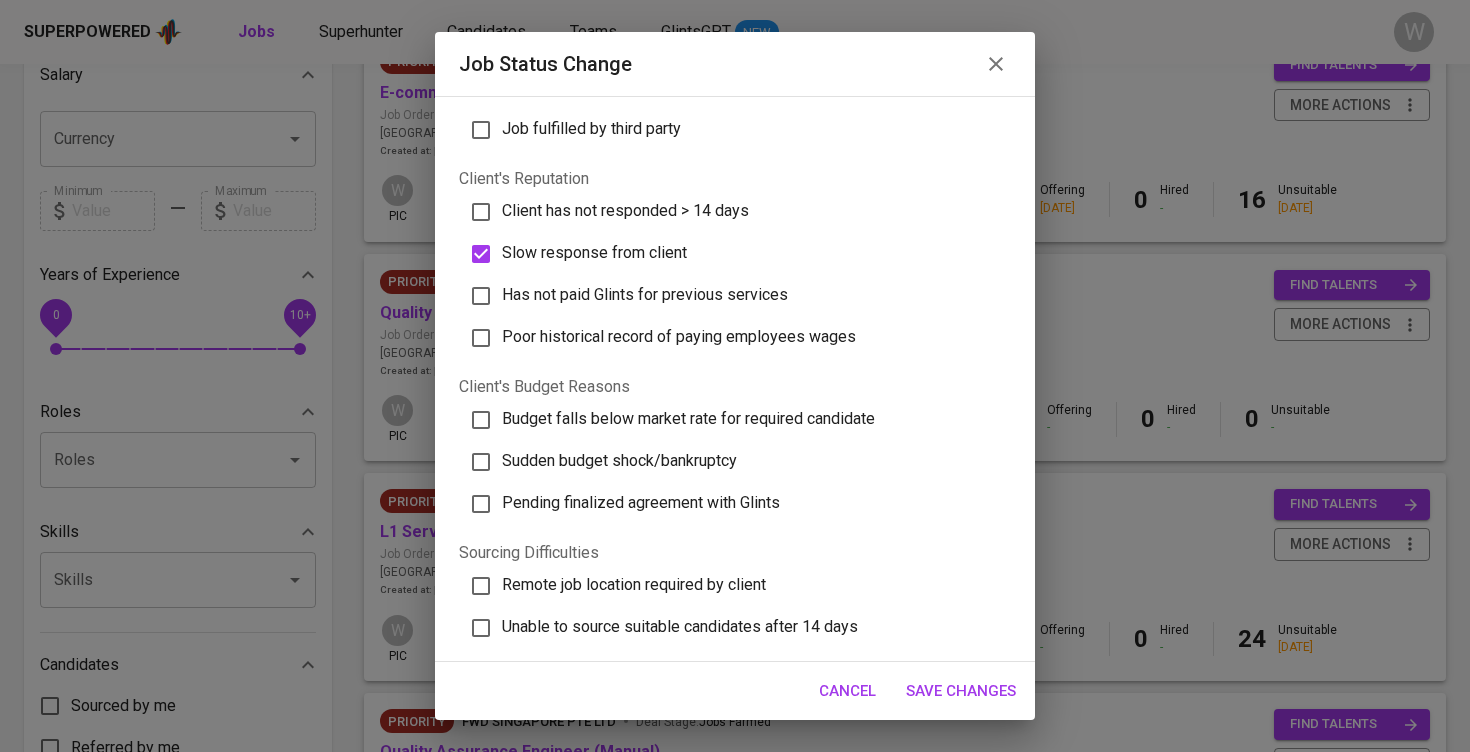 click on "Save Changes" at bounding box center (961, 691) 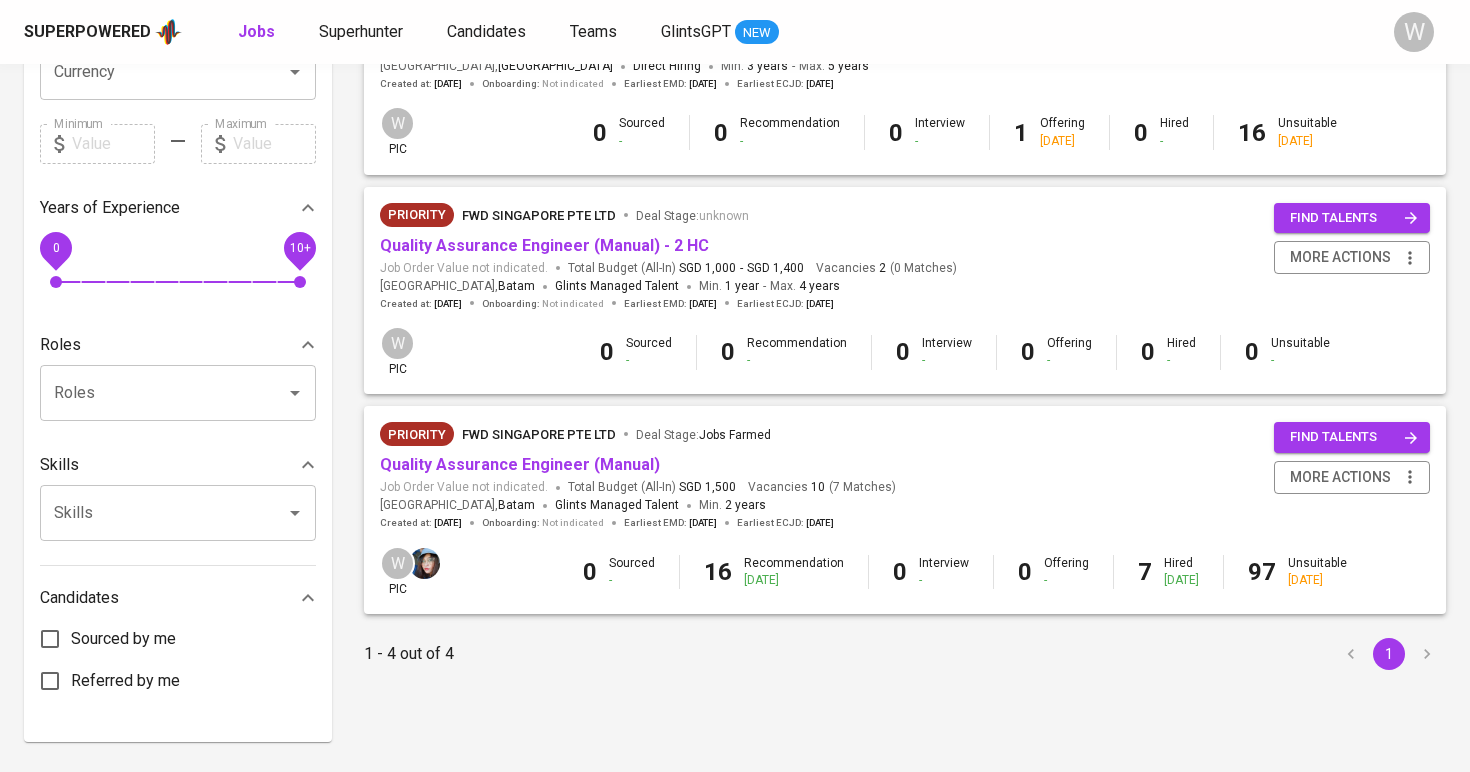 scroll, scrollTop: 558, scrollLeft: 0, axis: vertical 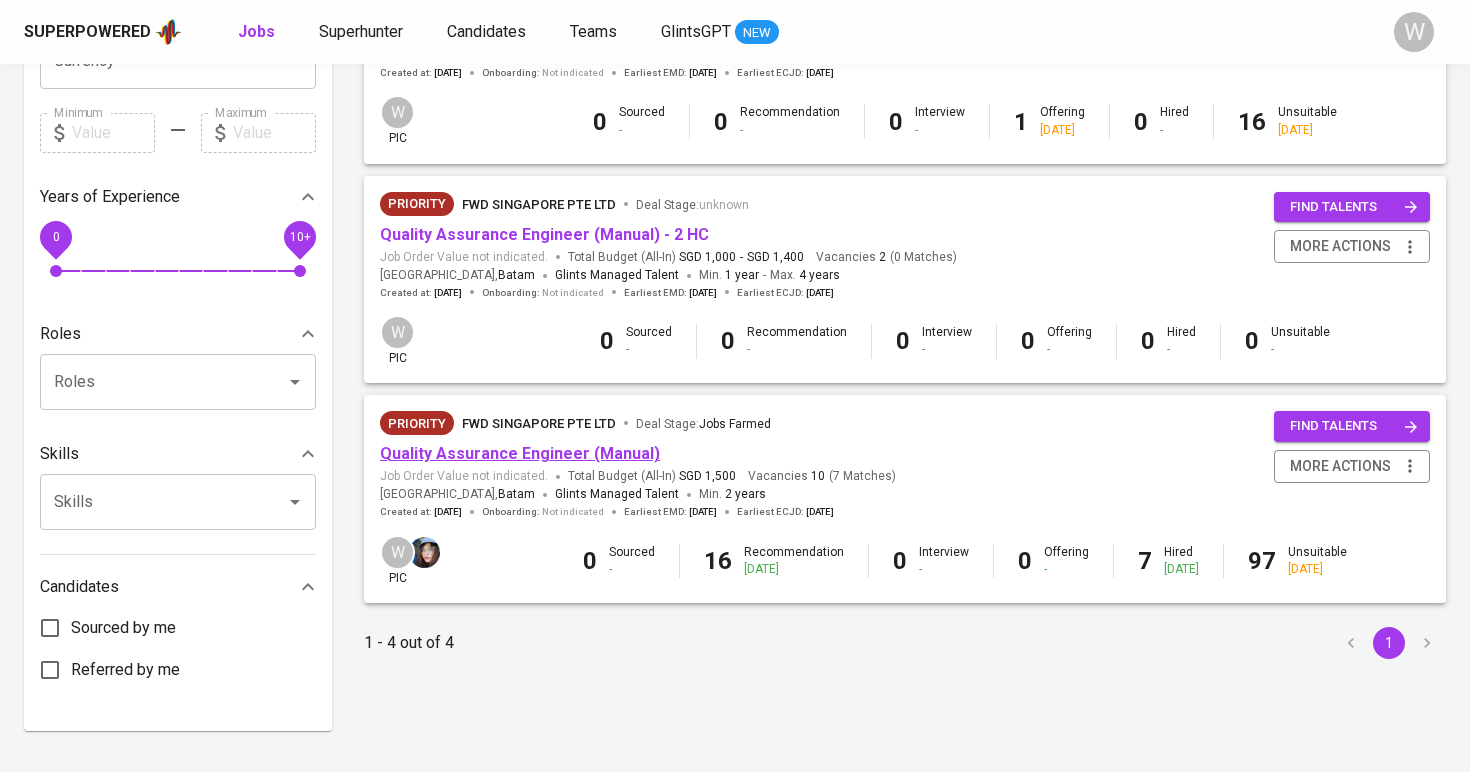 click on "Quality Assurance Engineer (Manual)" at bounding box center [520, 453] 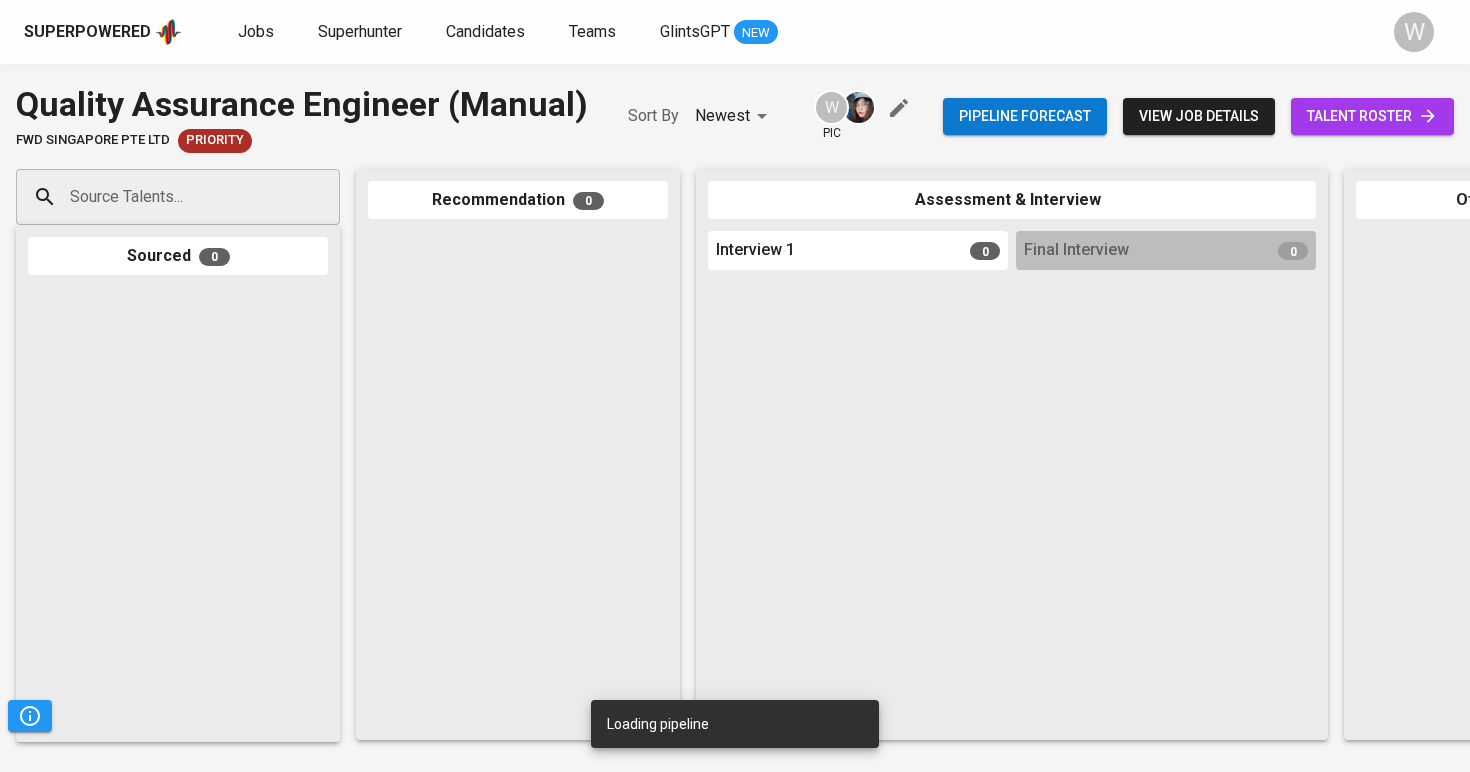 scroll, scrollTop: 0, scrollLeft: 0, axis: both 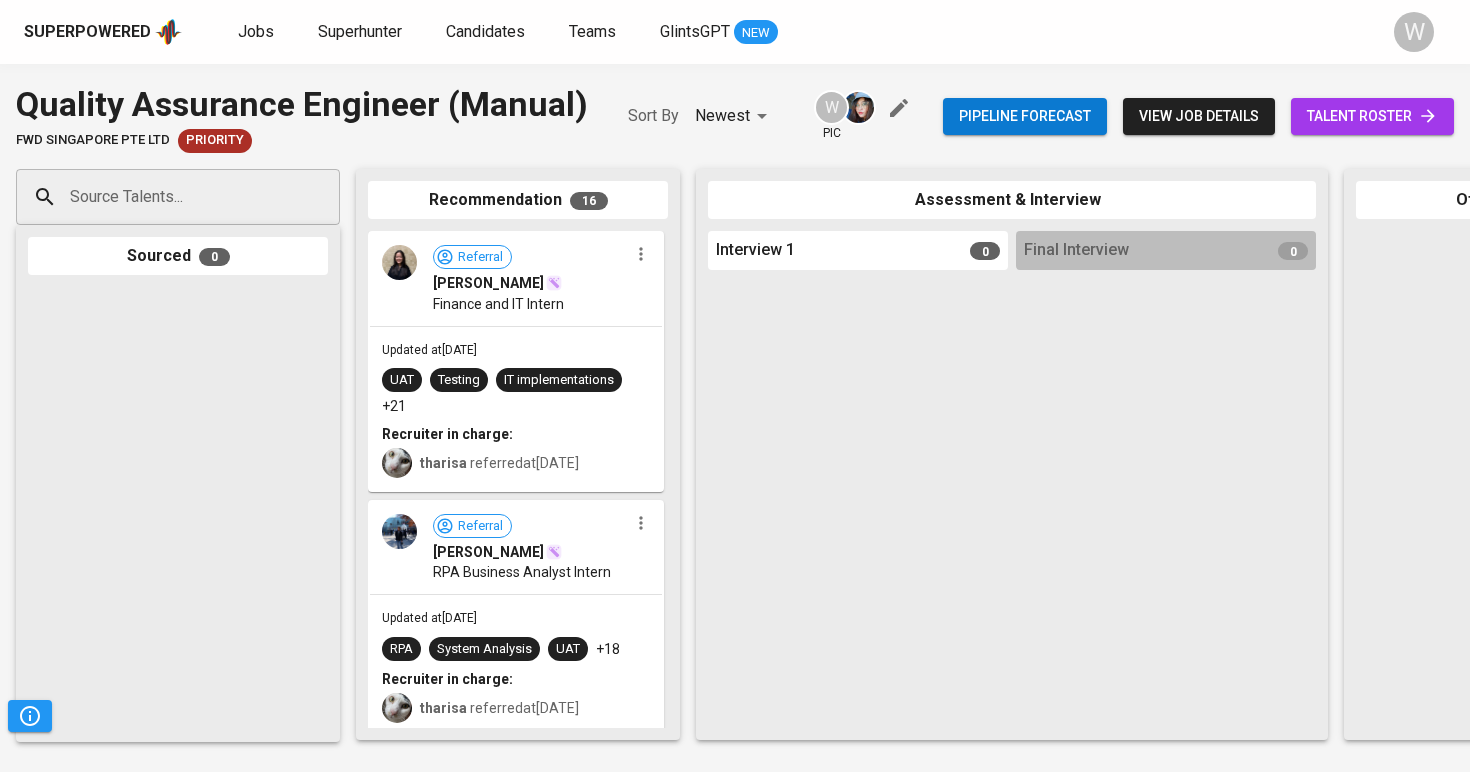 click on "Pipeline forecast view job details talent roster" at bounding box center [1198, 116] 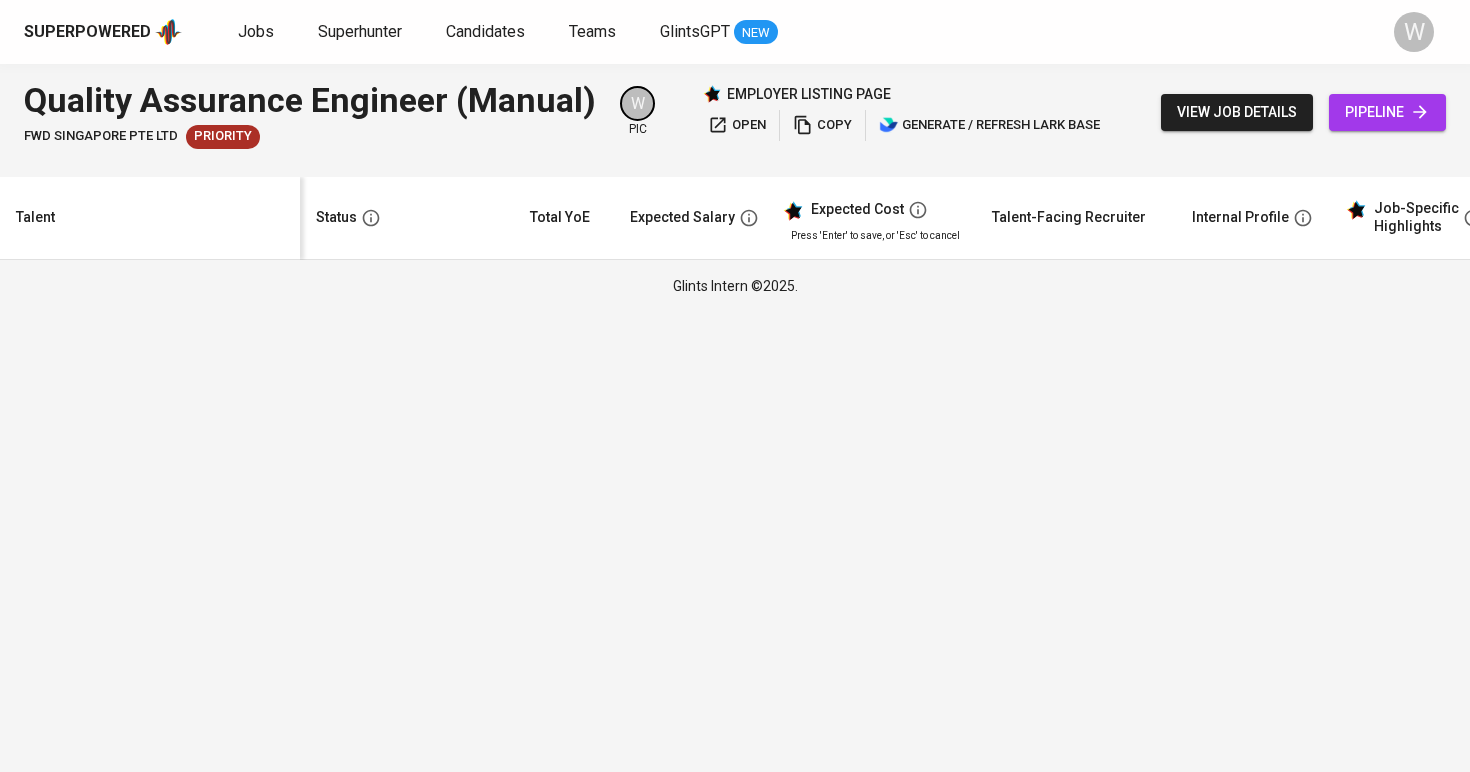 scroll, scrollTop: 0, scrollLeft: 0, axis: both 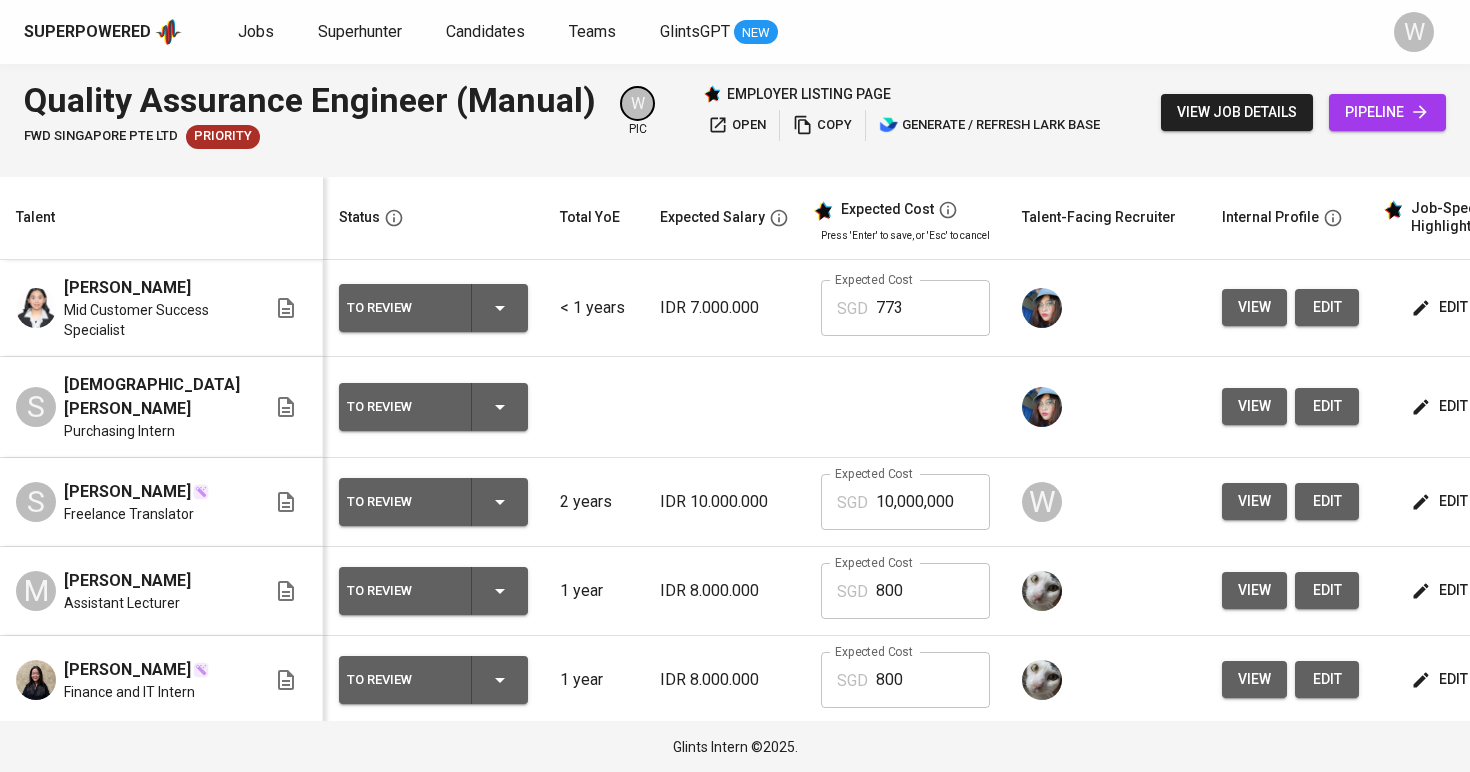 click on "Superpowered Jobs   Superhunter   Candidates   Teams   GlintsGPT   NEW W" at bounding box center (735, 32) 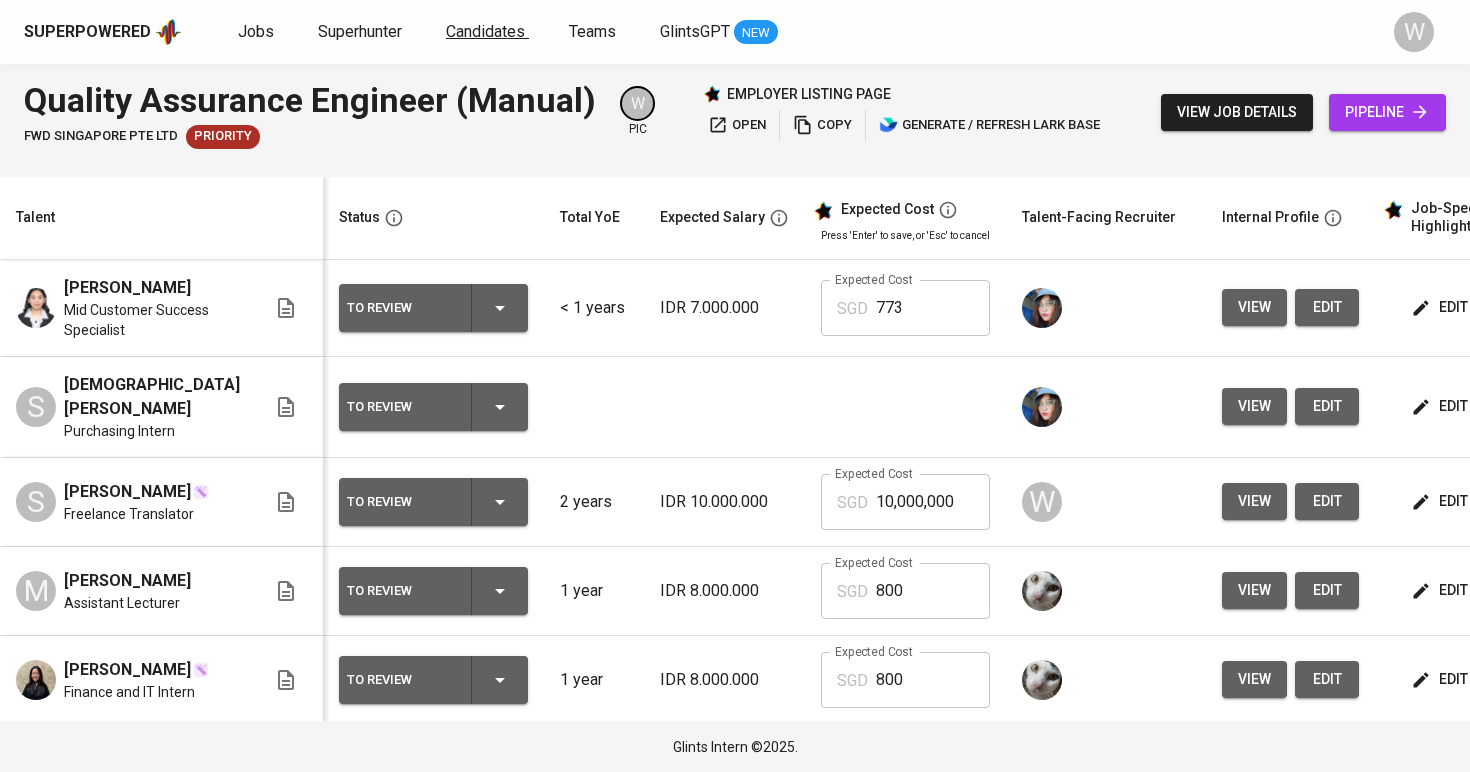 click on "Candidates" at bounding box center [485, 31] 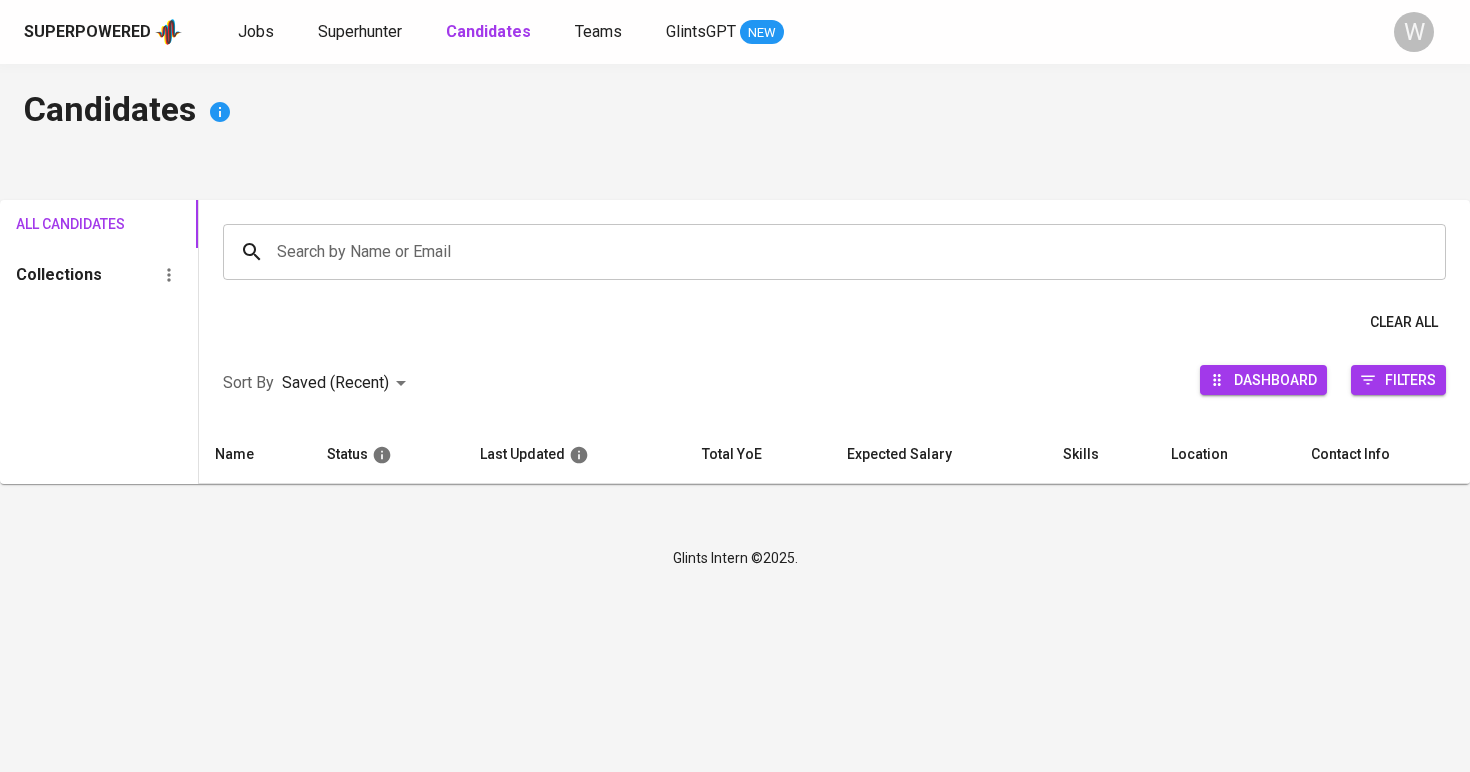 click on "Candidates" at bounding box center (488, 31) 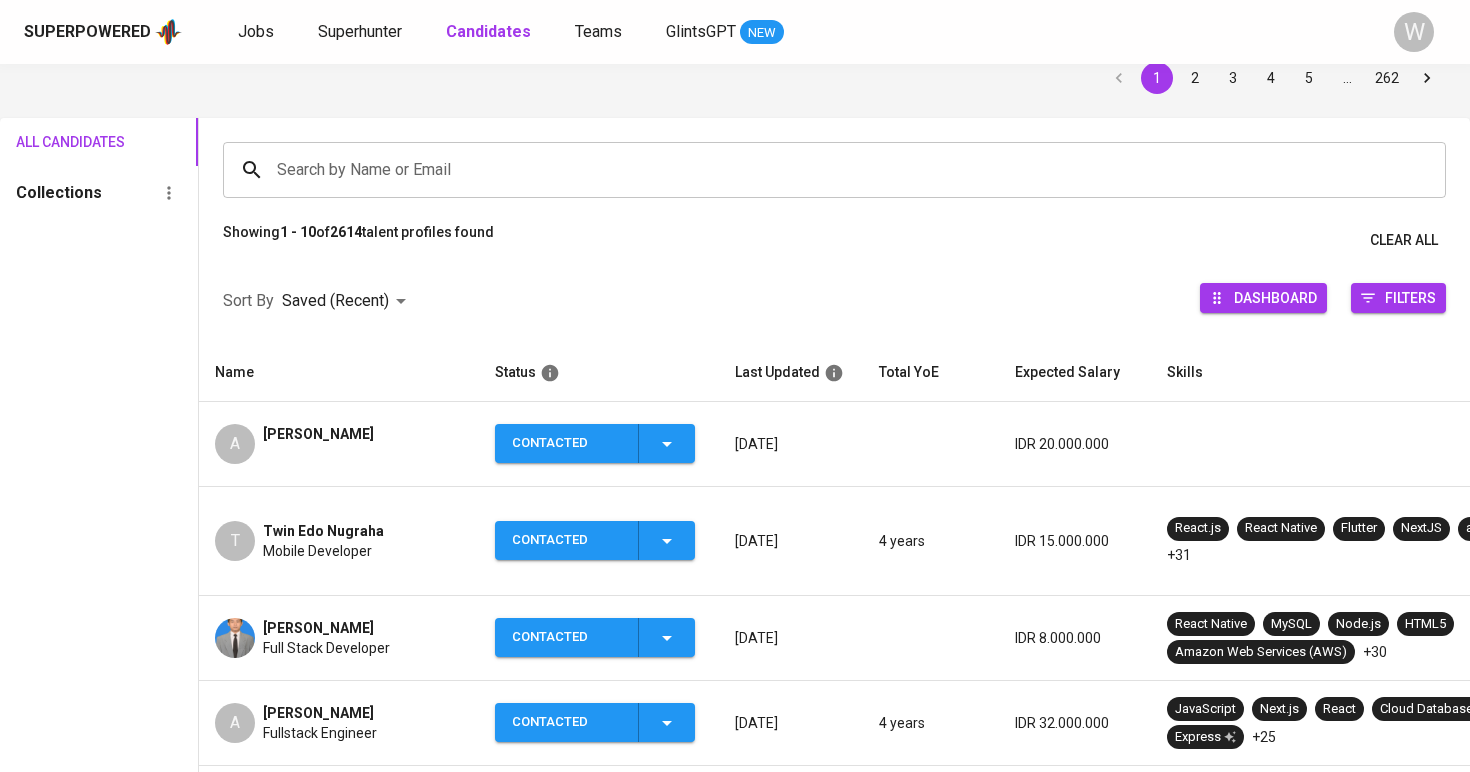 scroll, scrollTop: 120, scrollLeft: 0, axis: vertical 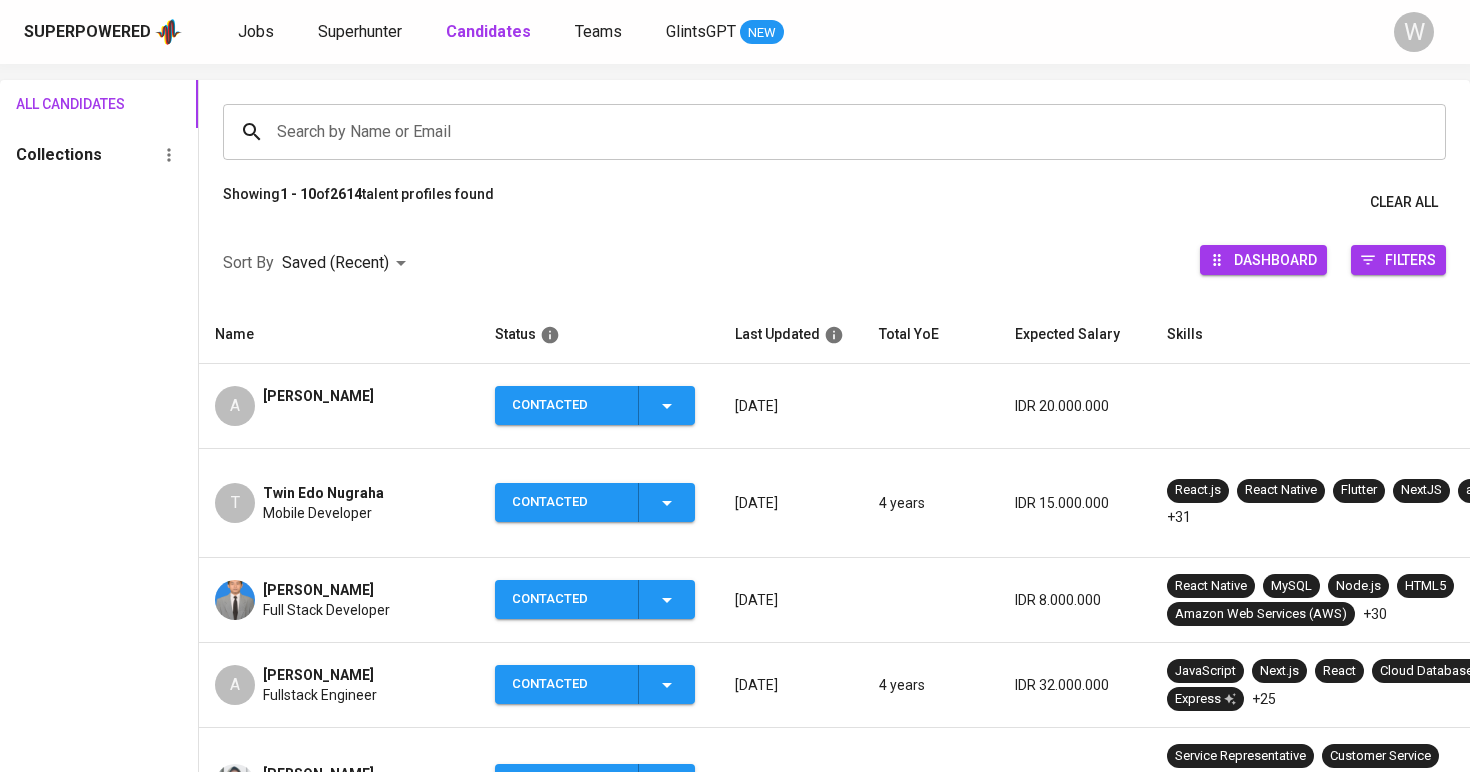 click on "A [PERSON_NAME] Fullstack Engineer" at bounding box center [339, 685] 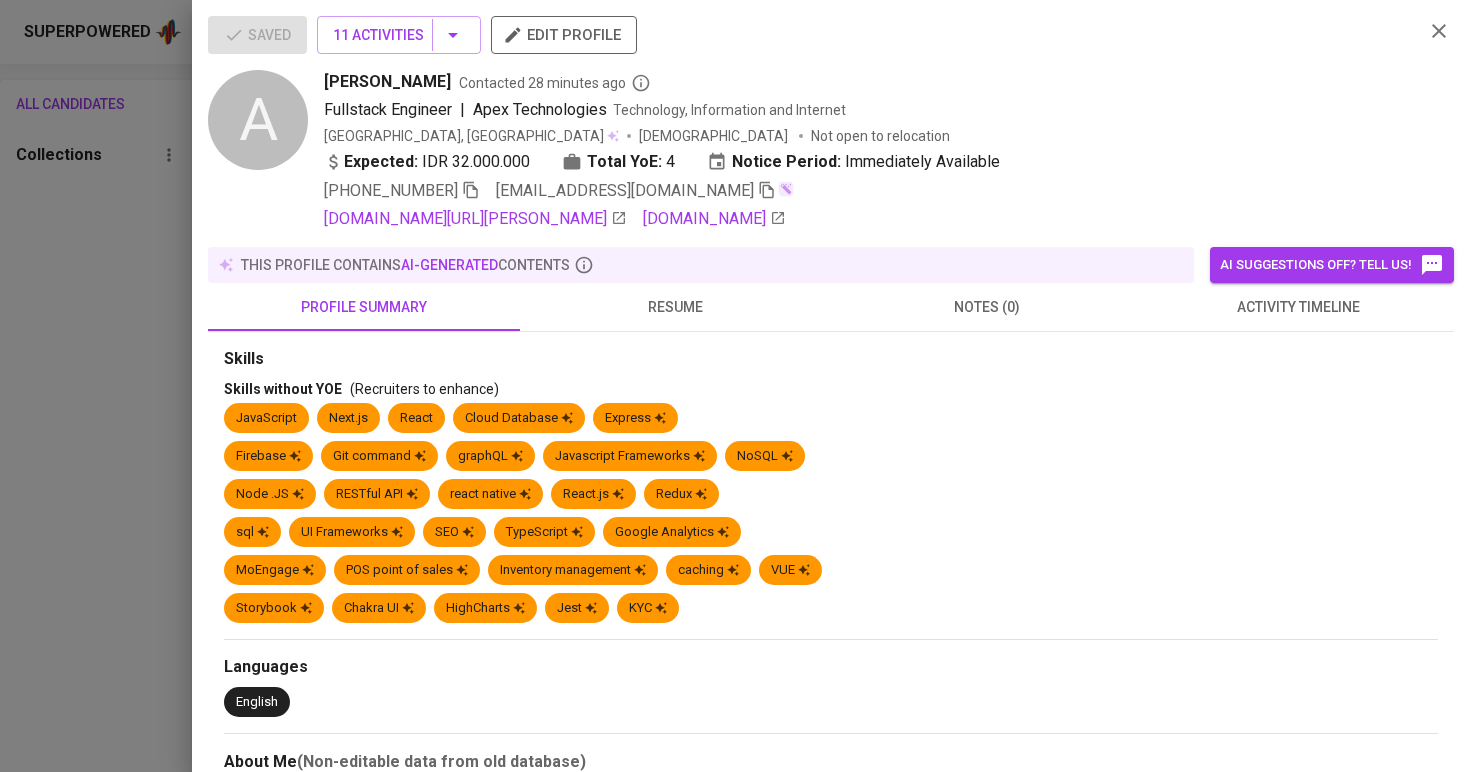 click on "Saved 11 Activities   edit profile A [PERSON_NAME] Contacted 28 minutes ago Fullstack Engineer | Apex Technologies Technology, Information and Internet [GEOGRAPHIC_DATA], [GEOGRAPHIC_DATA] [DEMOGRAPHIC_DATA]   Not open to relocation Expected:   IDR 32.000.000 Total YoE:   4 Notice Period:   Immediately Available [PHONE_NUMBER]   [EMAIL_ADDRESS][DOMAIN_NAME]   [DOMAIN_NAME]/in/[PERSON_NAME][DOMAIN_NAME] this profile contains  AI-generated  contents AI suggestions off? Tell us! profile summary resume notes (0) activity timeline Skills Skills without YOE (Recruiters to enhance) JavaScript Next.js React Cloud Database Express Firebase Git command graphQL Javascript Frameworks NoSQL Node .JS RESTful API react native React.js Redux sql  UI Frameworks SEO TypeScript Google Analytics  MoEngage POS point of sales Inventory management  caching VUE Storybook Chakra UI HighCharts Jest KYC Languages English About Me  (Non-editable data from old database) No data found. Experiences Fullstack Engineer (Full Stack Developer) [DATE] - [DATE]   <1  years" at bounding box center [735, 386] 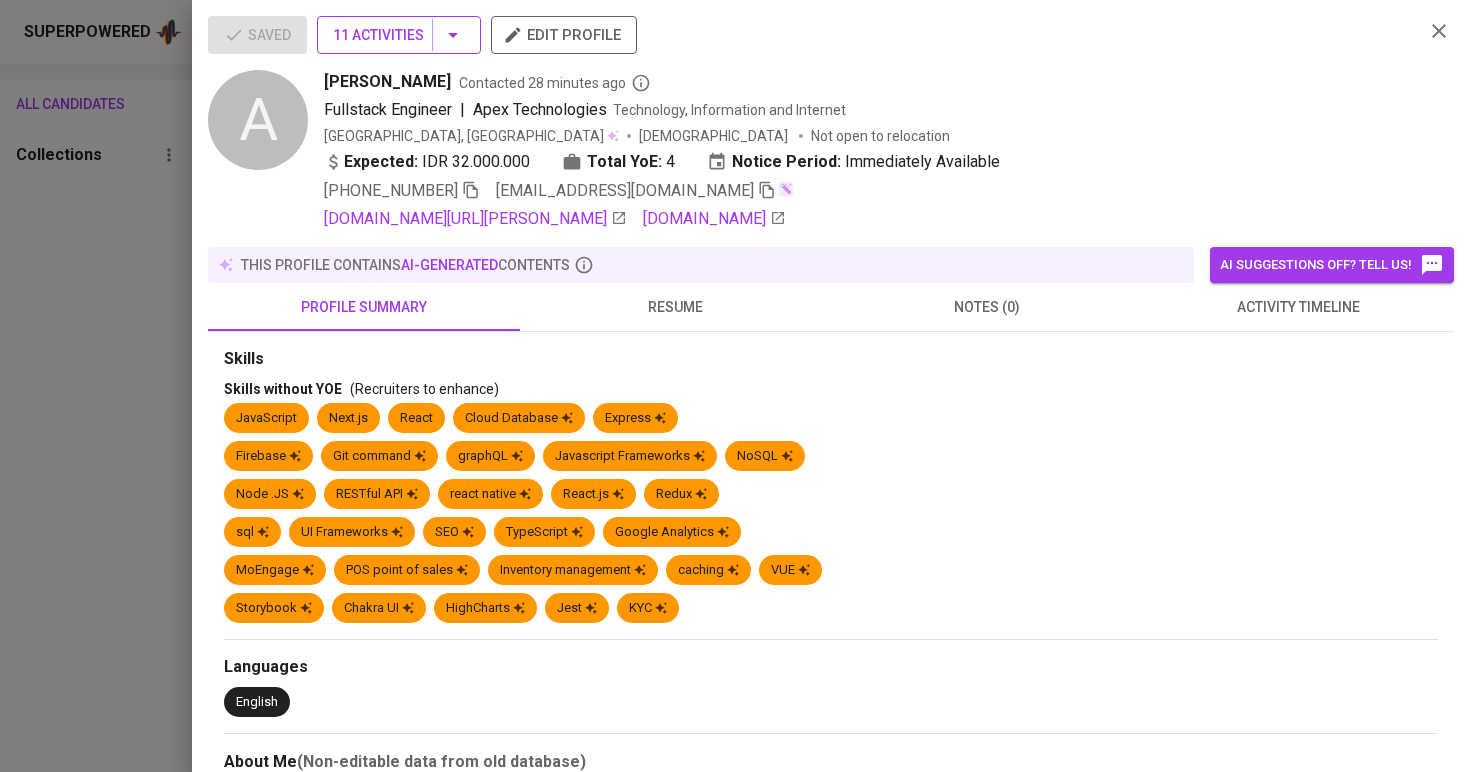 click on "11 Activities" at bounding box center (399, 35) 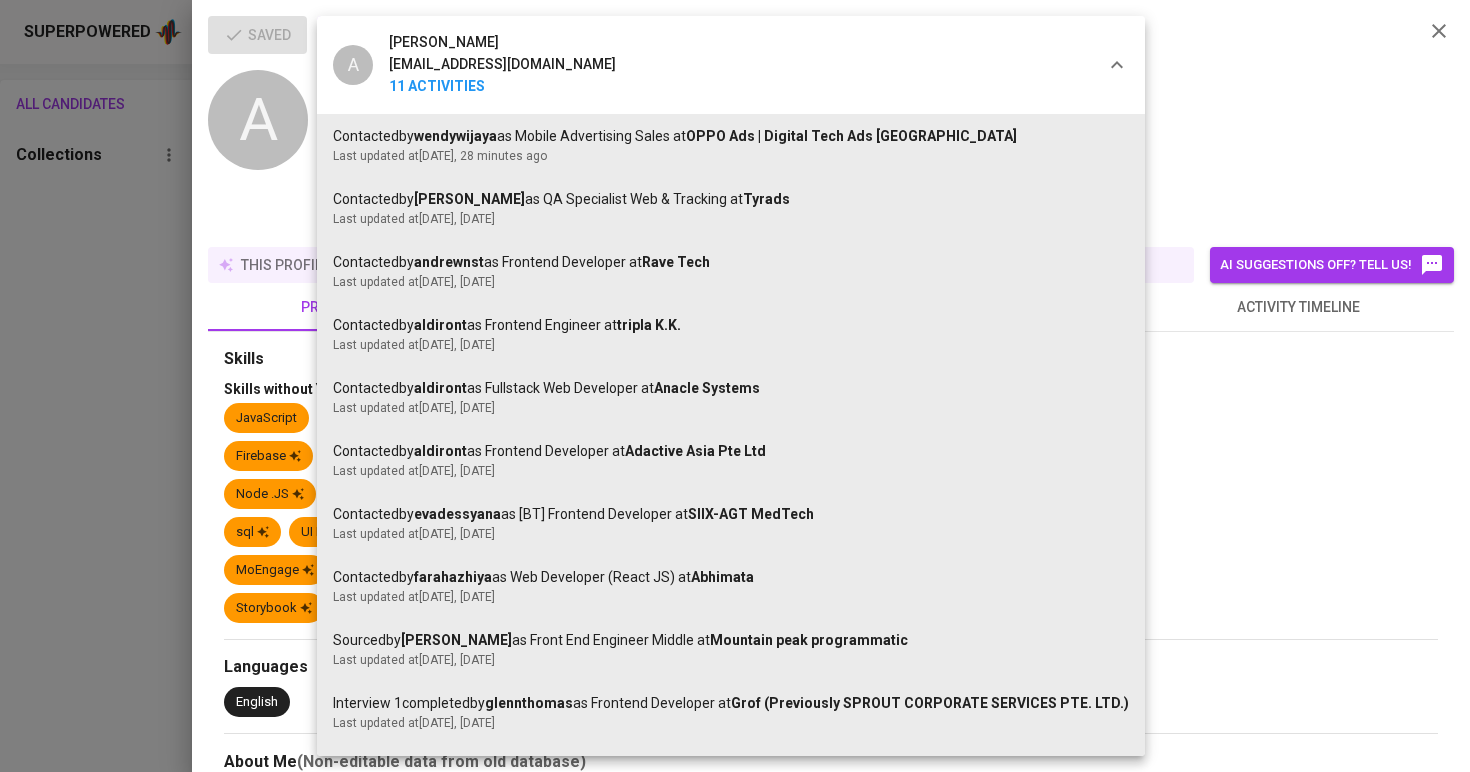 click at bounding box center (735, 386) 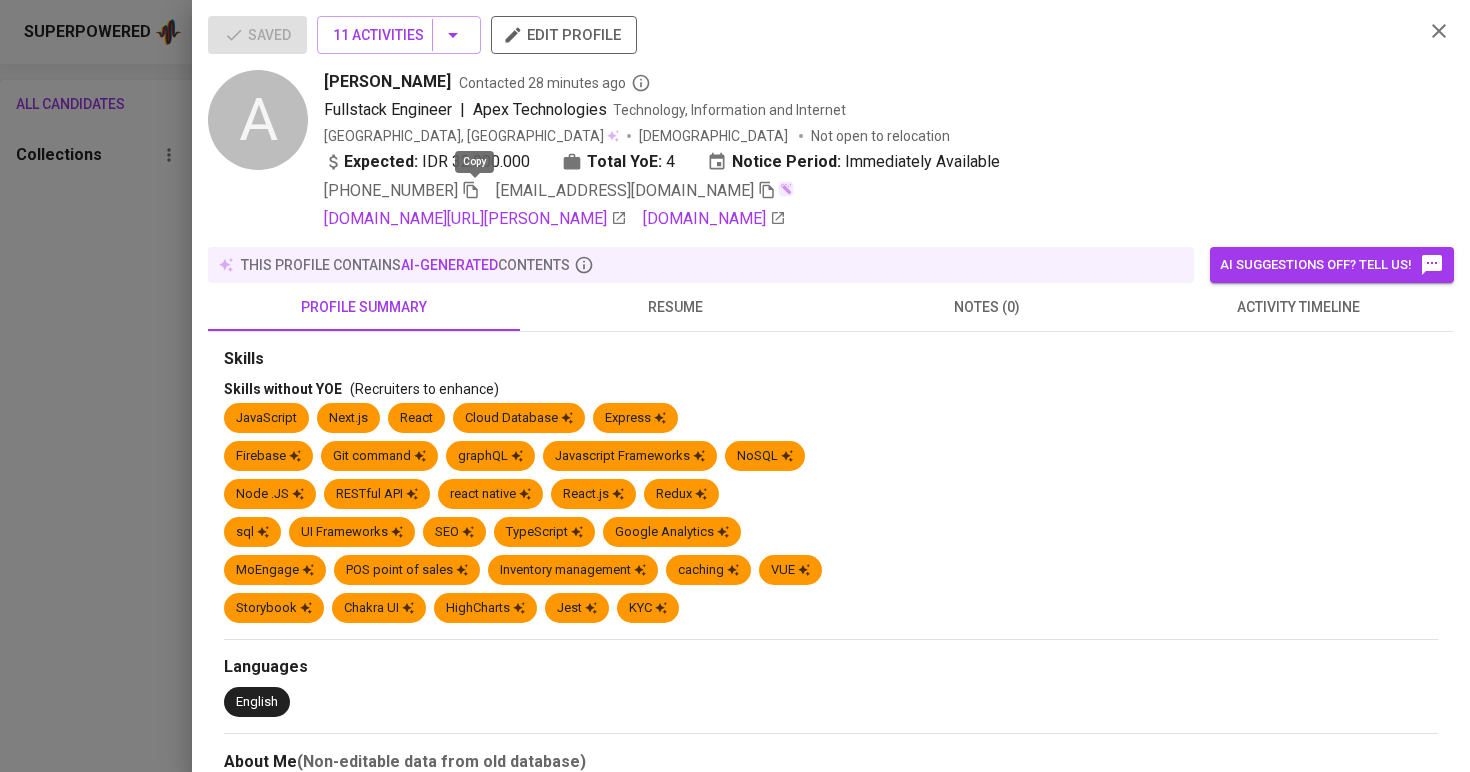 click 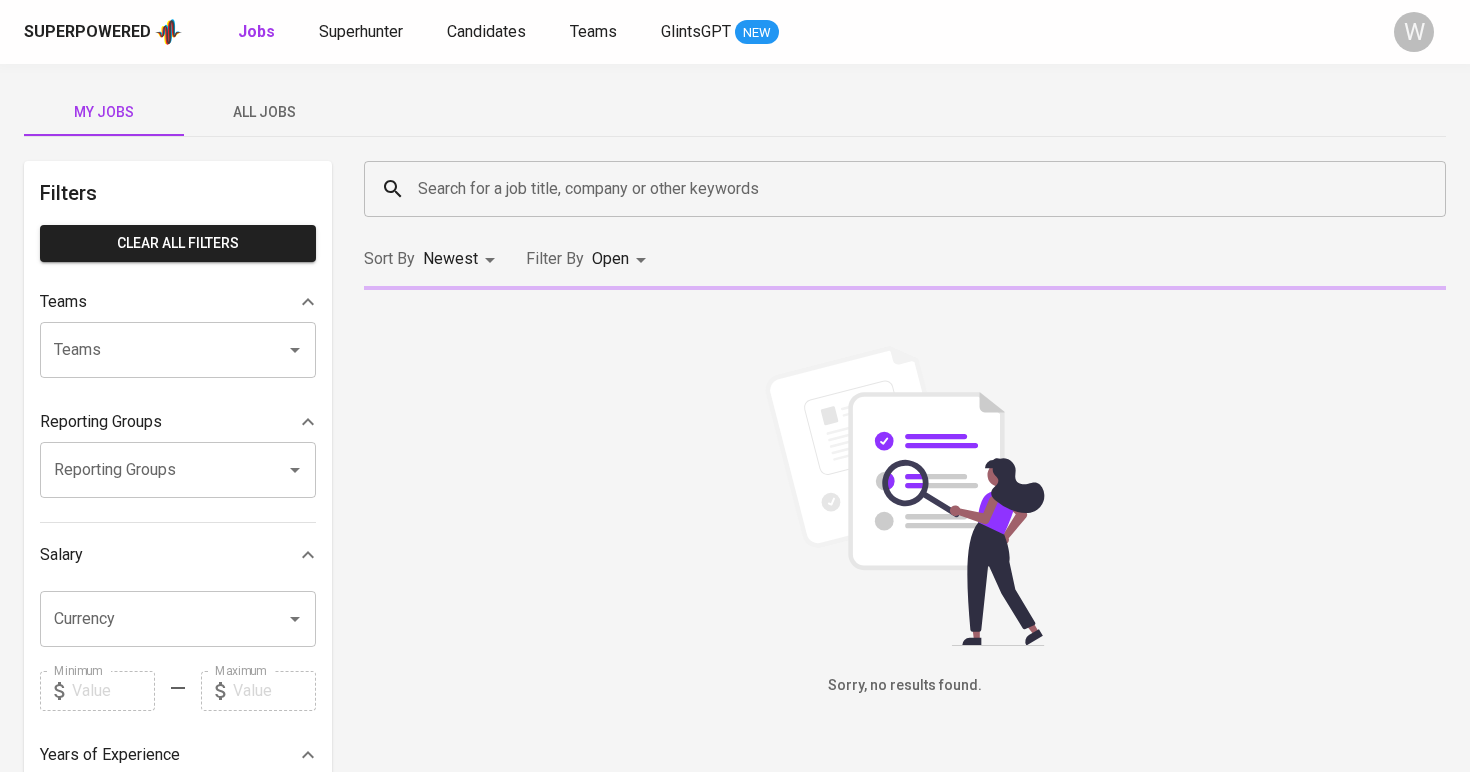 scroll, scrollTop: 0, scrollLeft: 0, axis: both 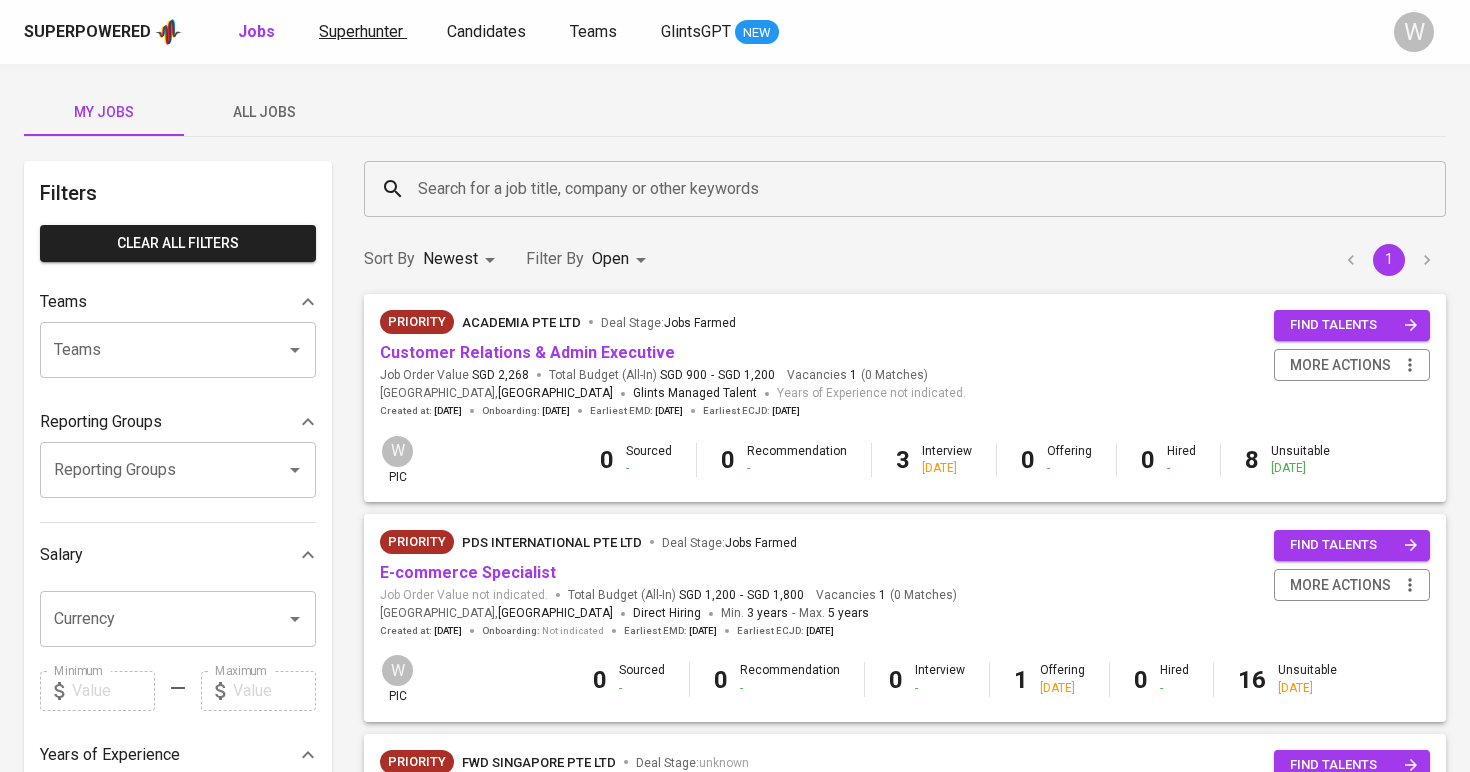 click on "Superhunter" at bounding box center [361, 31] 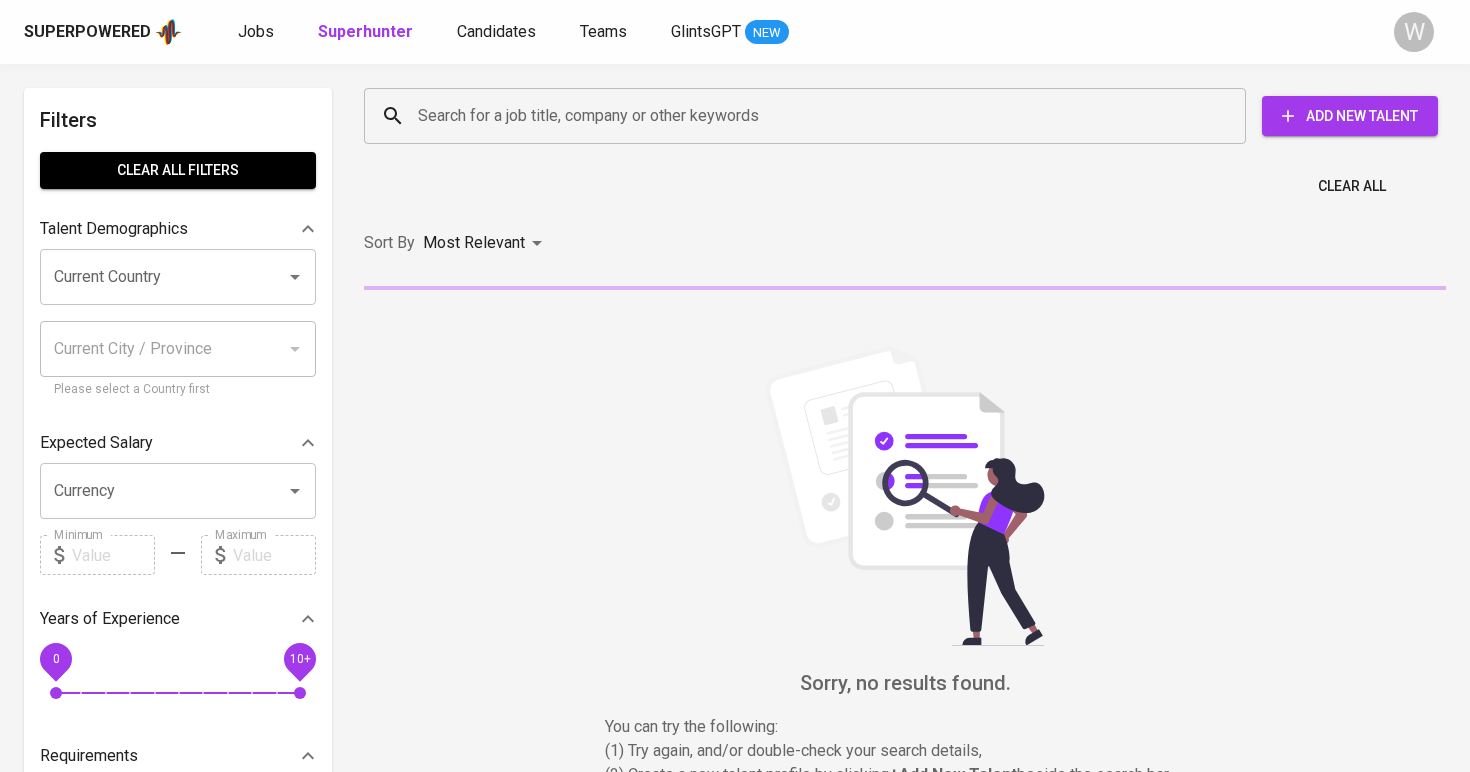 click on "Search for a job title, company or other keywords Search for a job title, company or other keywords Add New Talent" at bounding box center [901, 116] 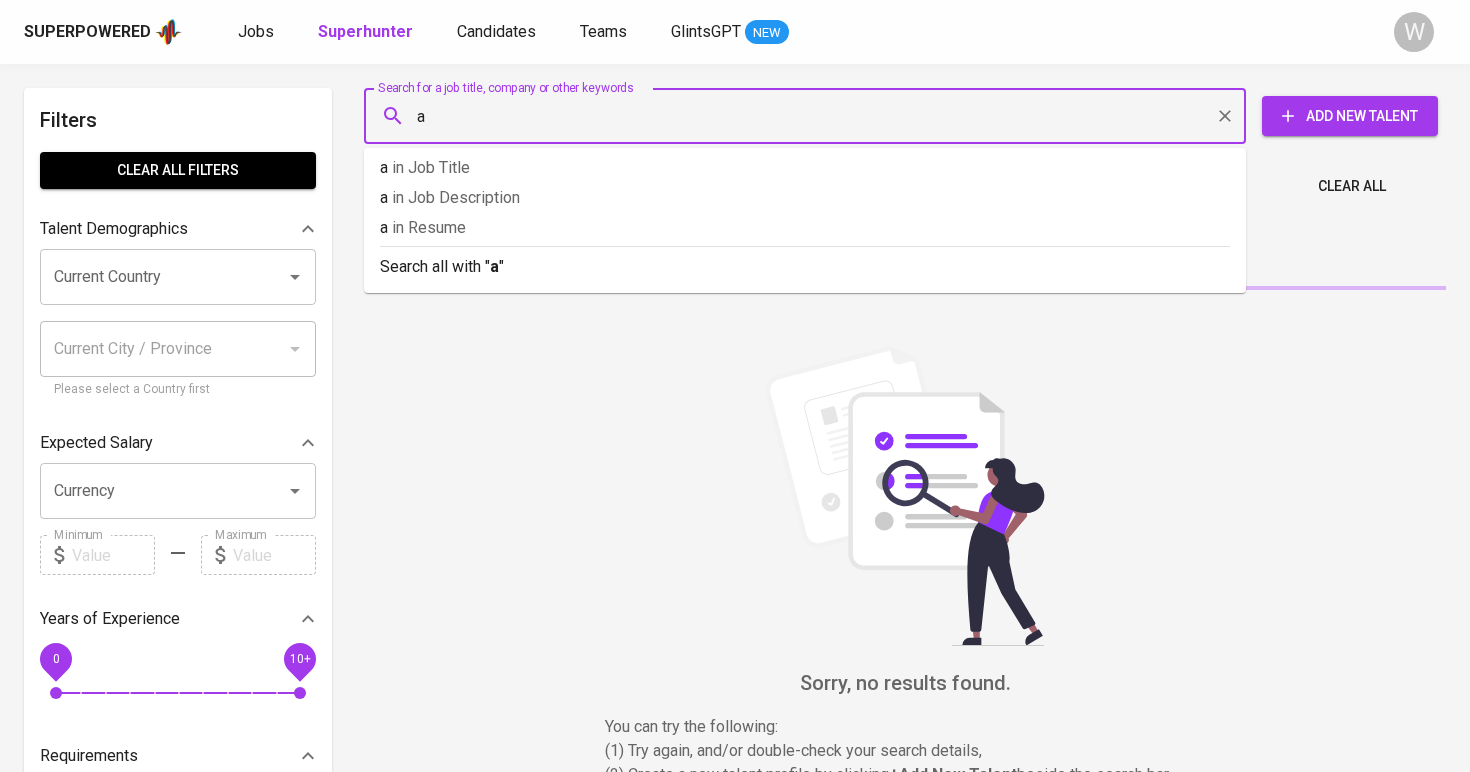 paste on "[EMAIL_ADDRESS][DOMAIN_NAME]" 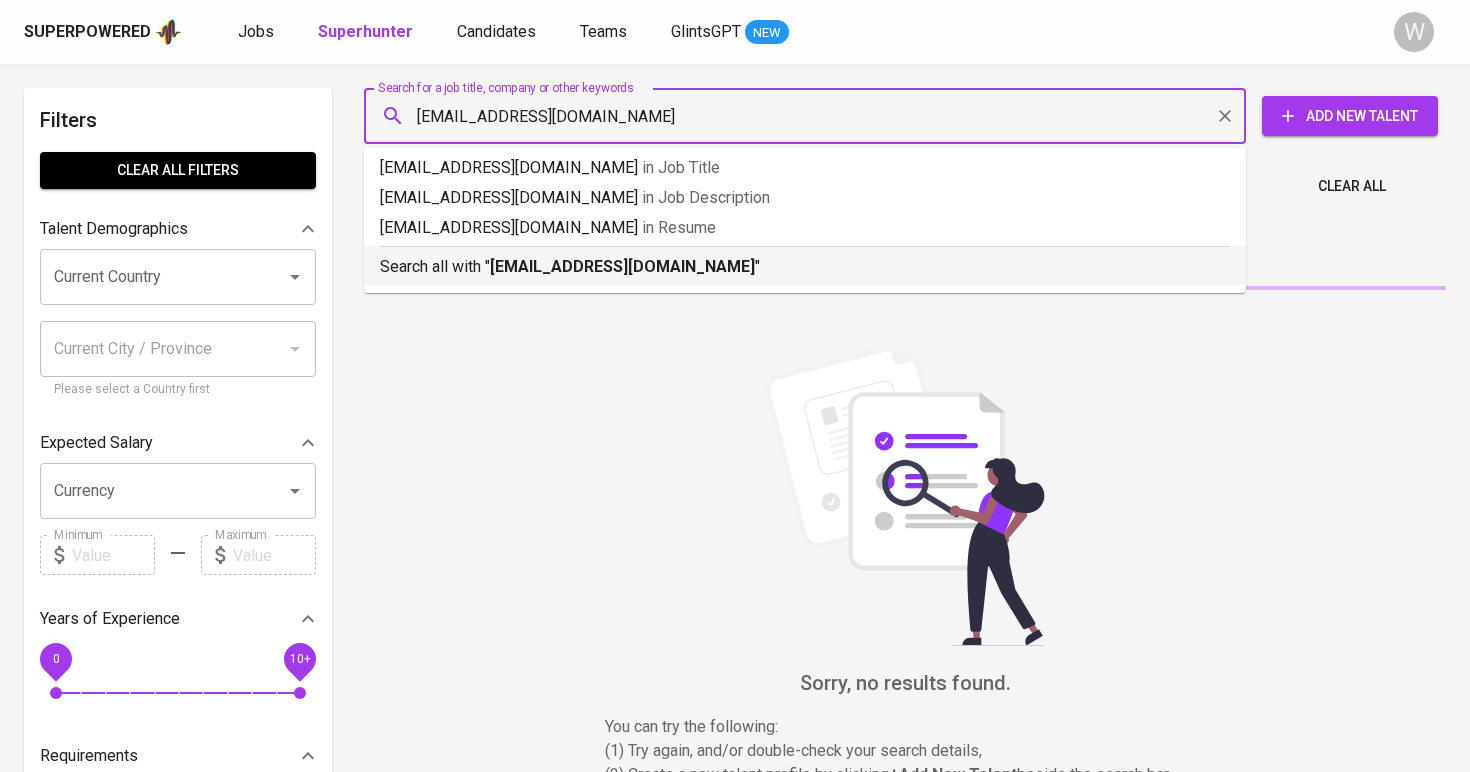 click on "[EMAIL_ADDRESS][DOMAIN_NAME]" at bounding box center [622, 266] 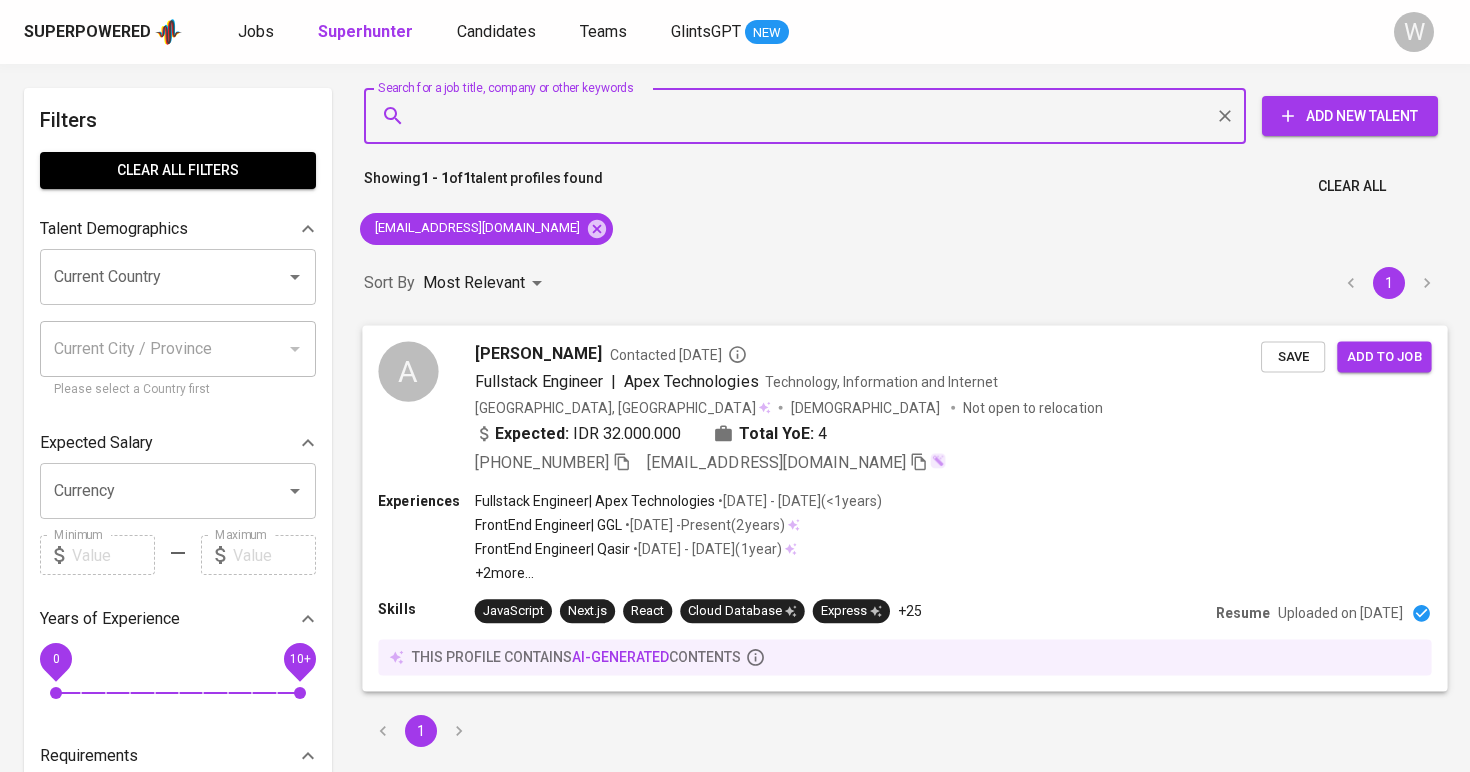 click on "[PERSON_NAME]" at bounding box center [538, 353] 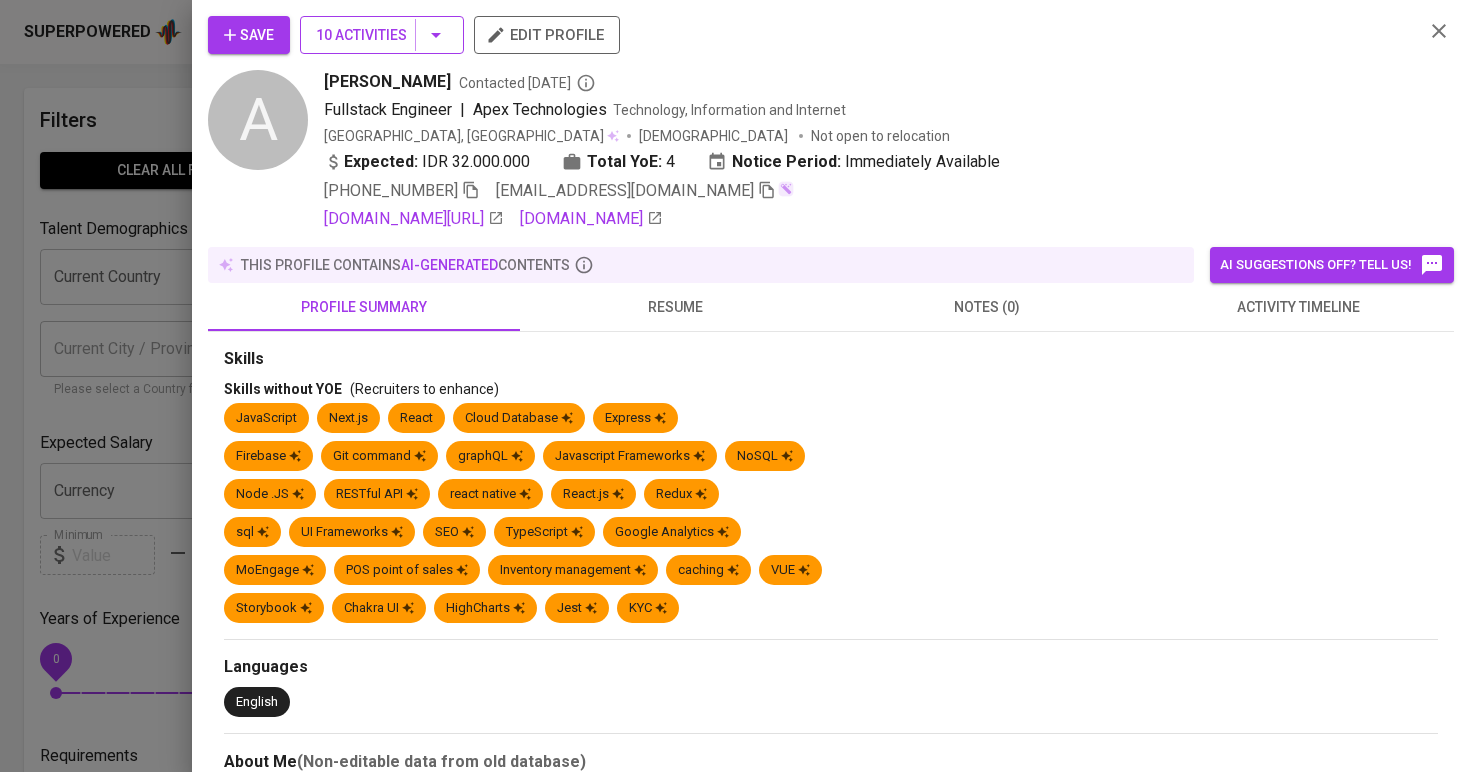 click on "10 Activities" at bounding box center [382, 35] 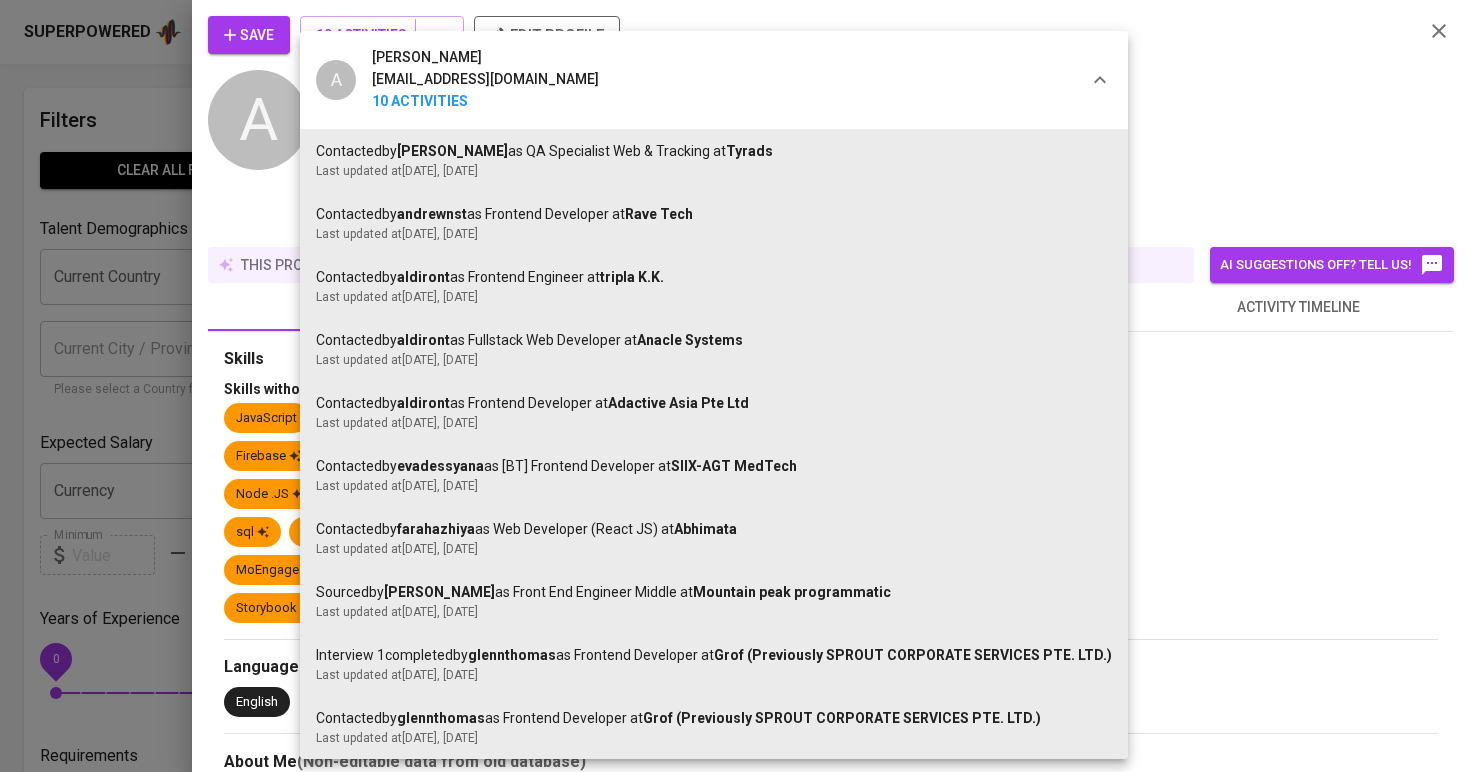 click at bounding box center (735, 386) 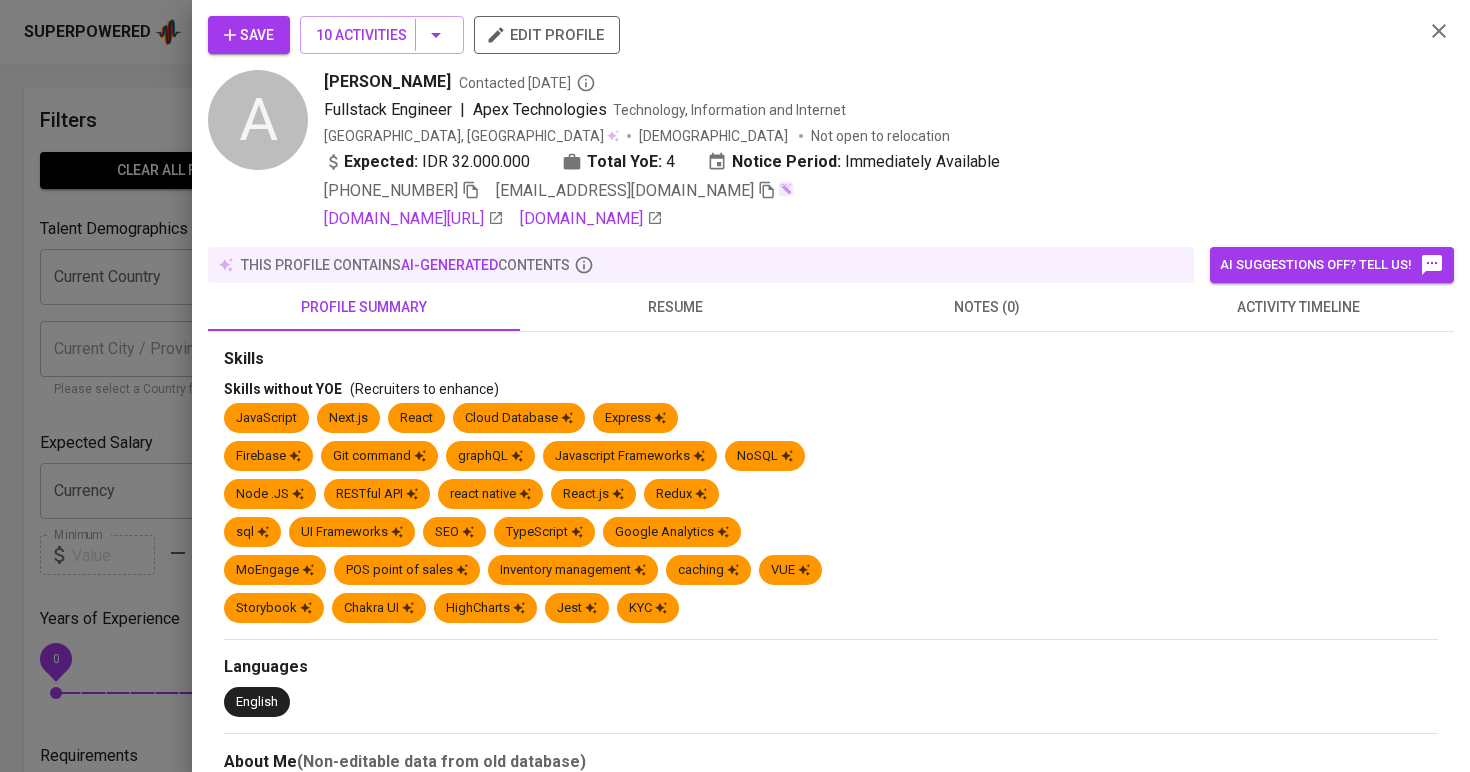 click on "A Abdul Rahman abdulrcs1@gmail.com 10 Activities Contacted  by  junice  as QA Specialist Web & Tracking at  Tyrads   Last updated at  Jun 11, 2025 , 20 days ago Contacted  by  andrewnst  as Frontend Developer at  Rave Tech   Last updated at  Jan 03, 2025 , 6 months ago Contacted  by  aldiront  as Frontend Engineer at  tripla K.K.   Last updated at  Dec 03, 2024 , 7 months ago Contacted  by  aldiront  as Fullstack Web Developer at  Anacle Systems   Last updated at  Aug 04, 2024 , 1 year ago Contacted  by  aldiront  as Frontend Developer at  Adactive Asia Pte Ltd   Last updated at  Jun 27, 2024 , 1 year ago Contacted  by  evadessyana  as [BT] Frontend Developer at  SIIX-AGT MedTech   Last updated at  May 21, 2024 , 1 year ago Contacted  by  farahazhiya  as Web Developer (React JS) at  Abhimata   Last updated at  Jul 25, 2023 , 2 years ago Sourced  by  petrus  as Front End Engineer Middle at  Mountain peak programmatic   Last updated at  Feb 08, 2023 , 2 years ago Interview 1  Completed  by  glennthomas    by" at bounding box center (735, 386) 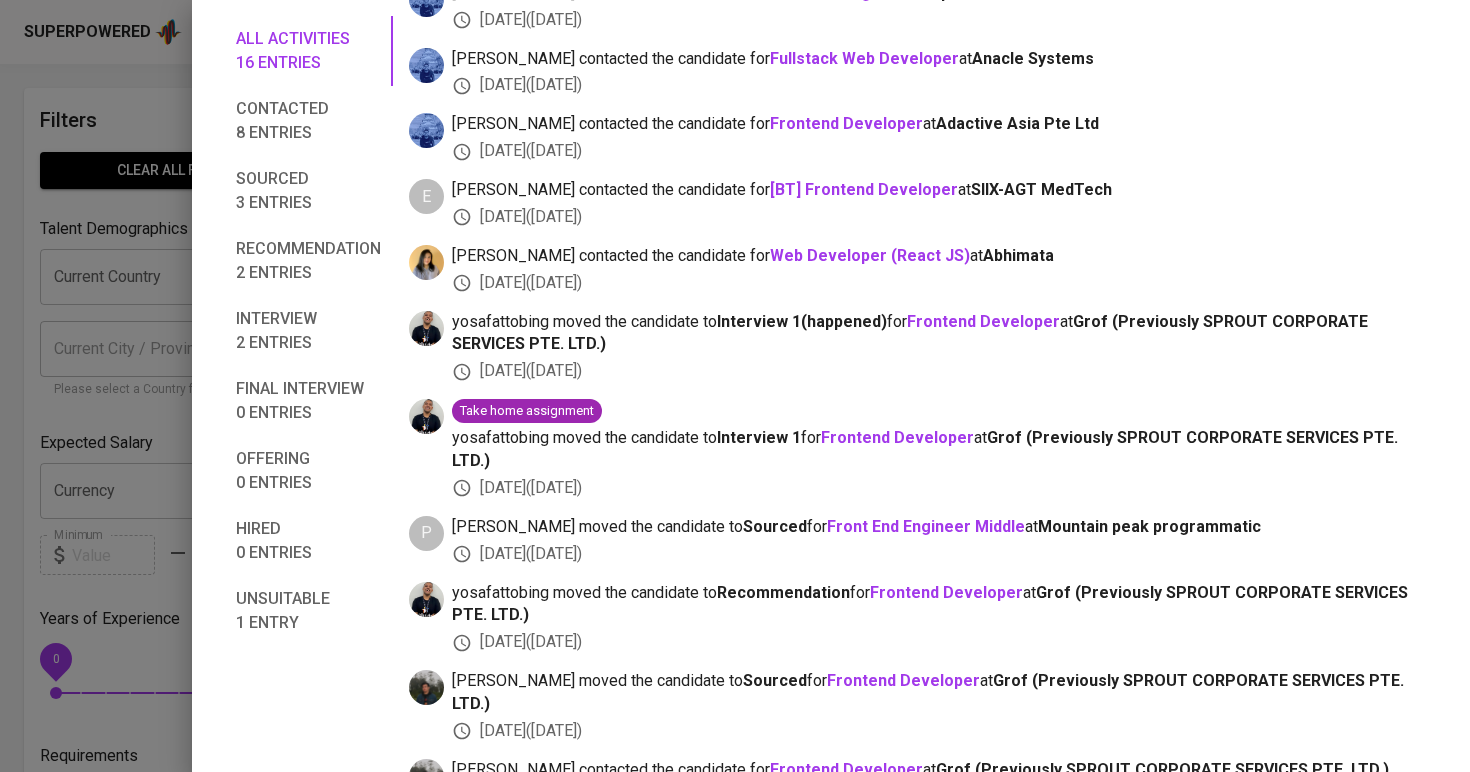 scroll, scrollTop: 0, scrollLeft: 0, axis: both 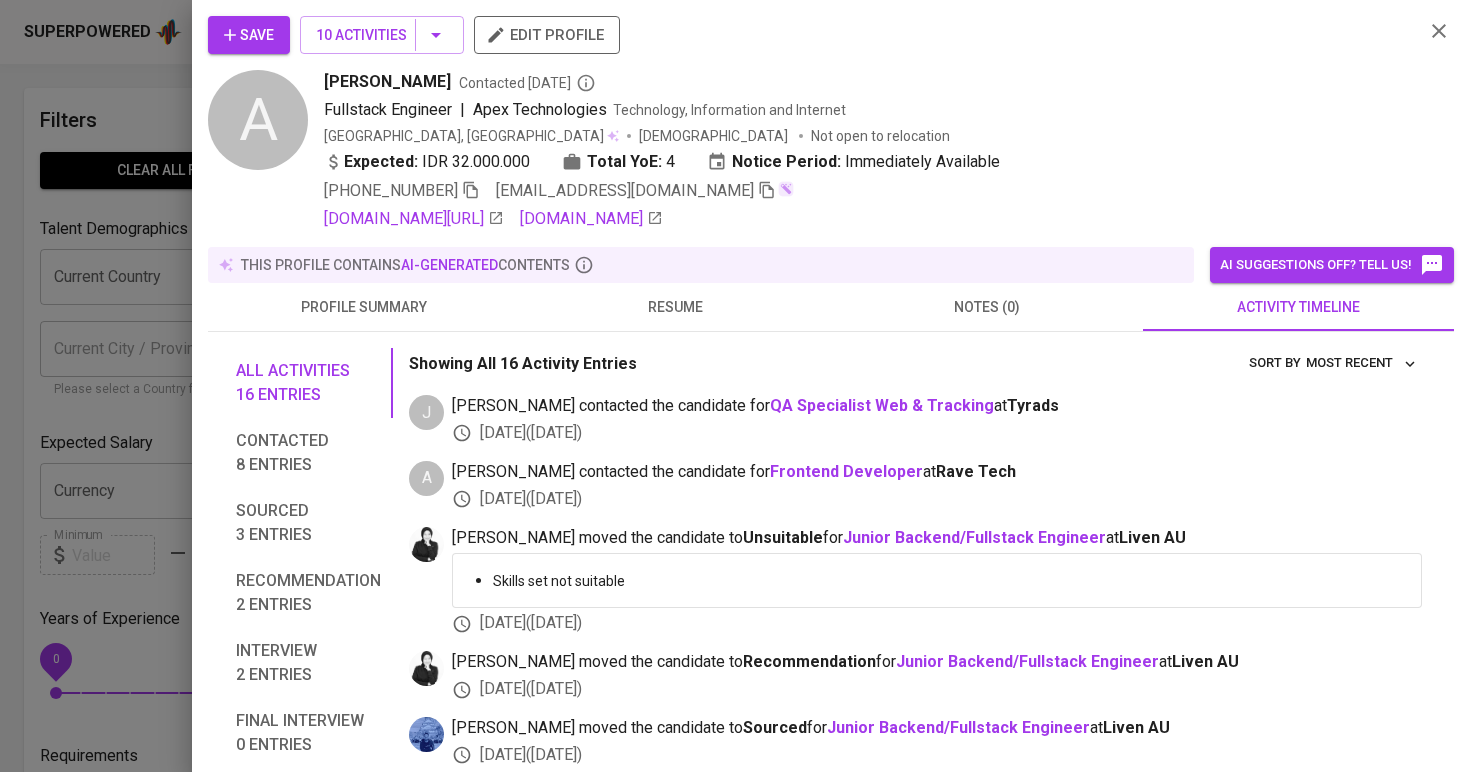 click on "Save" at bounding box center (249, 35) 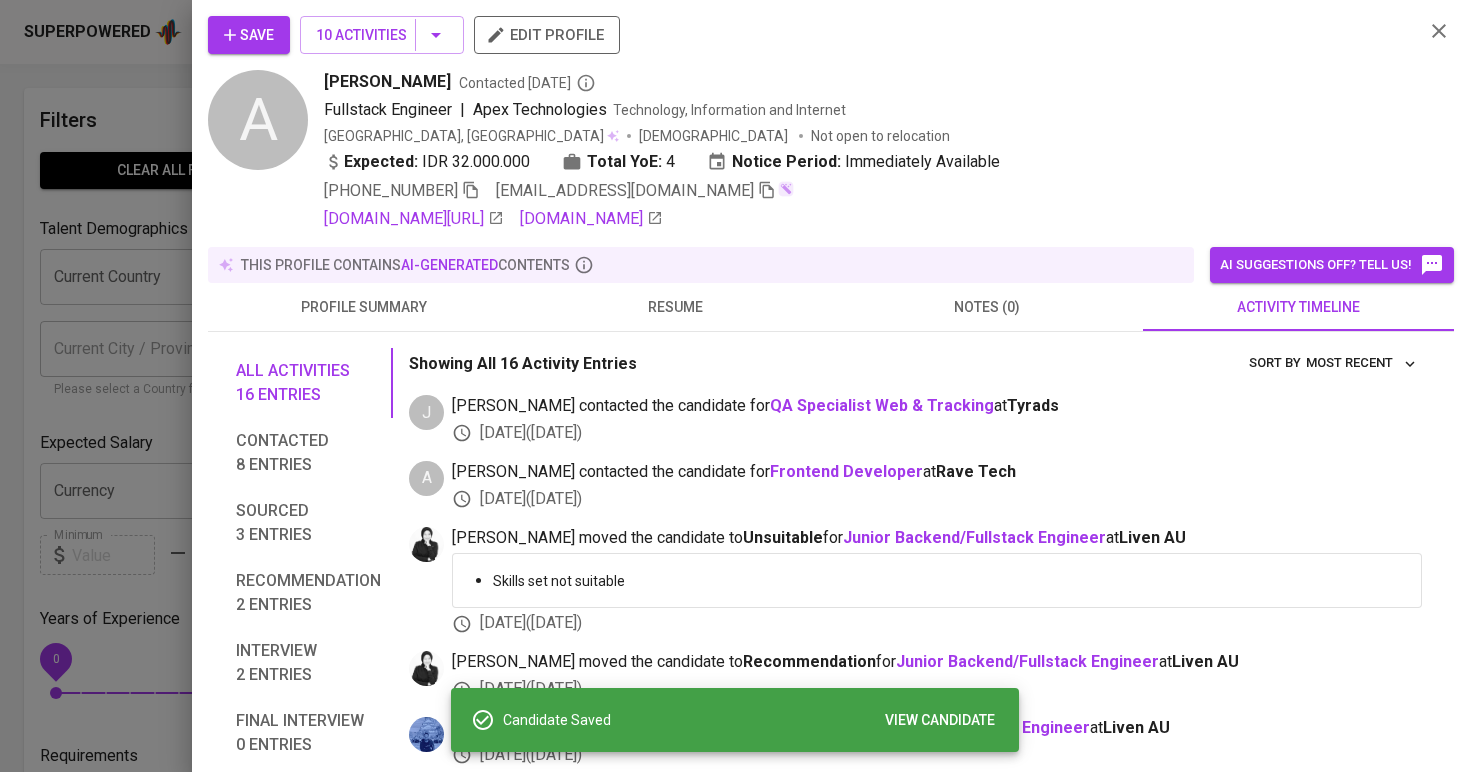 click at bounding box center (735, 386) 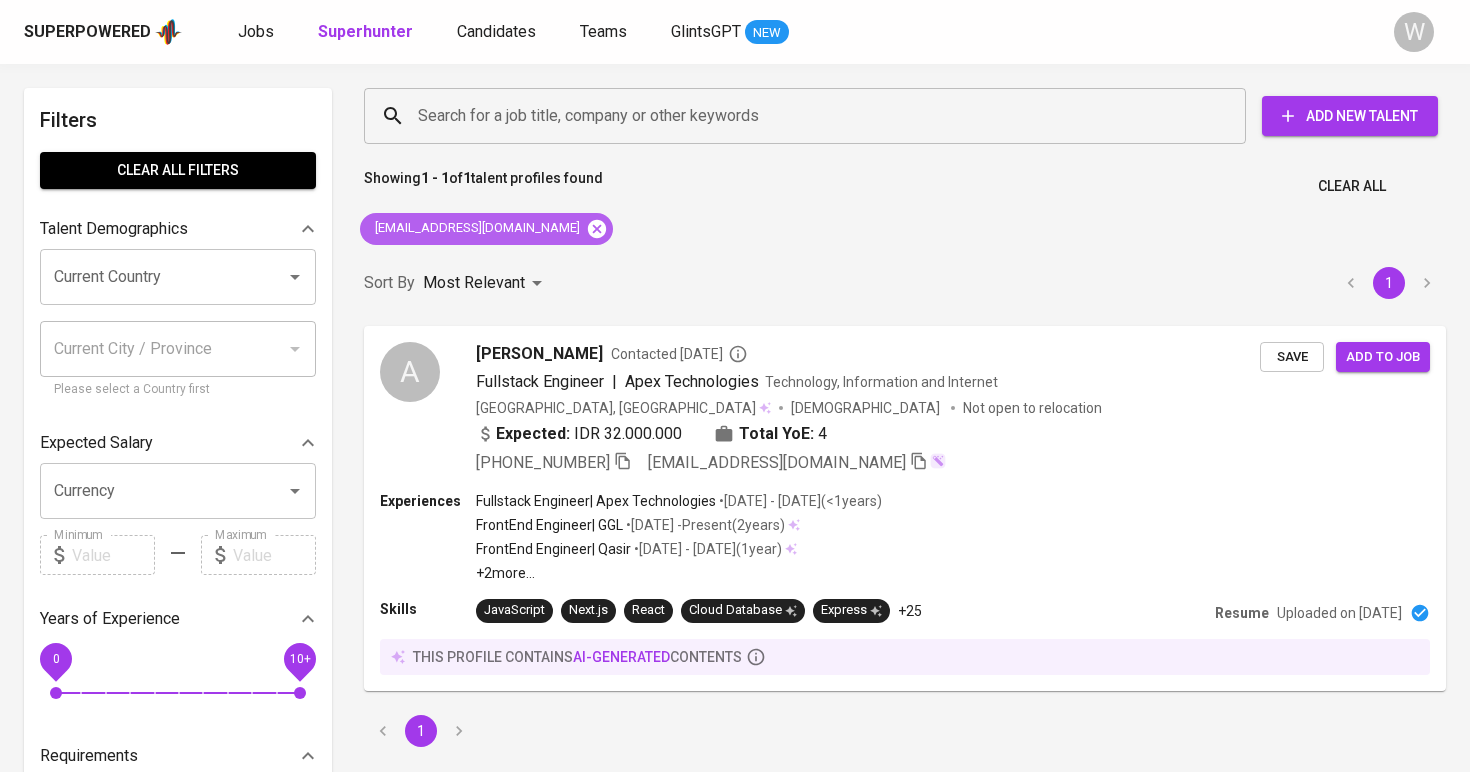 click 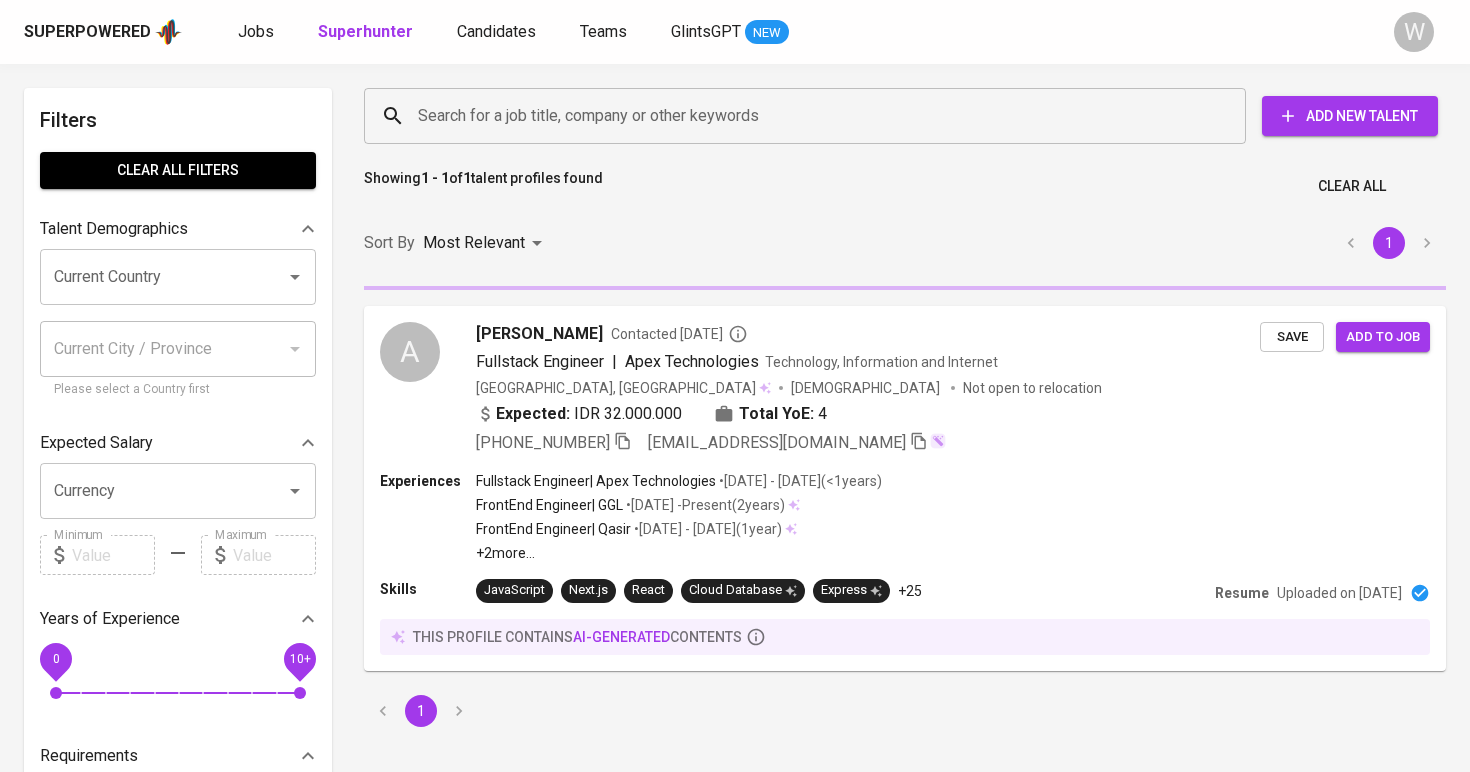 click on "Search for a job title, company or other keywords" at bounding box center (810, 116) 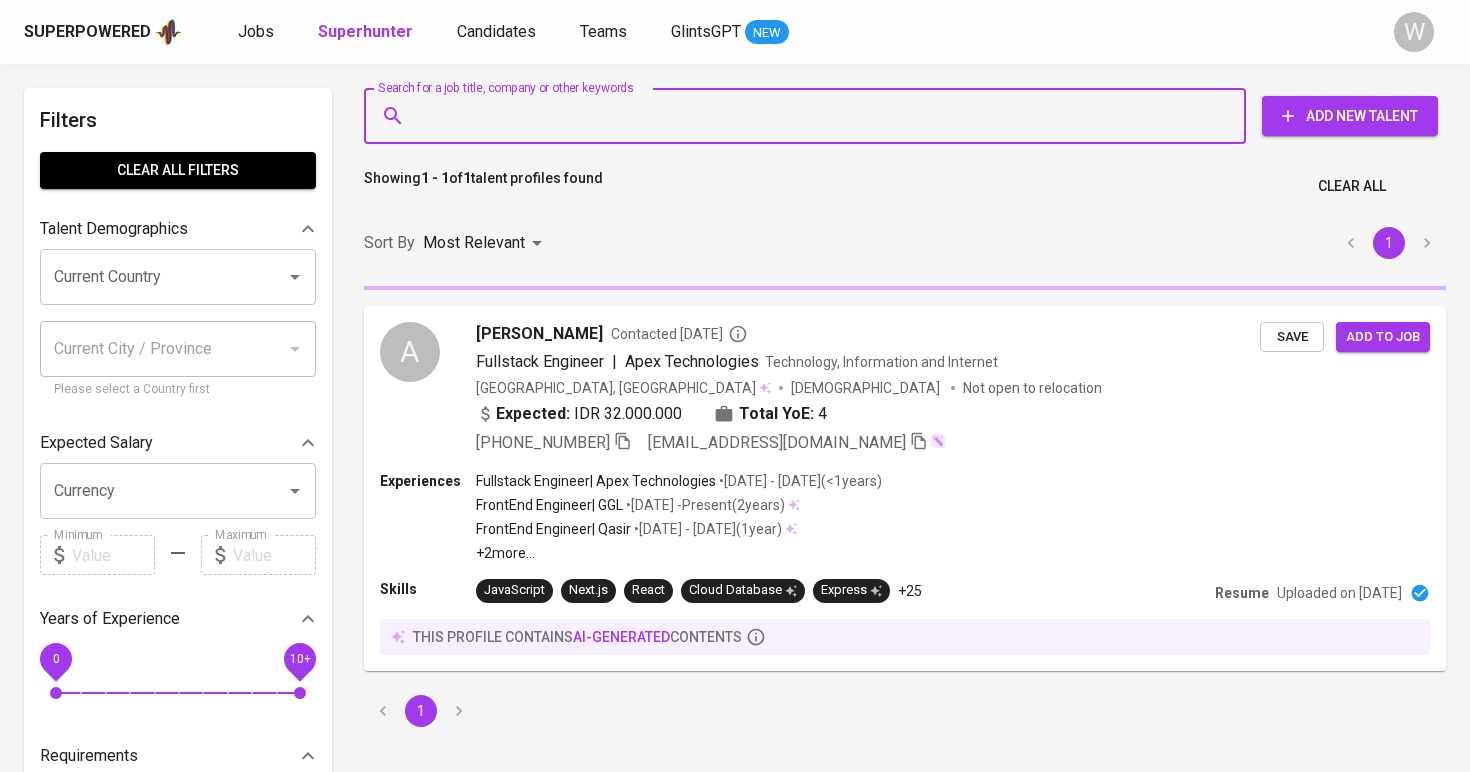 paste on "� yudhaashter@gmail.com" 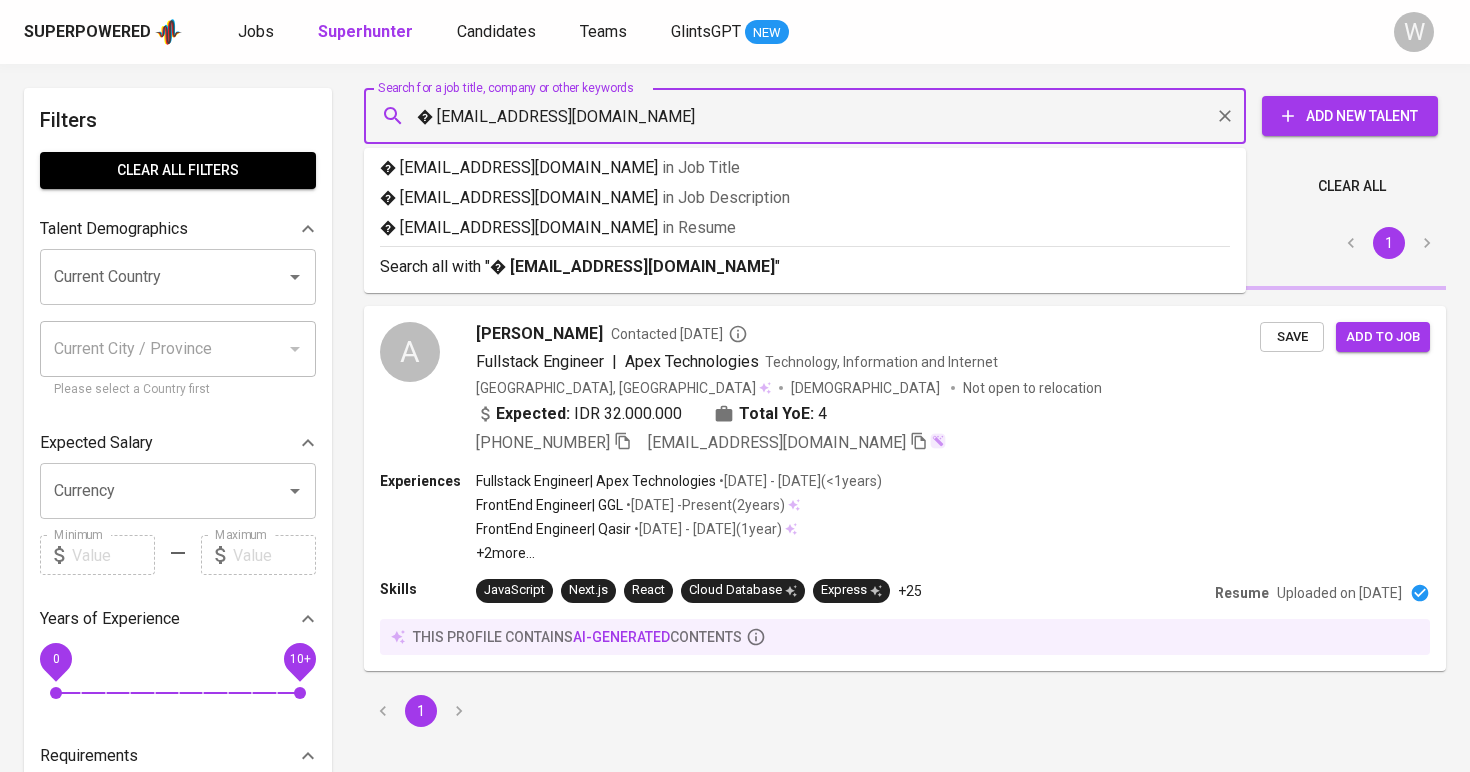 click on "� yudhaashter@gmail.com" at bounding box center [810, 116] 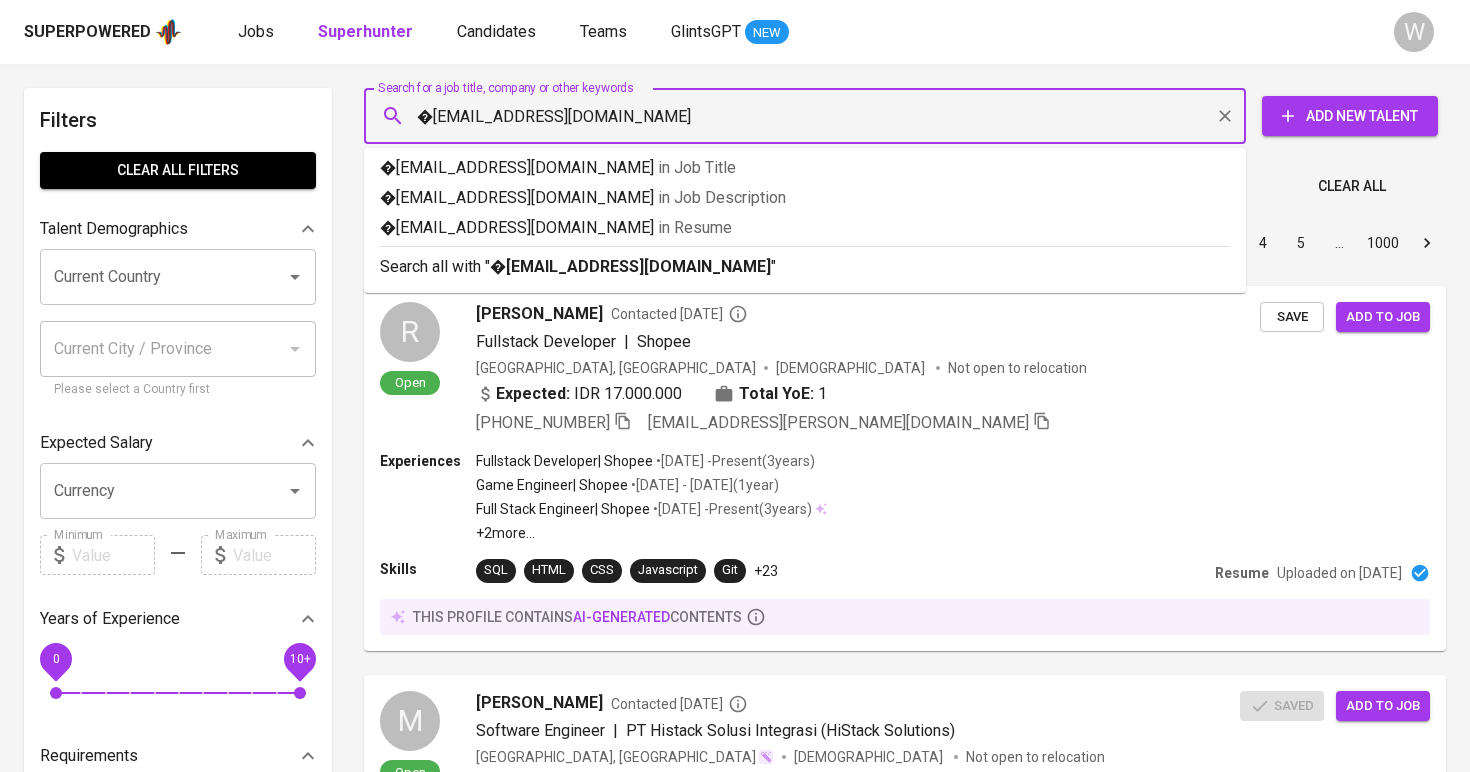 type on "[EMAIL_ADDRESS][DOMAIN_NAME]" 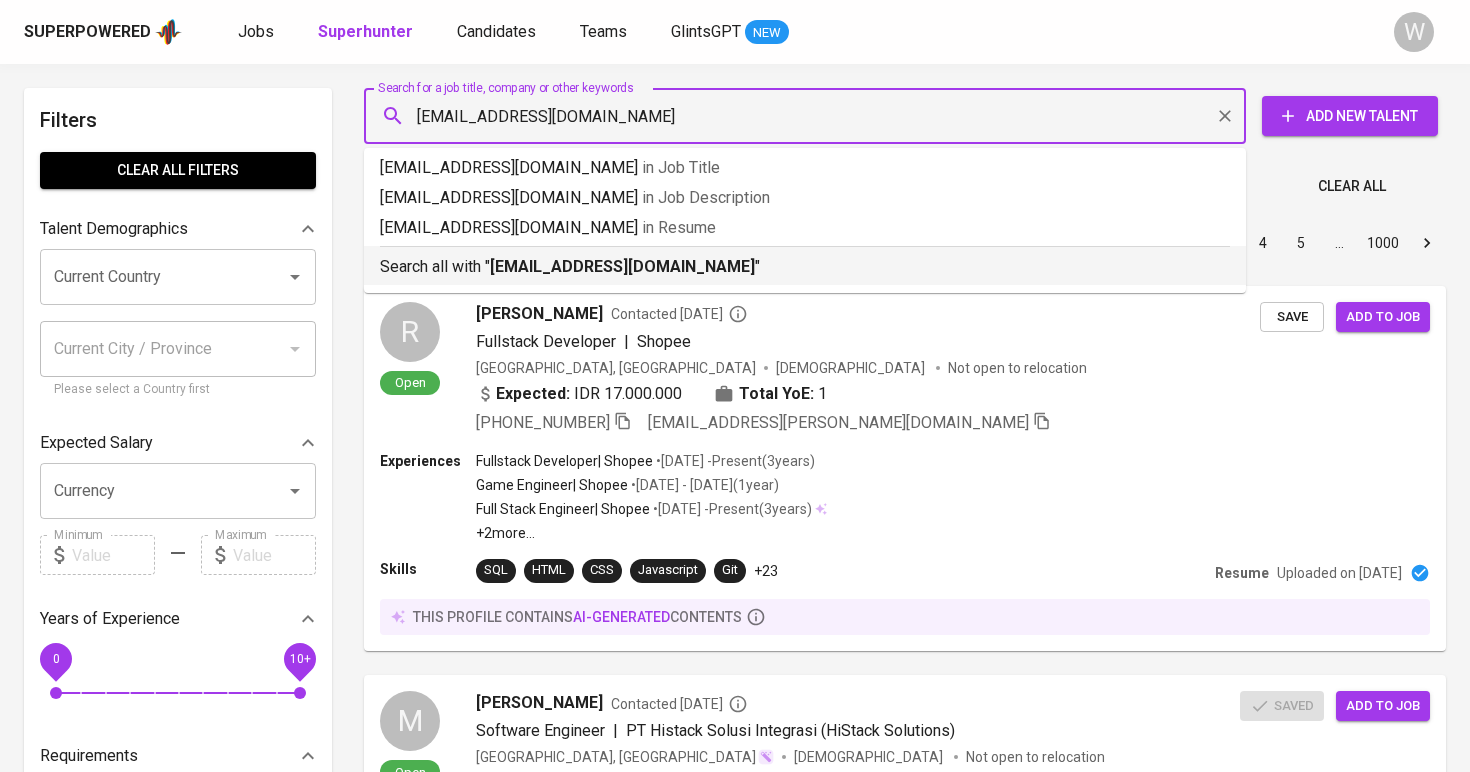 click on "[EMAIL_ADDRESS][DOMAIN_NAME]" at bounding box center [622, 266] 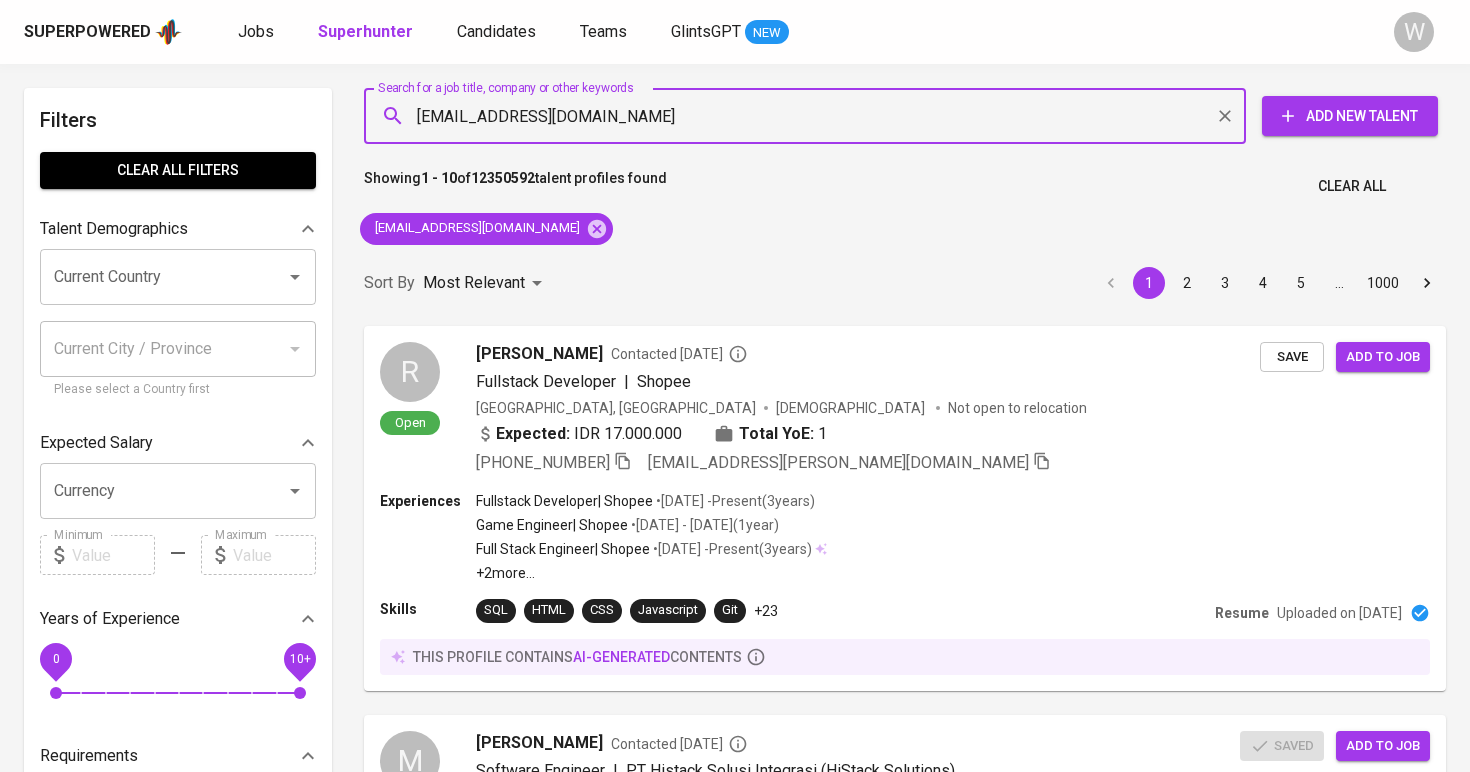 click on "Sort By Most Relevant MOST_RELEVANT 1 2 3 4 5 … 1000" at bounding box center (905, 283) 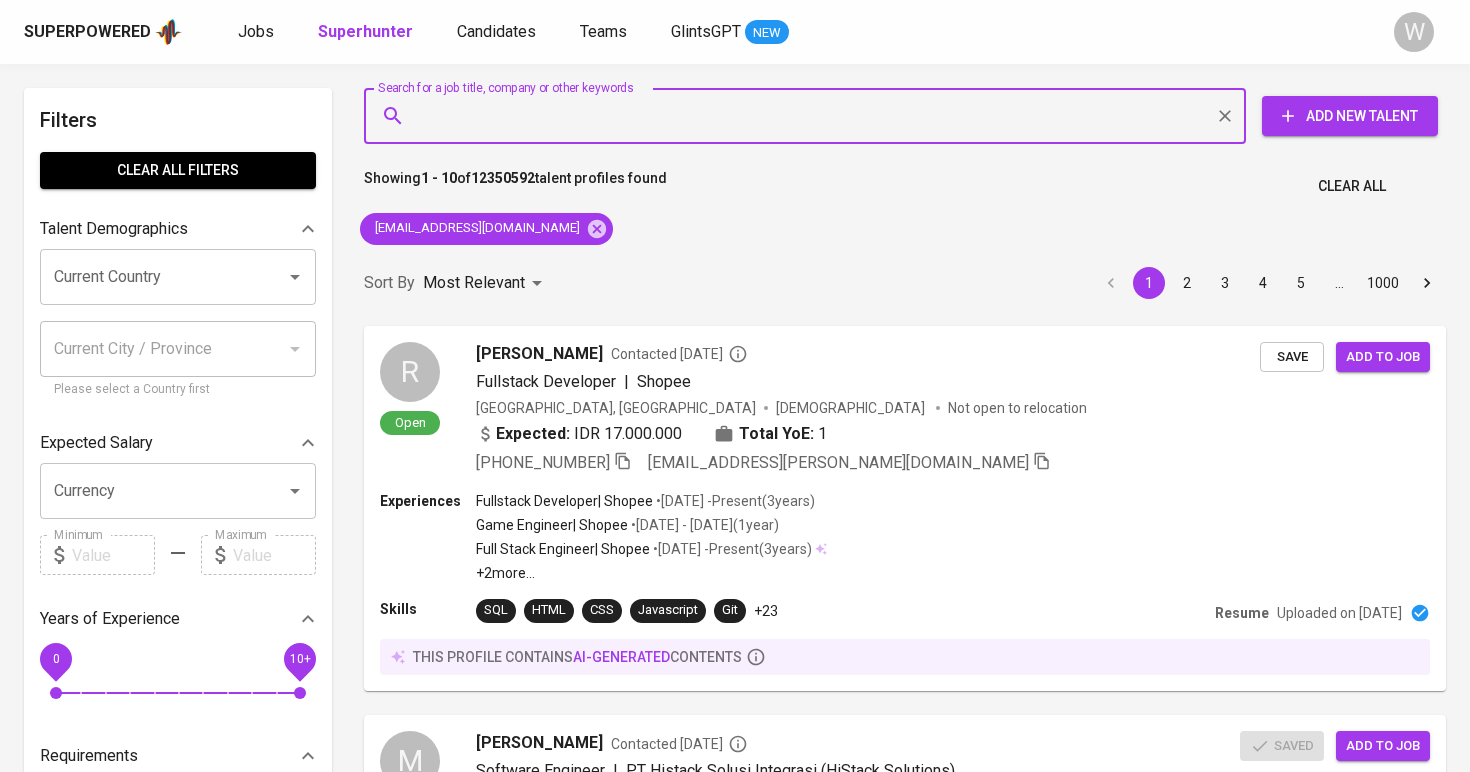 click on "Sort By Most Relevant MOST_RELEVANT 1 2 3 4 5 … 1000" at bounding box center [905, 283] 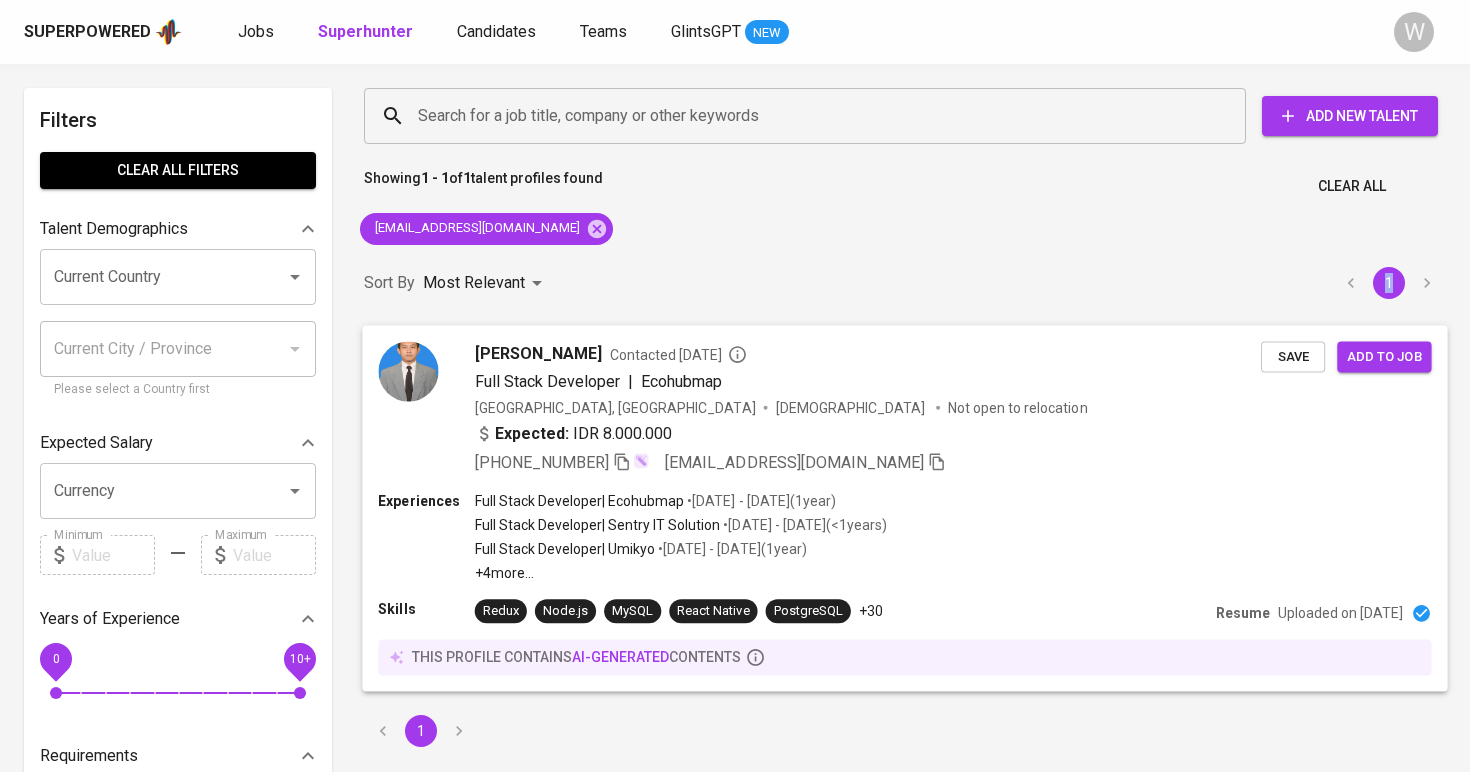 click on "[PERSON_NAME]" at bounding box center [538, 353] 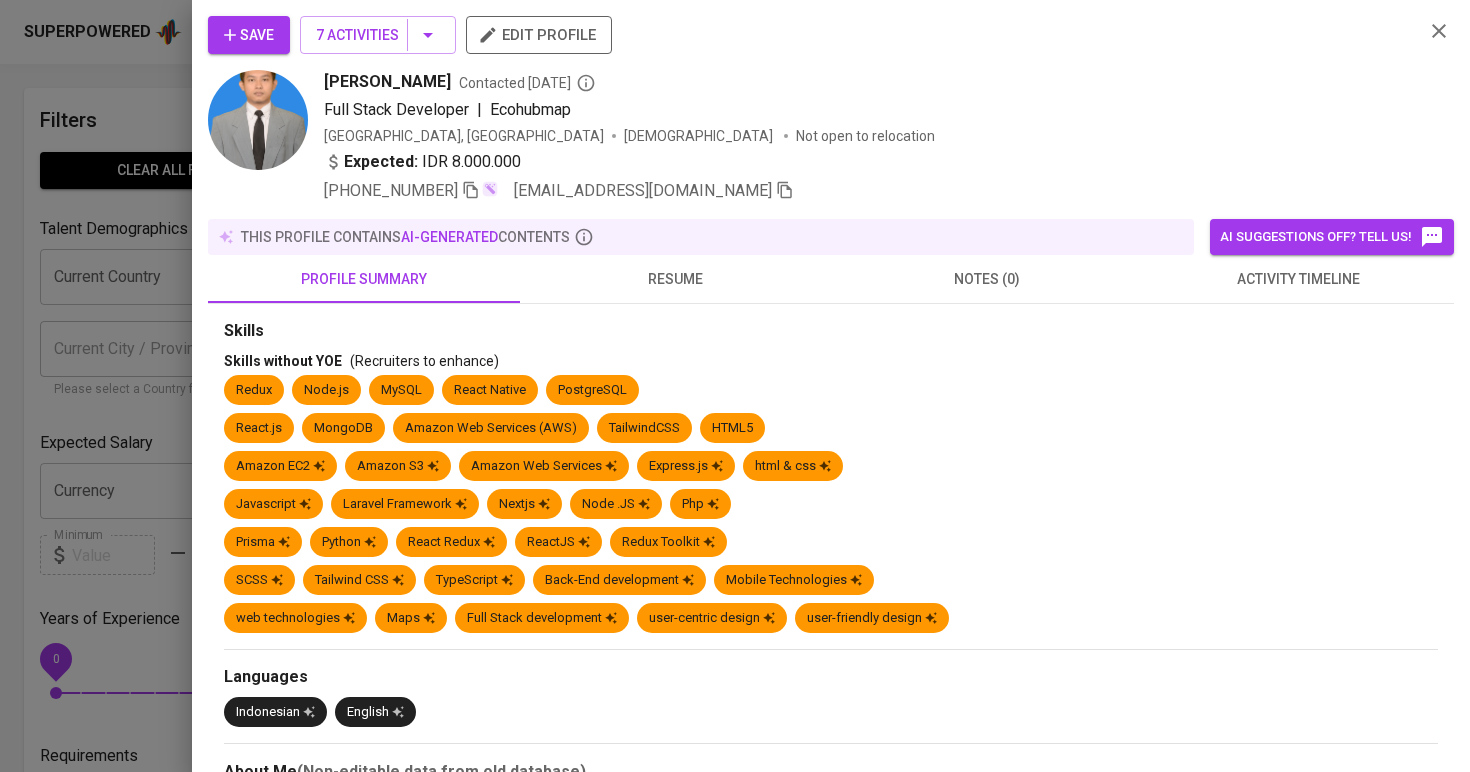 click on "Save 7 Activities   edit profile" at bounding box center [808, 43] 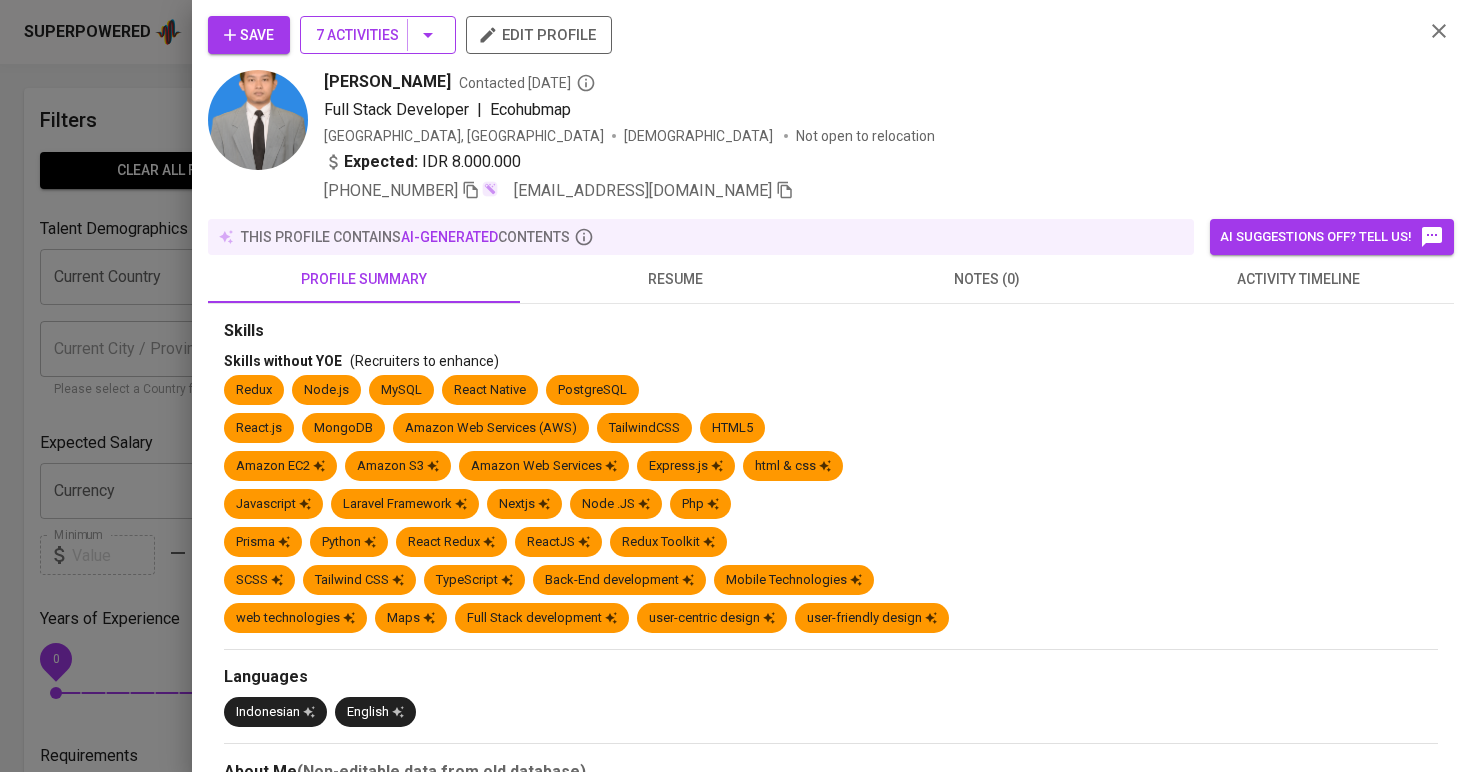 click on "7 Activities" at bounding box center (378, 35) 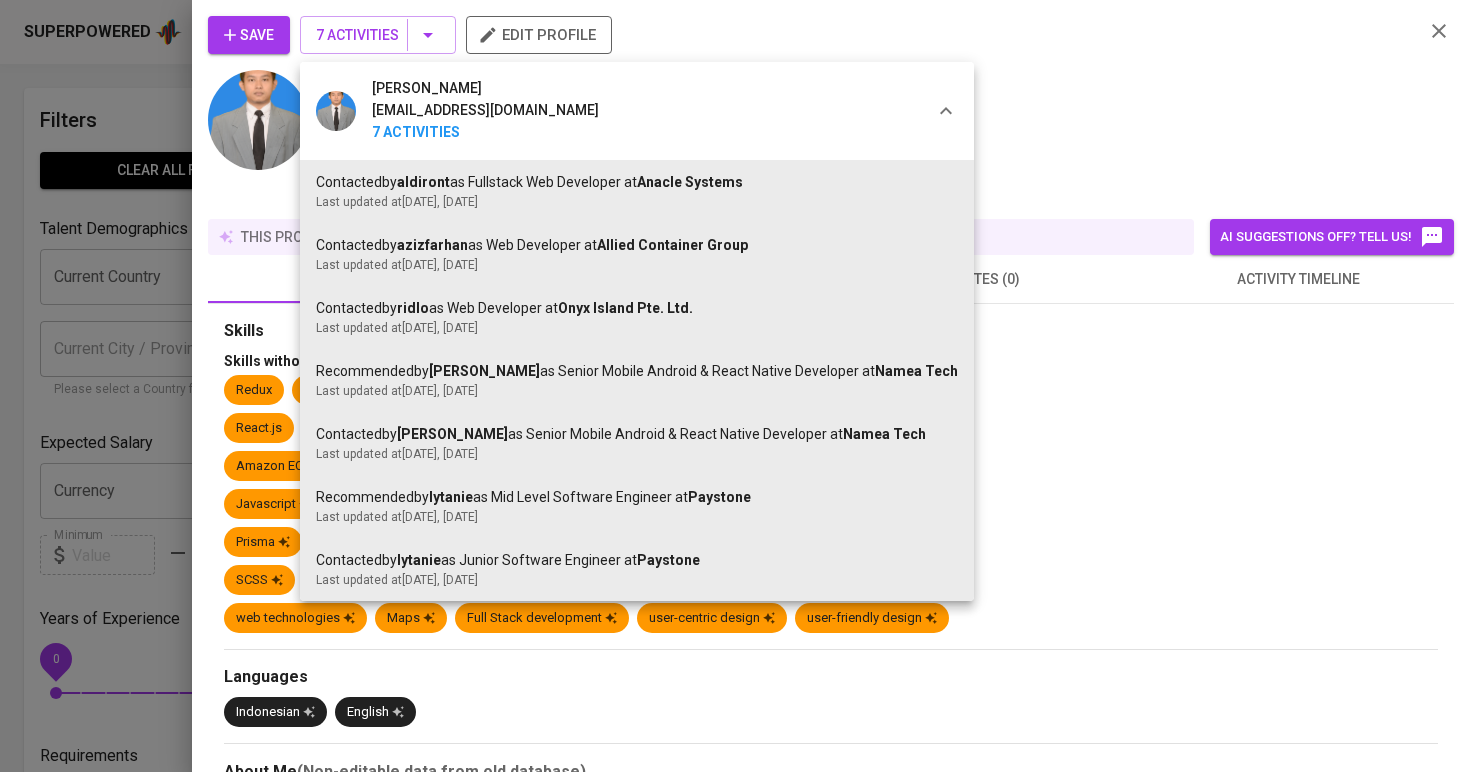 click at bounding box center [735, 386] 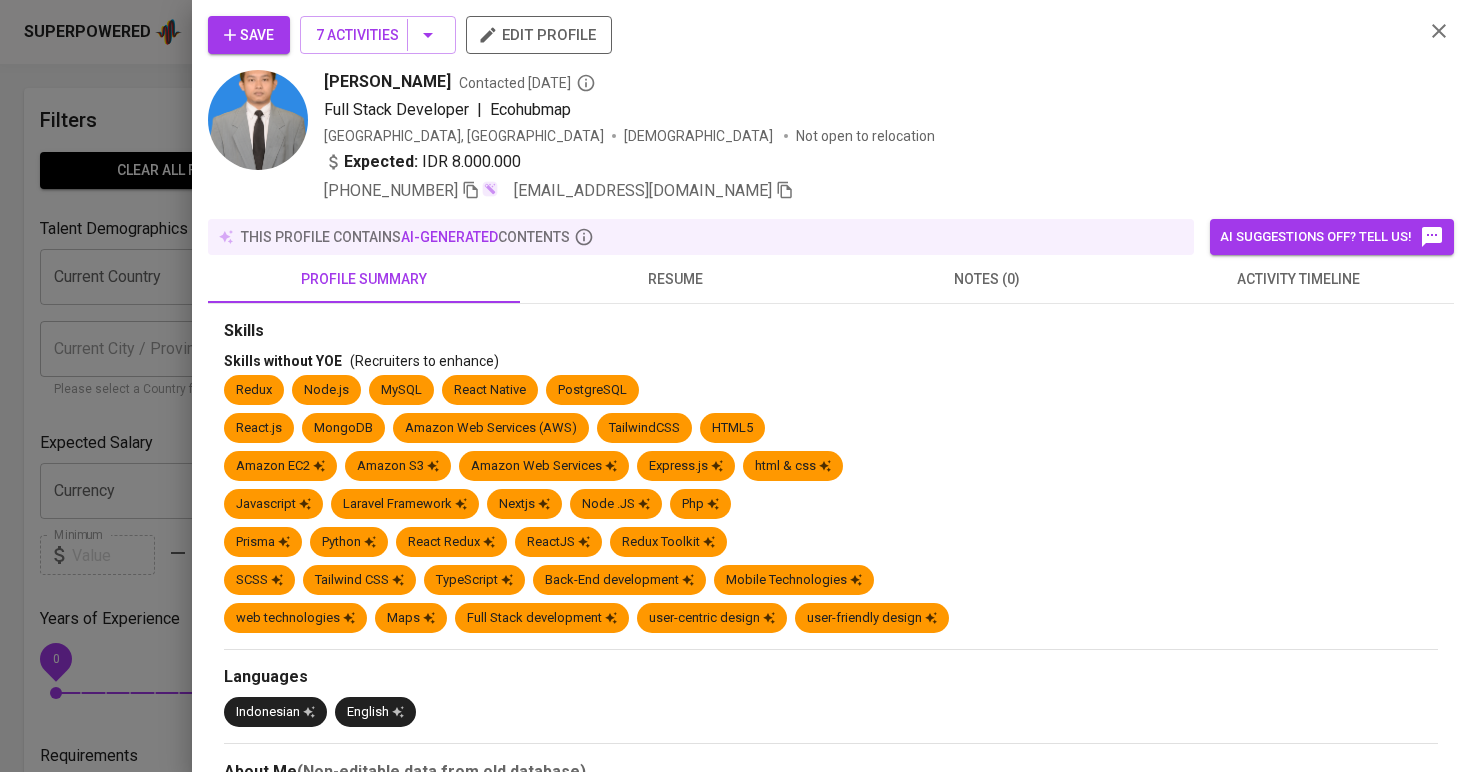 click on "Save" at bounding box center [249, 35] 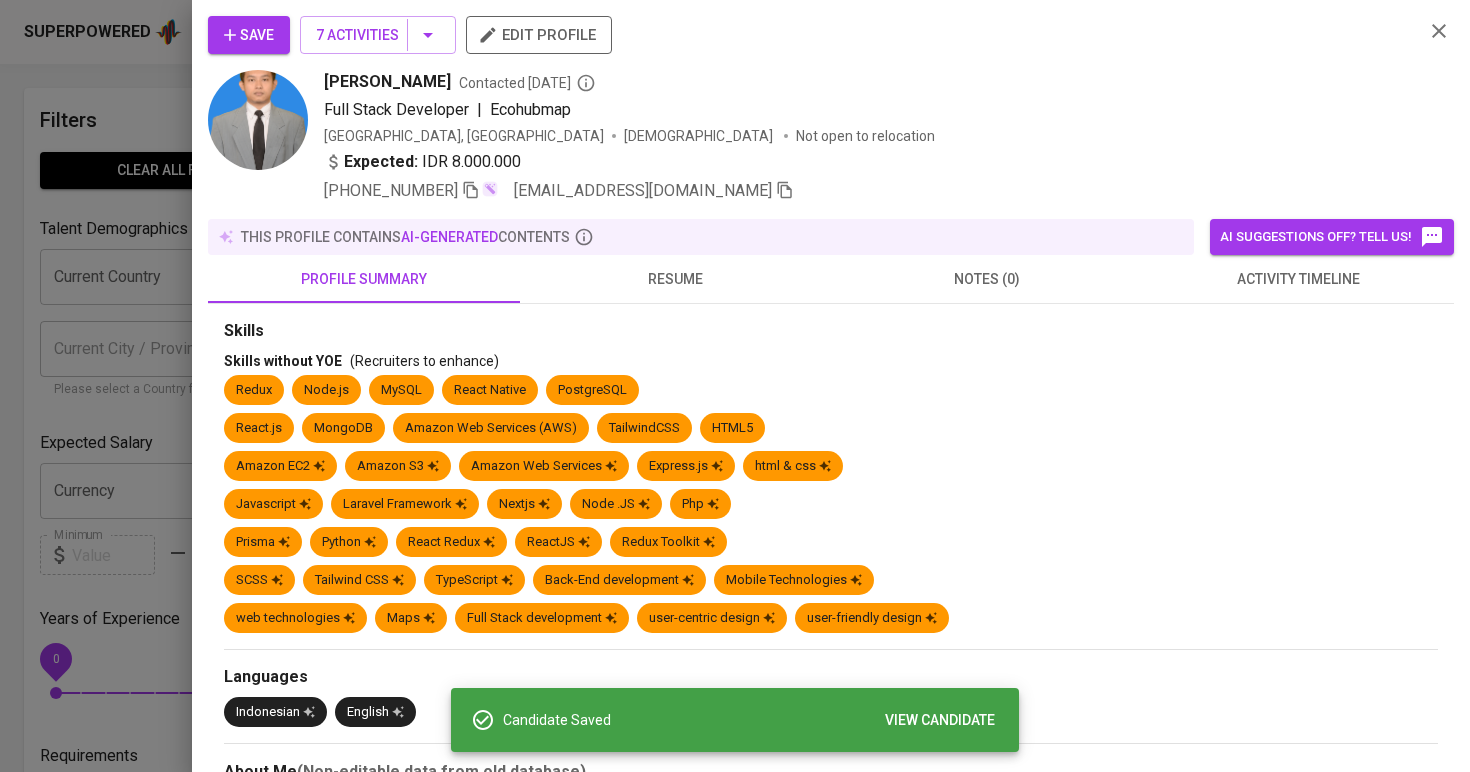 click at bounding box center (735, 386) 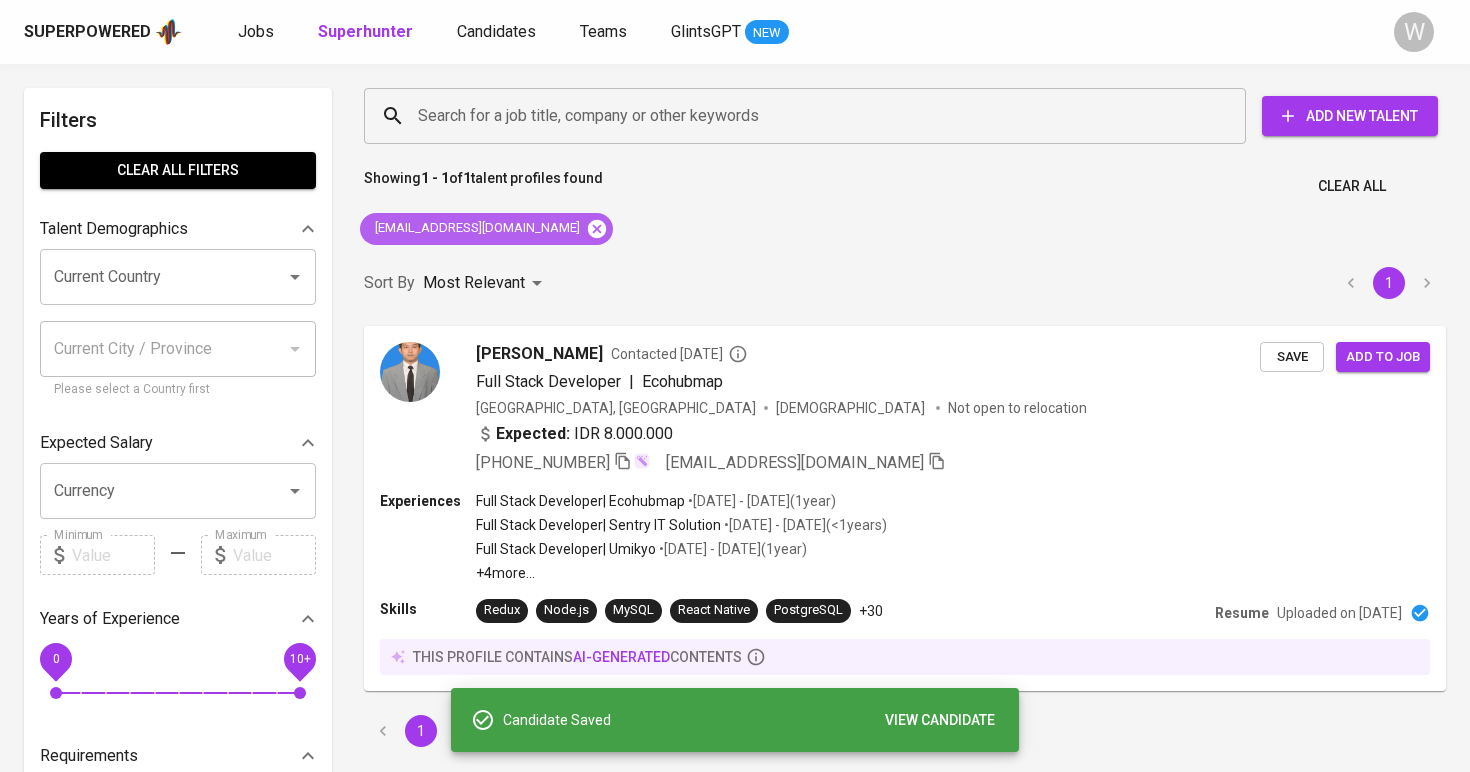 click 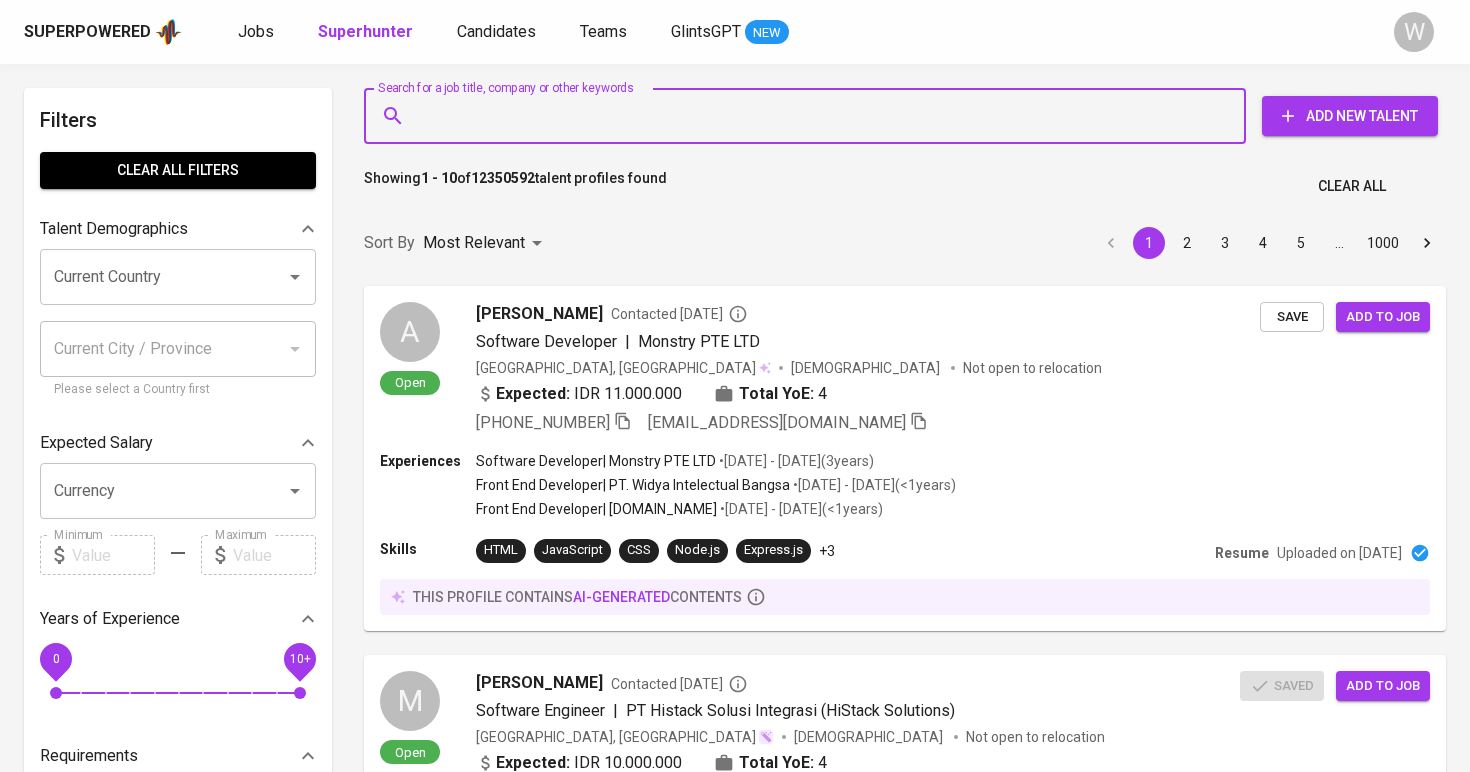 click on "Search for a job title, company or other keywords" at bounding box center [810, 116] 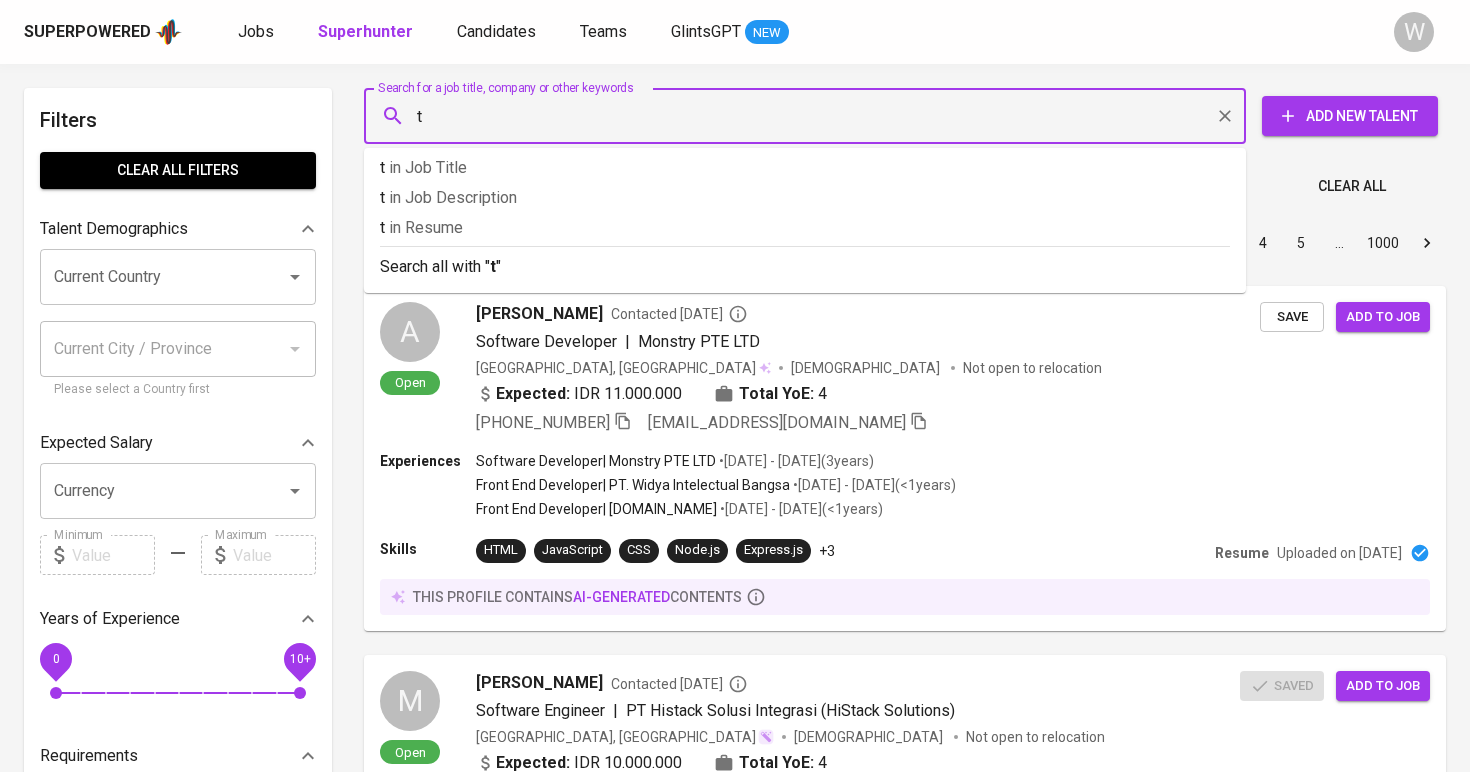 paste on "winedo.dev@gmail.com" 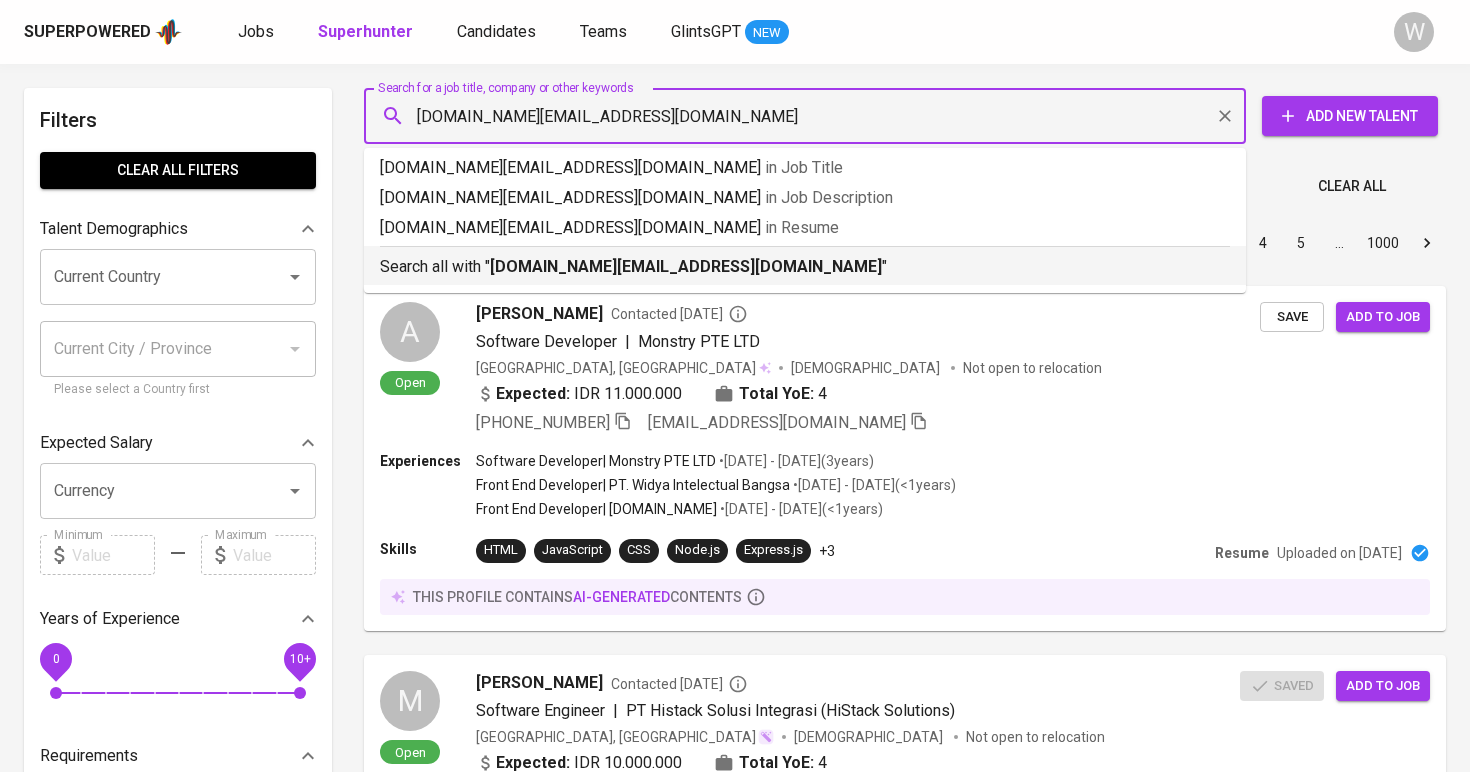 click on "[DOMAIN_NAME][EMAIL_ADDRESS][DOMAIN_NAME]" at bounding box center (686, 266) 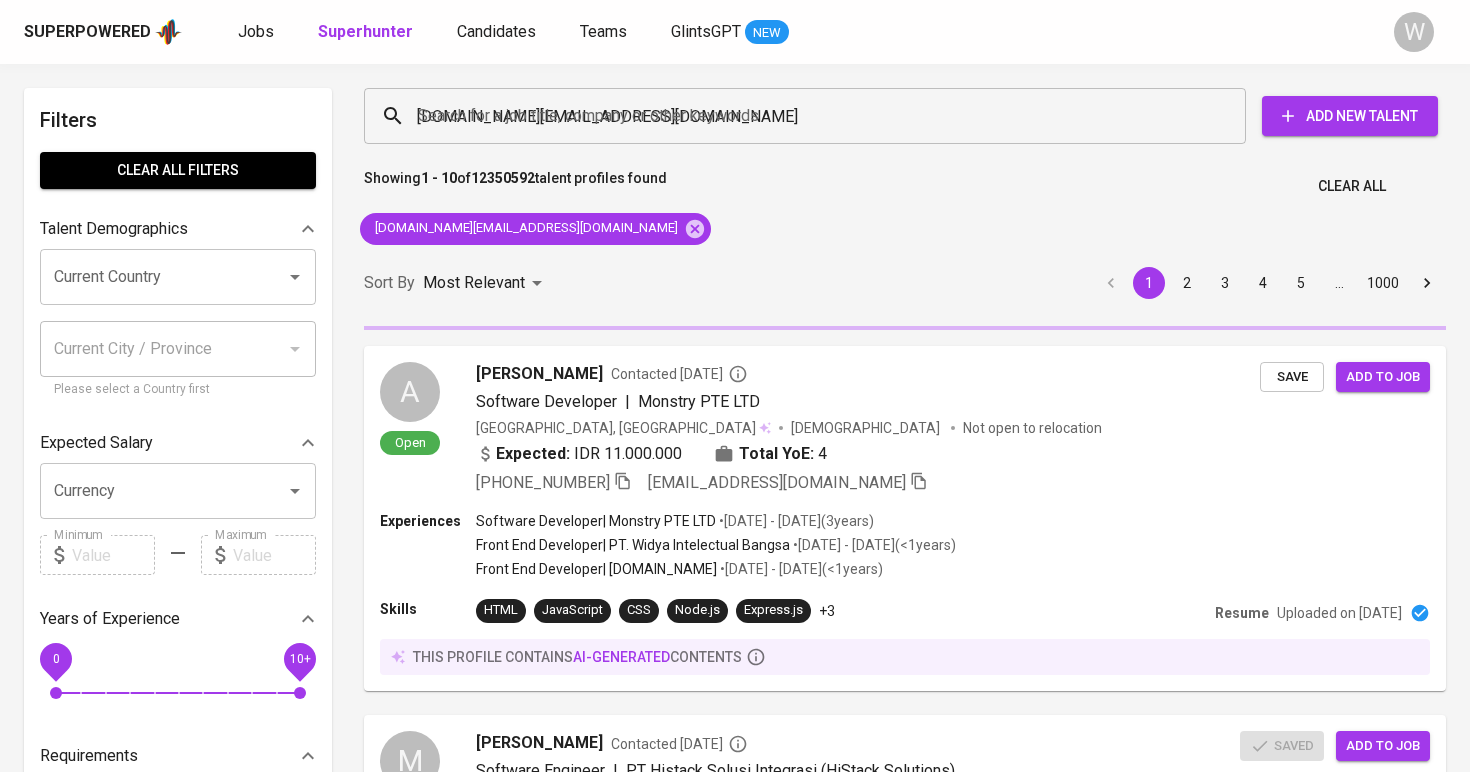 type 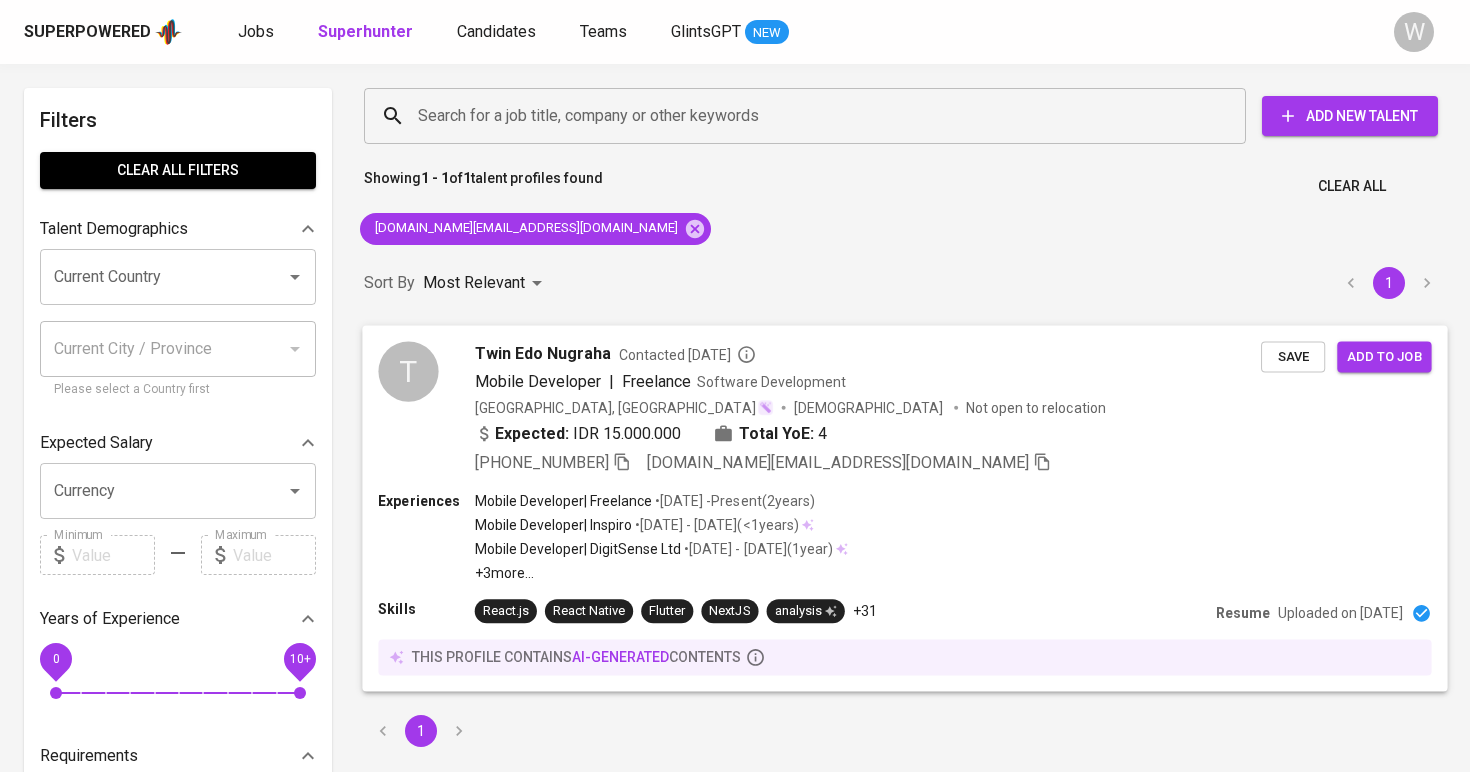 click on "Save" at bounding box center [1293, 356] 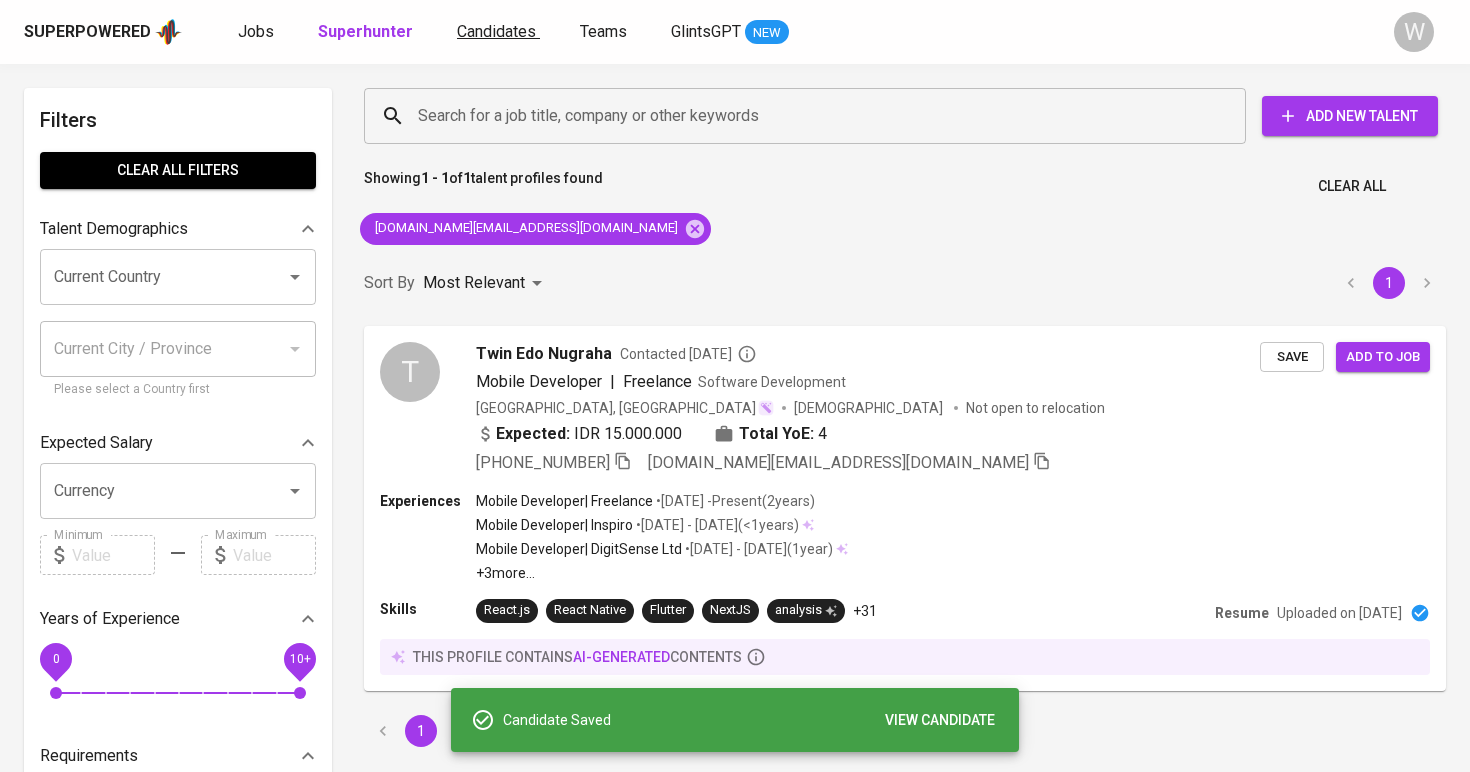 click on "Candidates" at bounding box center [496, 31] 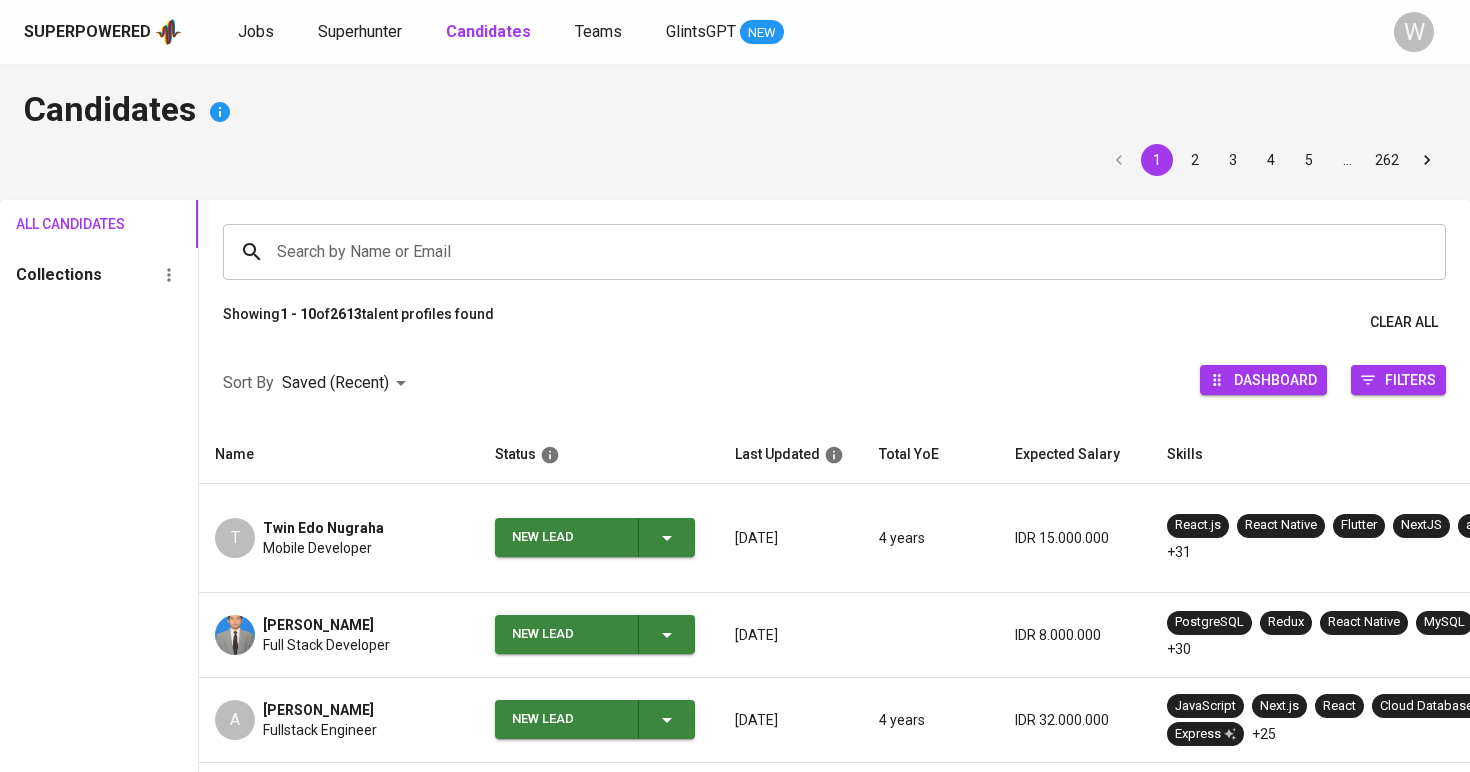 click on "New Lead" at bounding box center [595, 537] 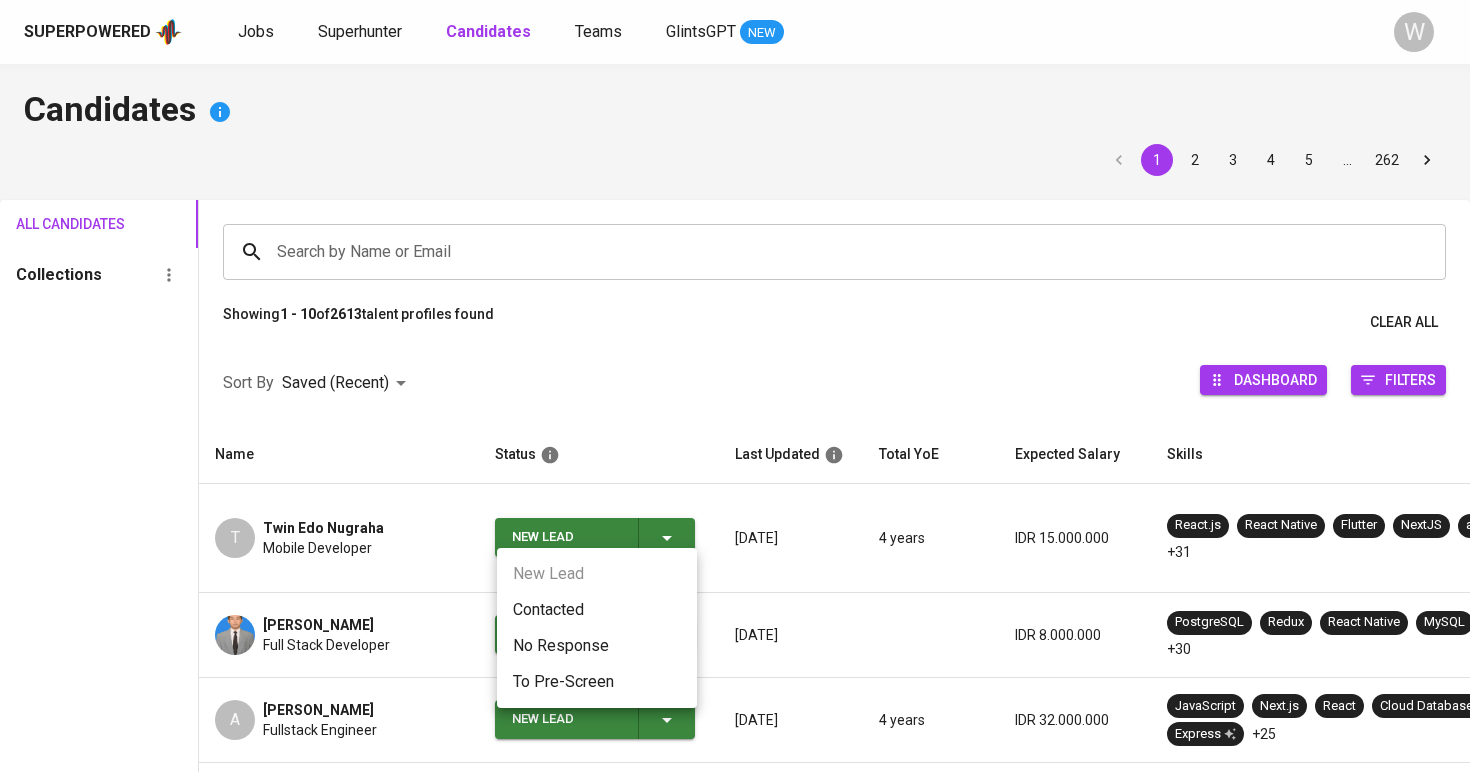 click on "Contacted" at bounding box center [597, 610] 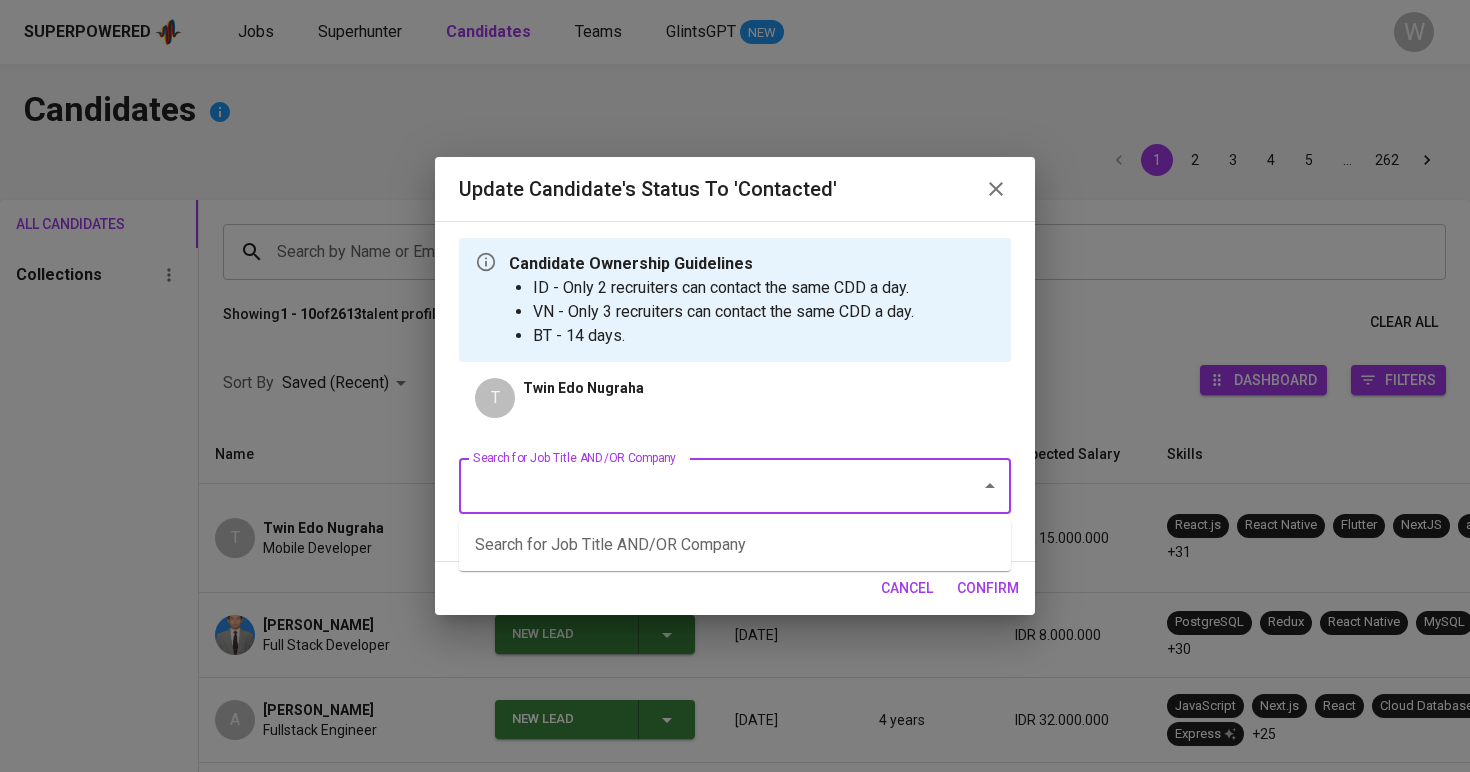 click on "Search for Job Title AND/OR Company" at bounding box center (707, 486) 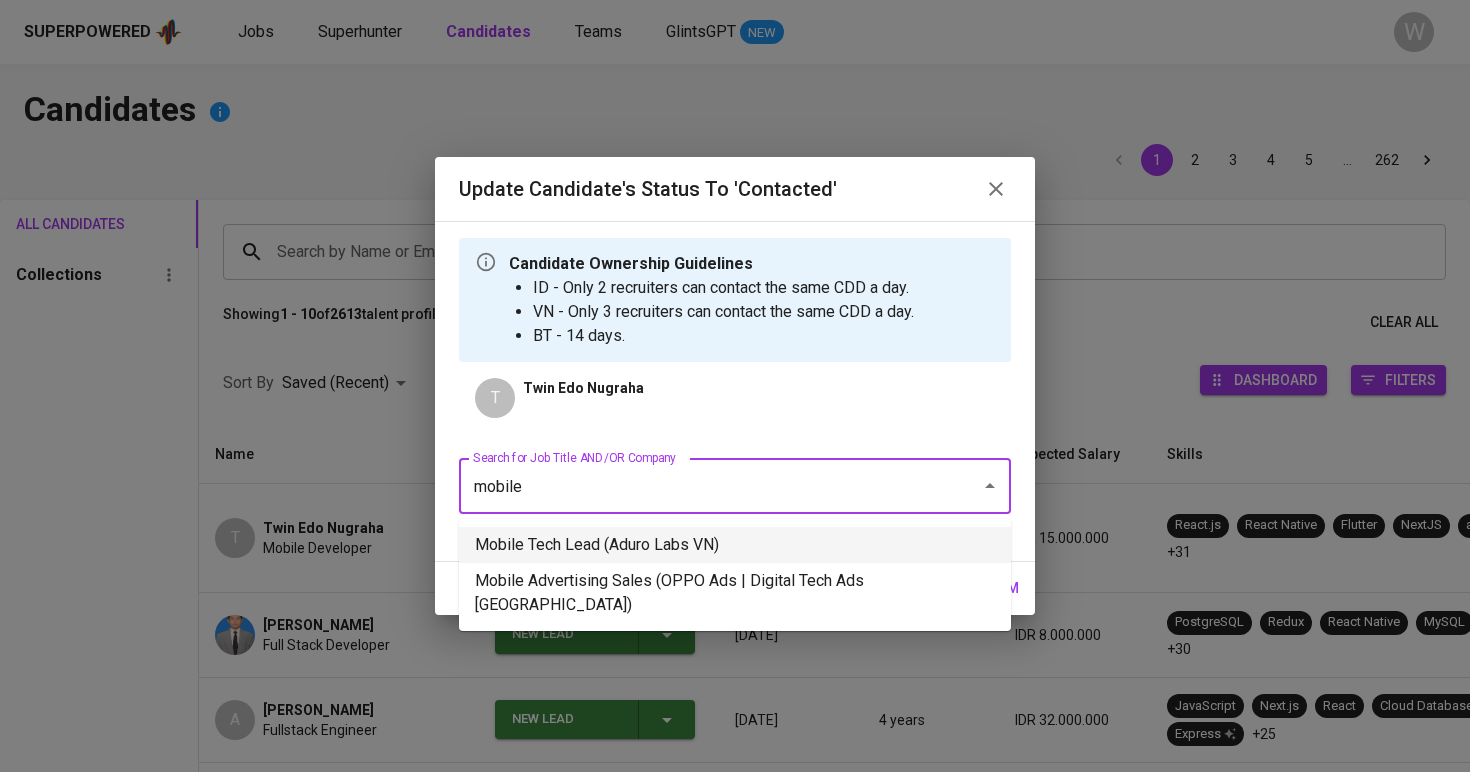 click on "Mobile Tech Lead (Aduro Labs VN)" at bounding box center [735, 545] 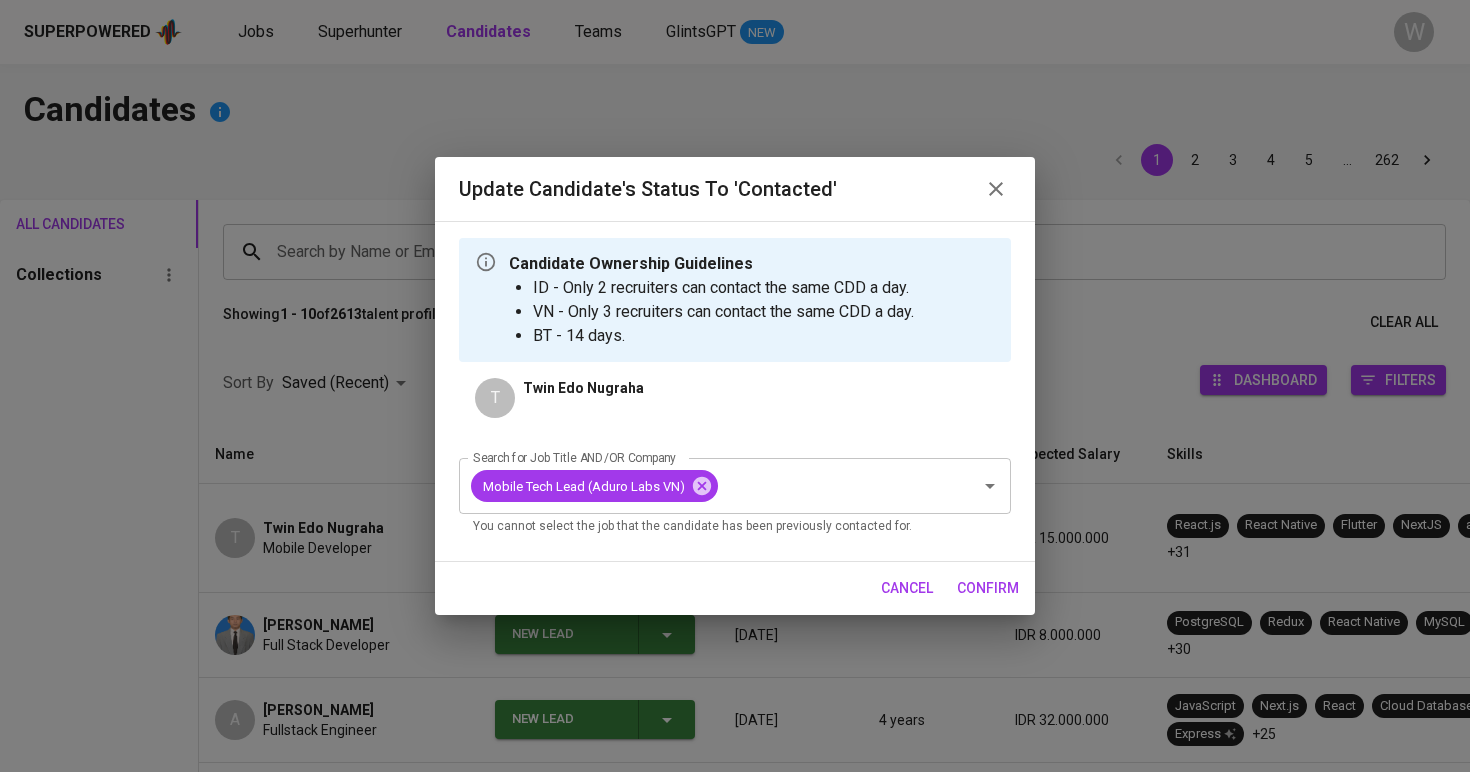 click on "confirm" at bounding box center (988, 588) 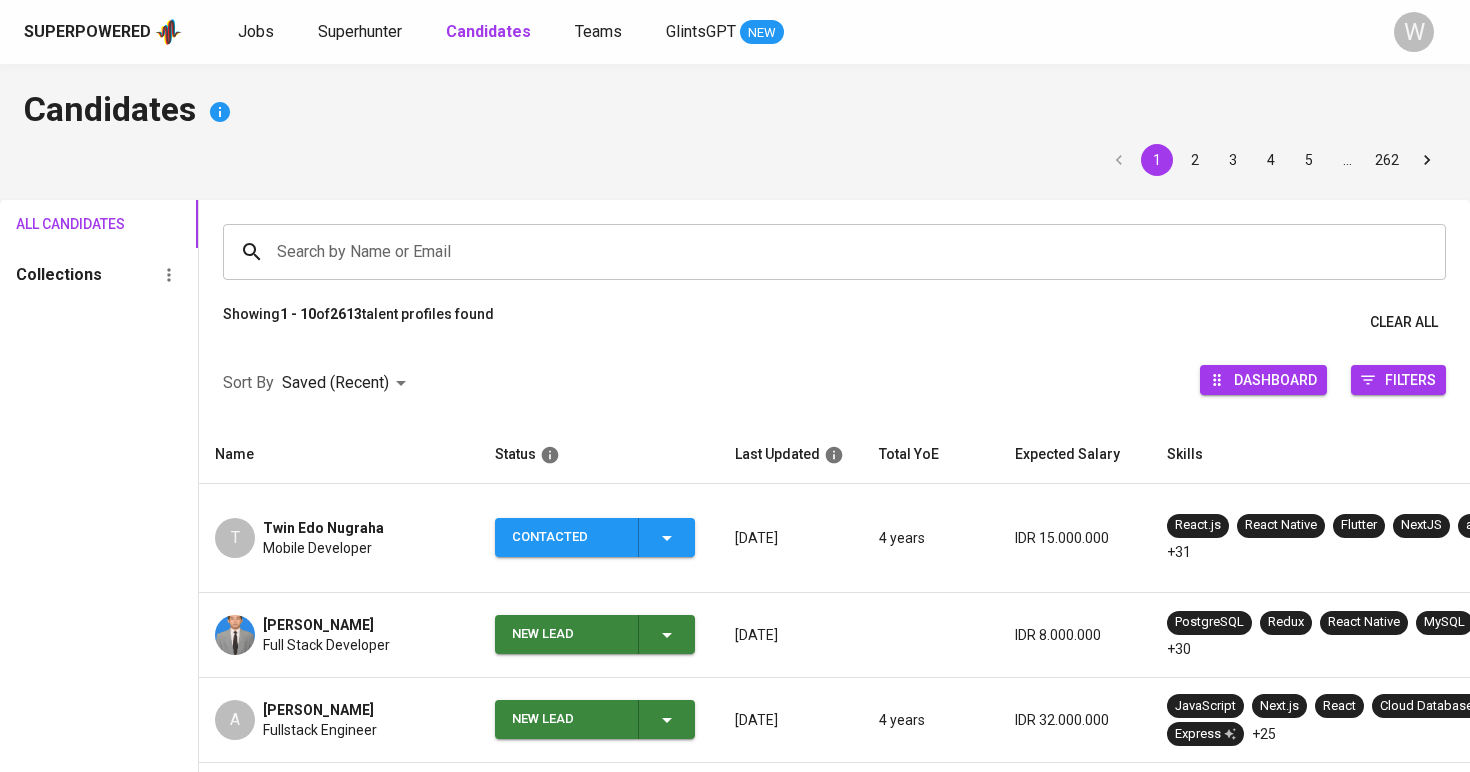click 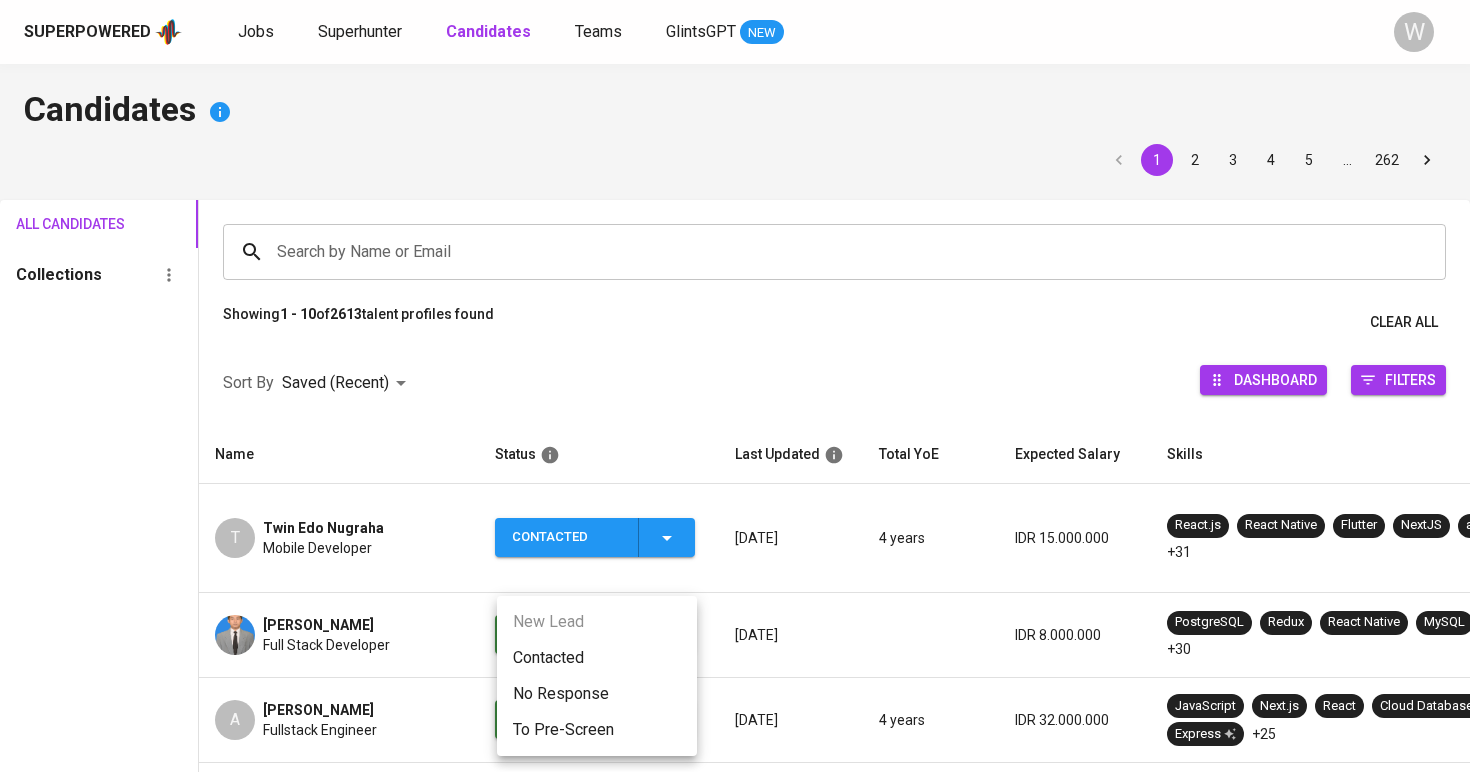 click on "Contacted" at bounding box center [597, 658] 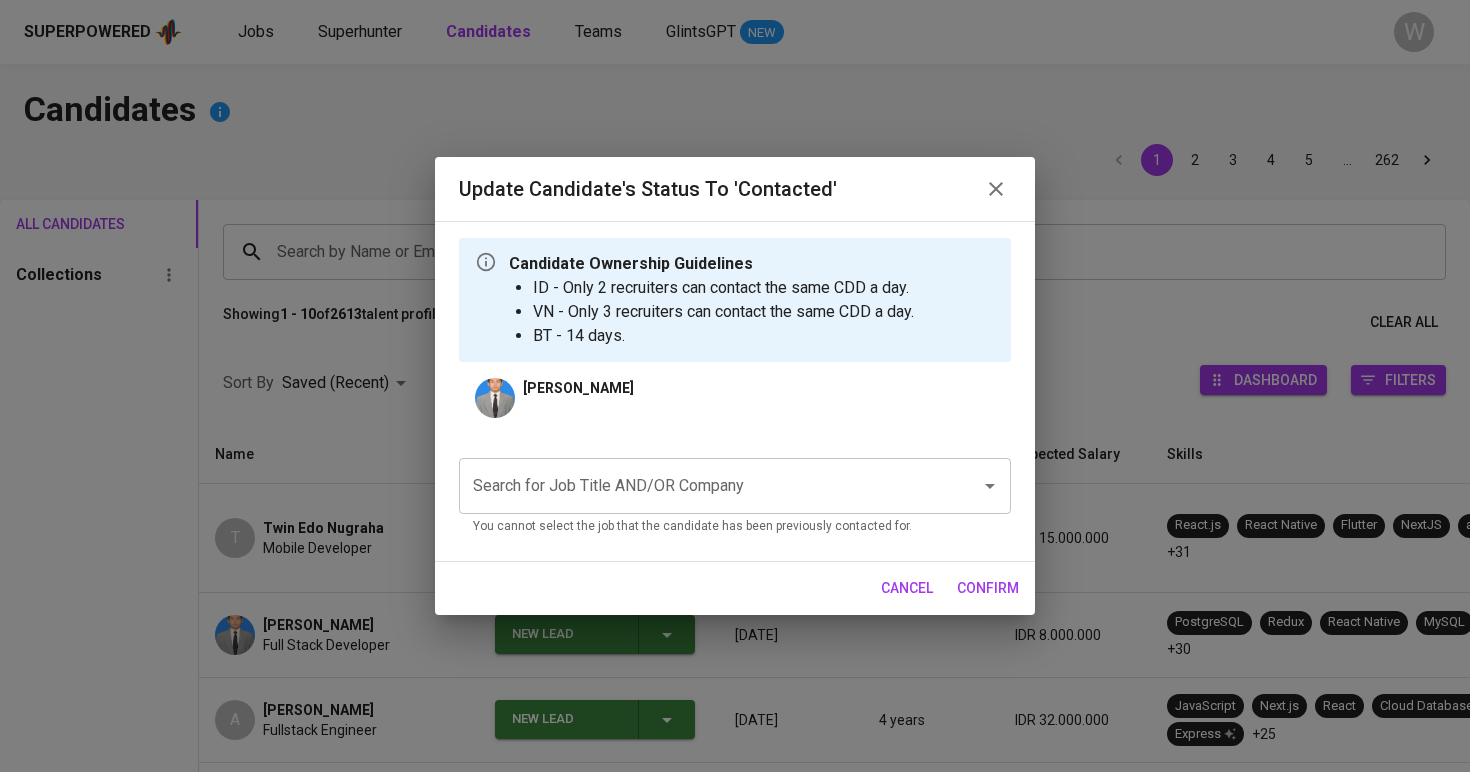 click on "cancel confirm" at bounding box center [735, 588] 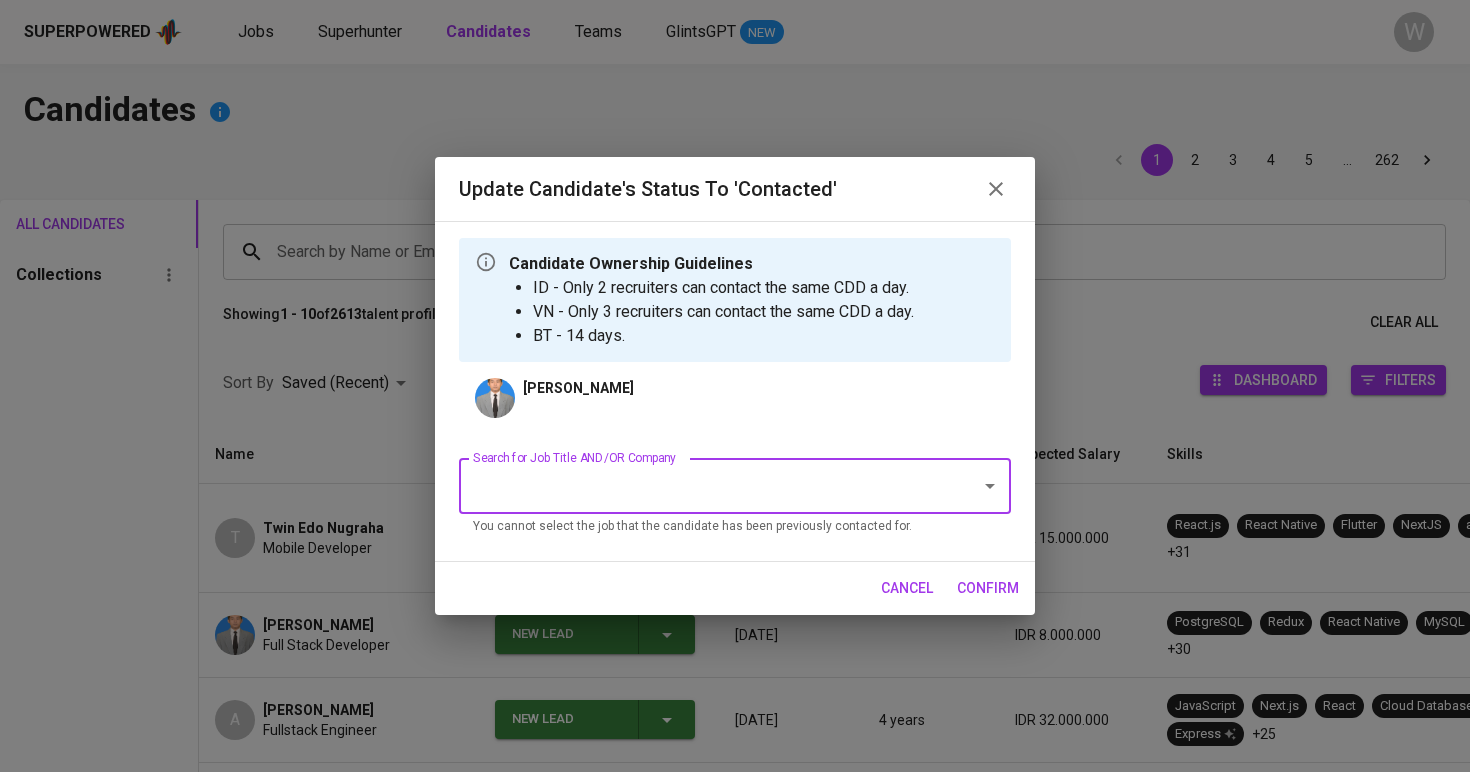 click on "Search for Job Title AND/OR Company" at bounding box center (735, 486) 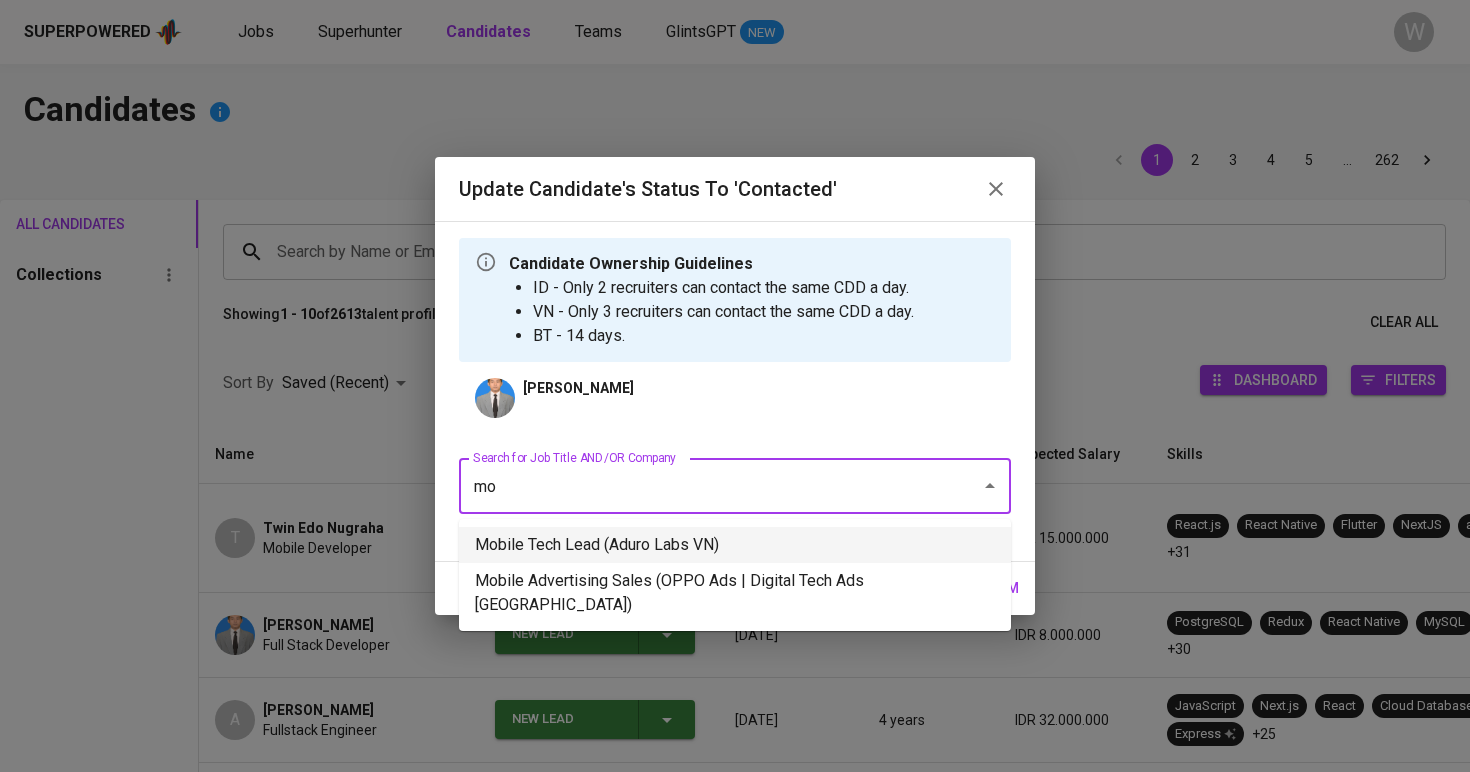 click on "Mobile Tech Lead (Aduro Labs VN)" at bounding box center (735, 545) 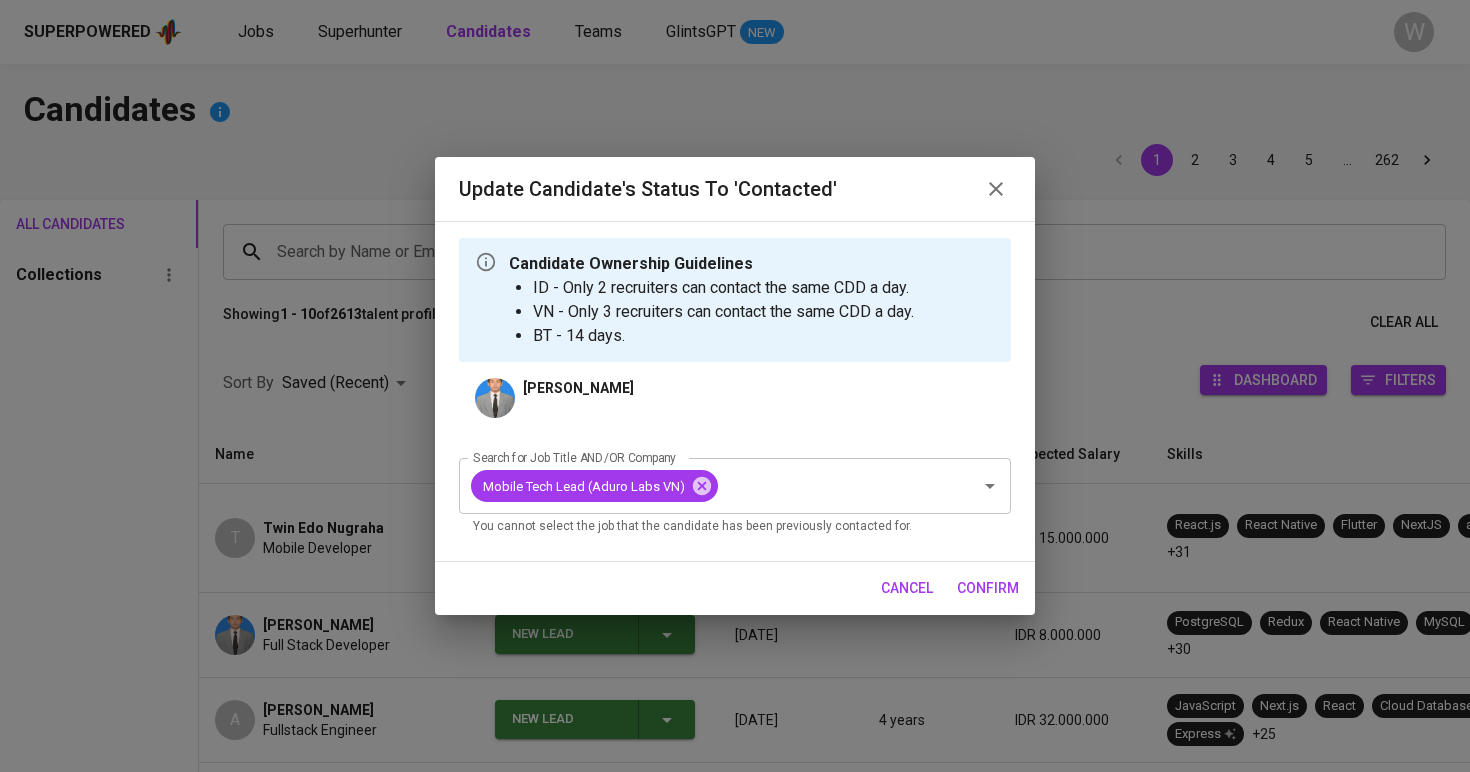 click on "confirm" at bounding box center (988, 588) 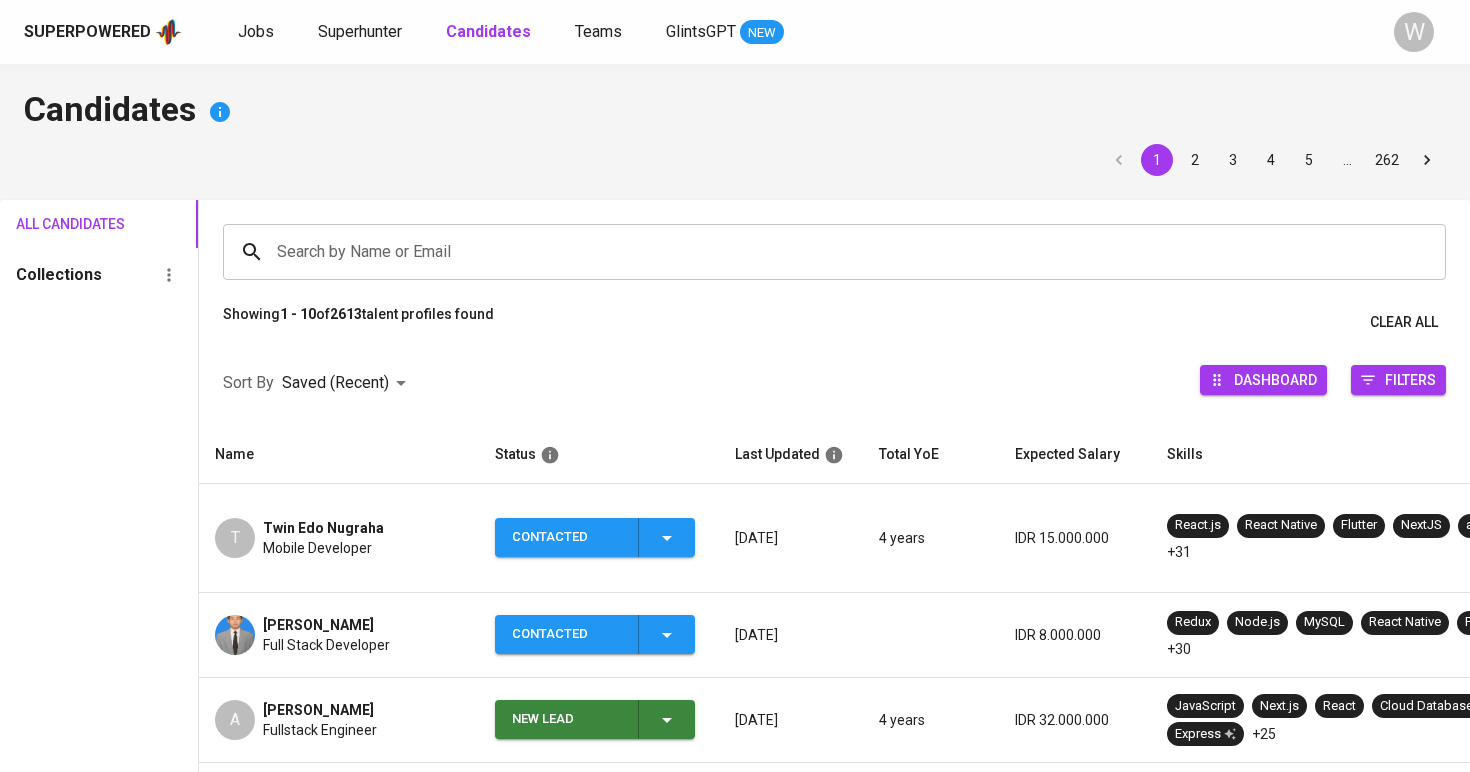 click on "New Lead" at bounding box center (595, 719) 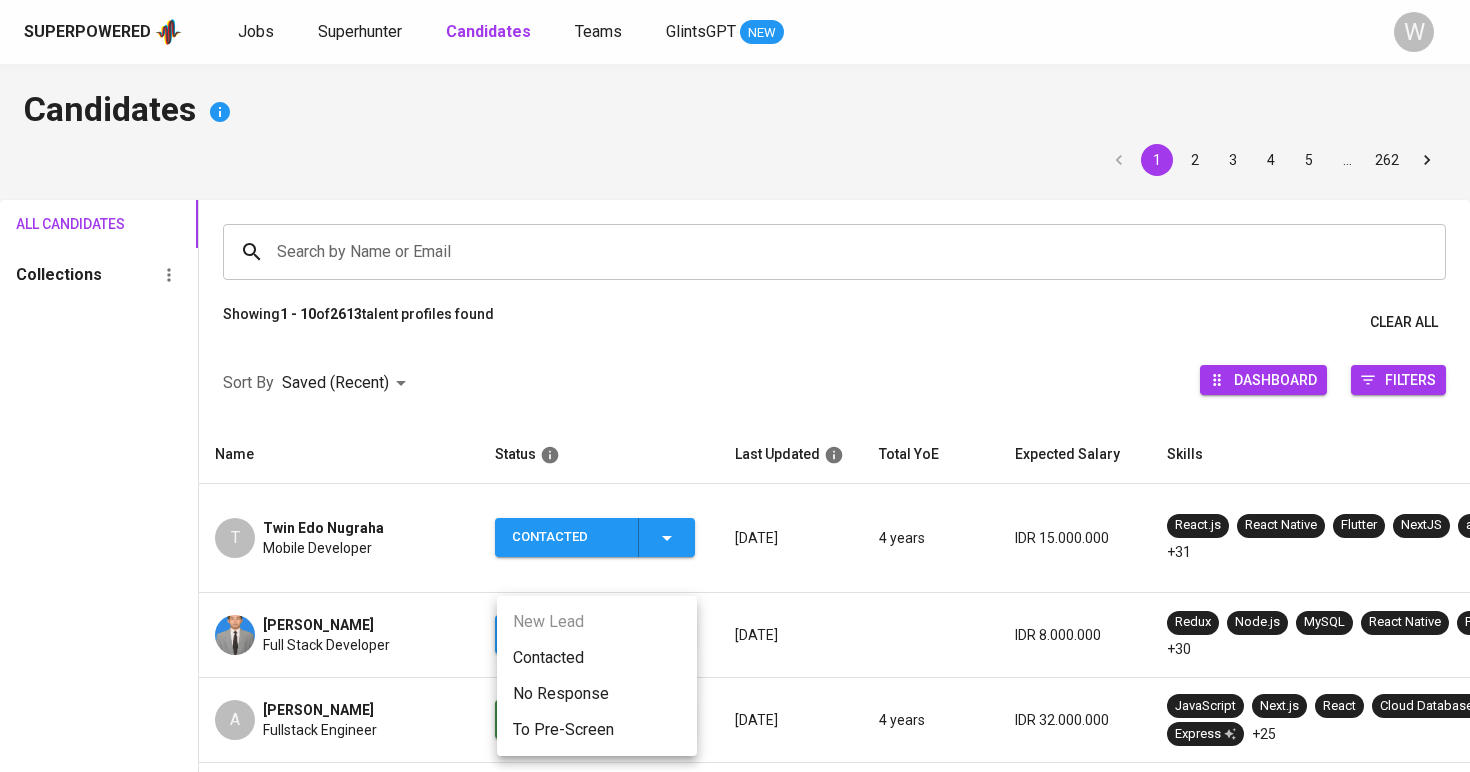 click on "No Response" at bounding box center (597, 694) 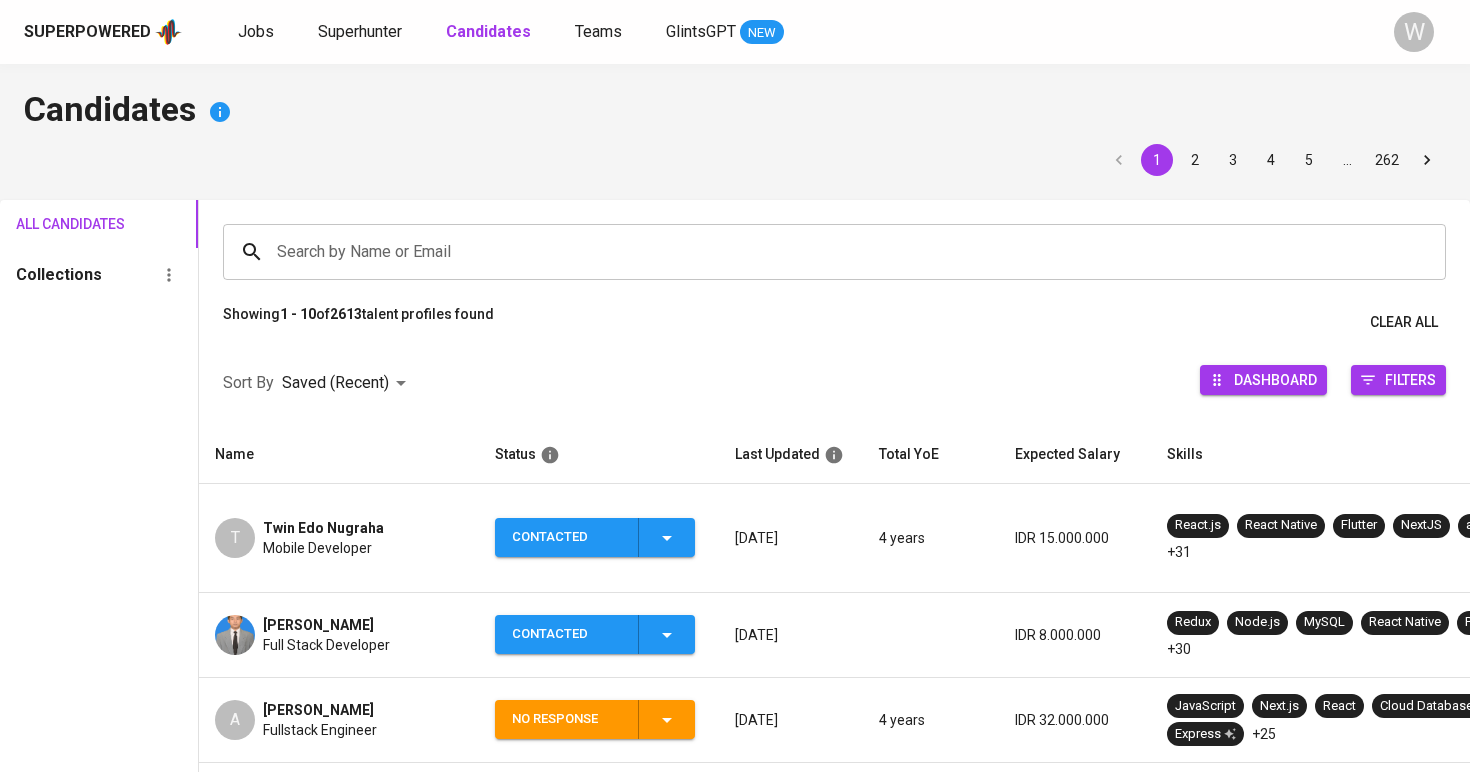 click 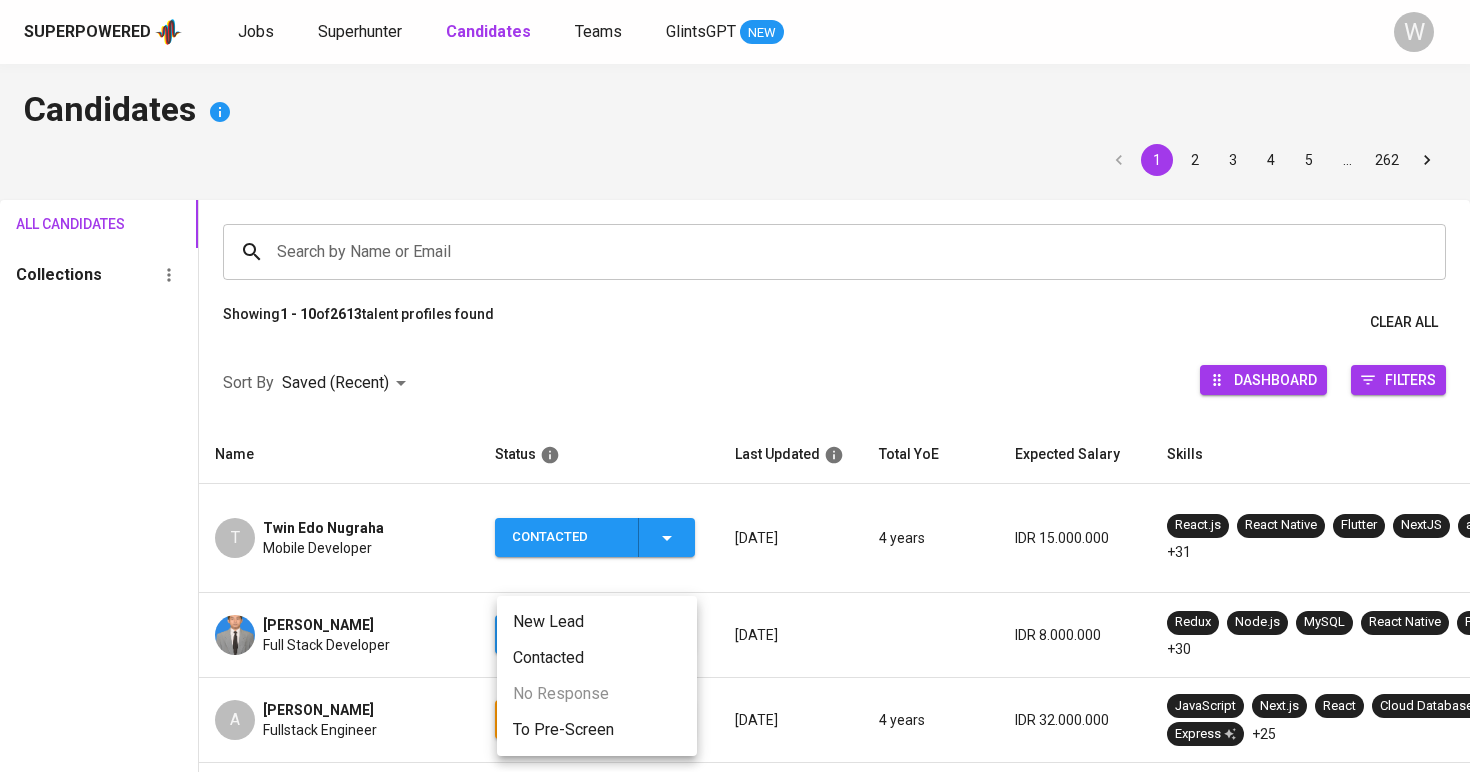 click on "Contacted" at bounding box center (597, 658) 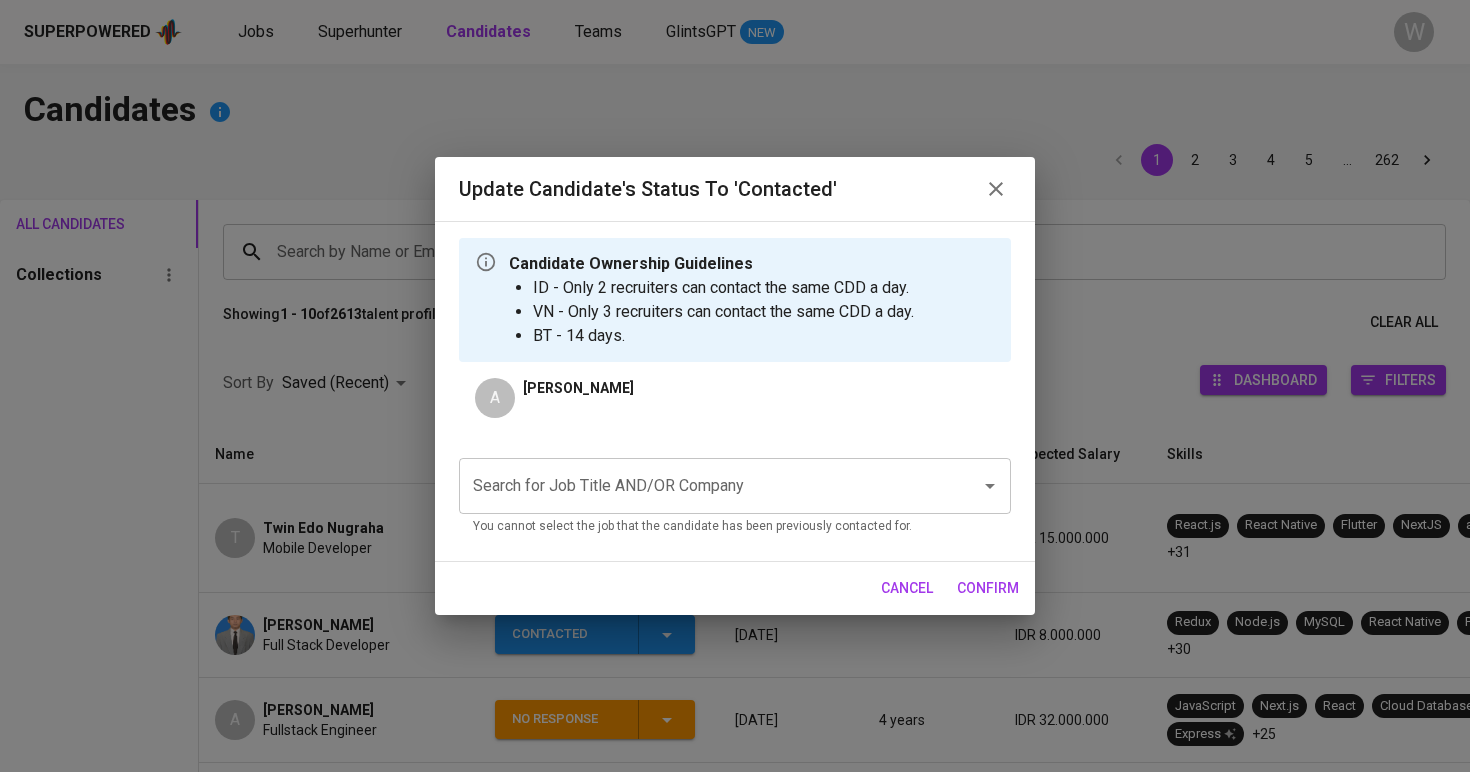 click on "Search for Job Title AND/OR Company" at bounding box center (707, 486) 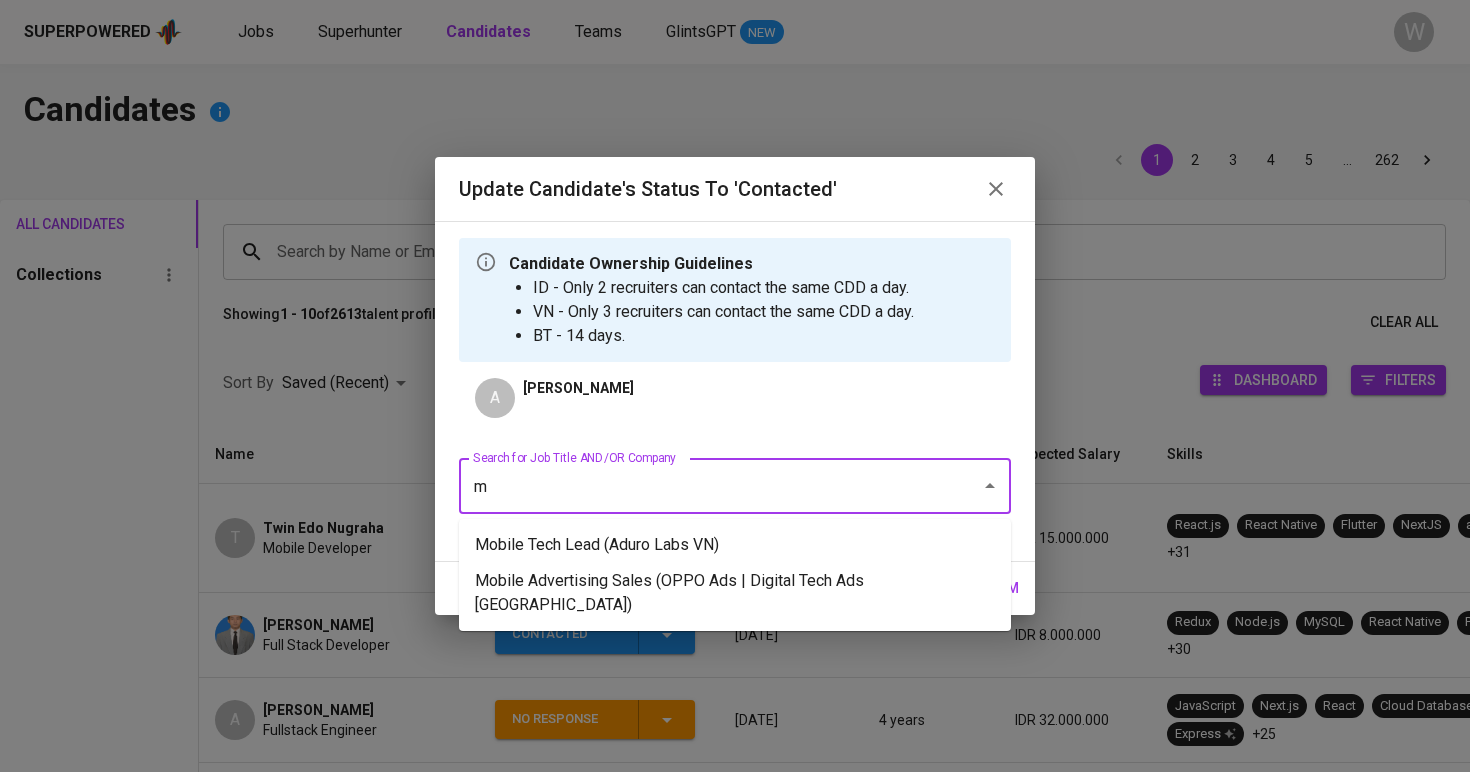 type on "m" 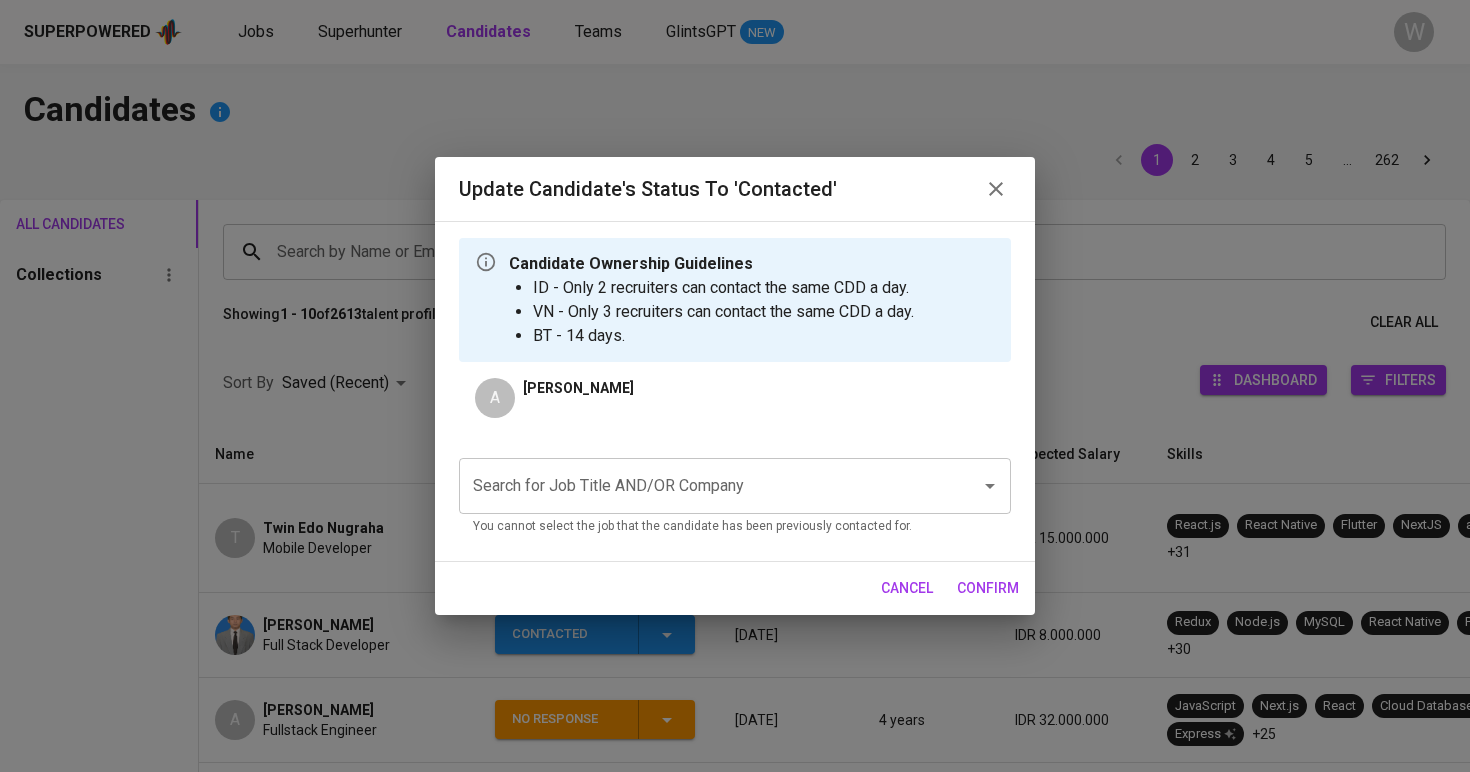 click on "Search for Job Title AND/OR Company" at bounding box center [707, 486] 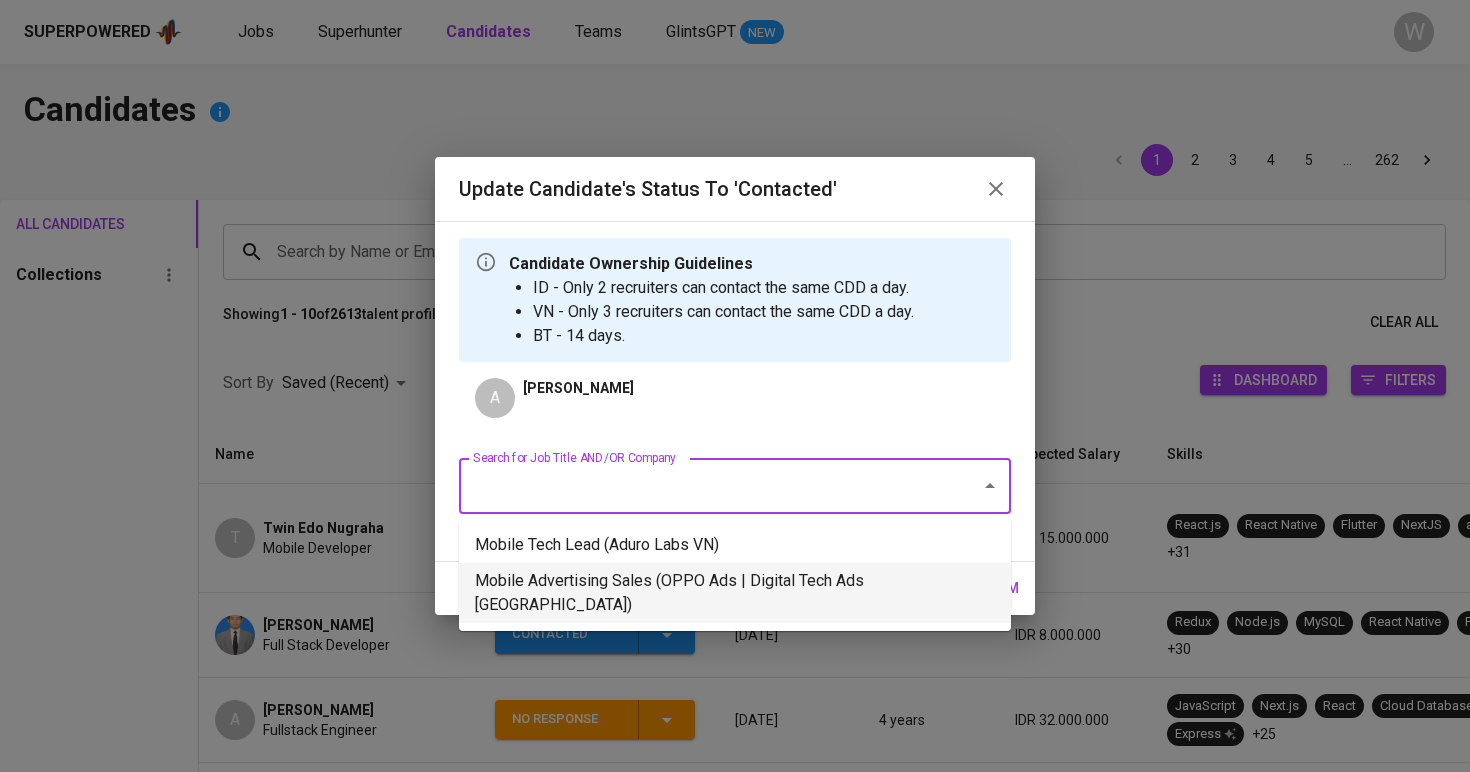 click on "Mobile Advertising Sales (OPPO Ads | Digital Tech Ads [GEOGRAPHIC_DATA])" at bounding box center (735, 593) 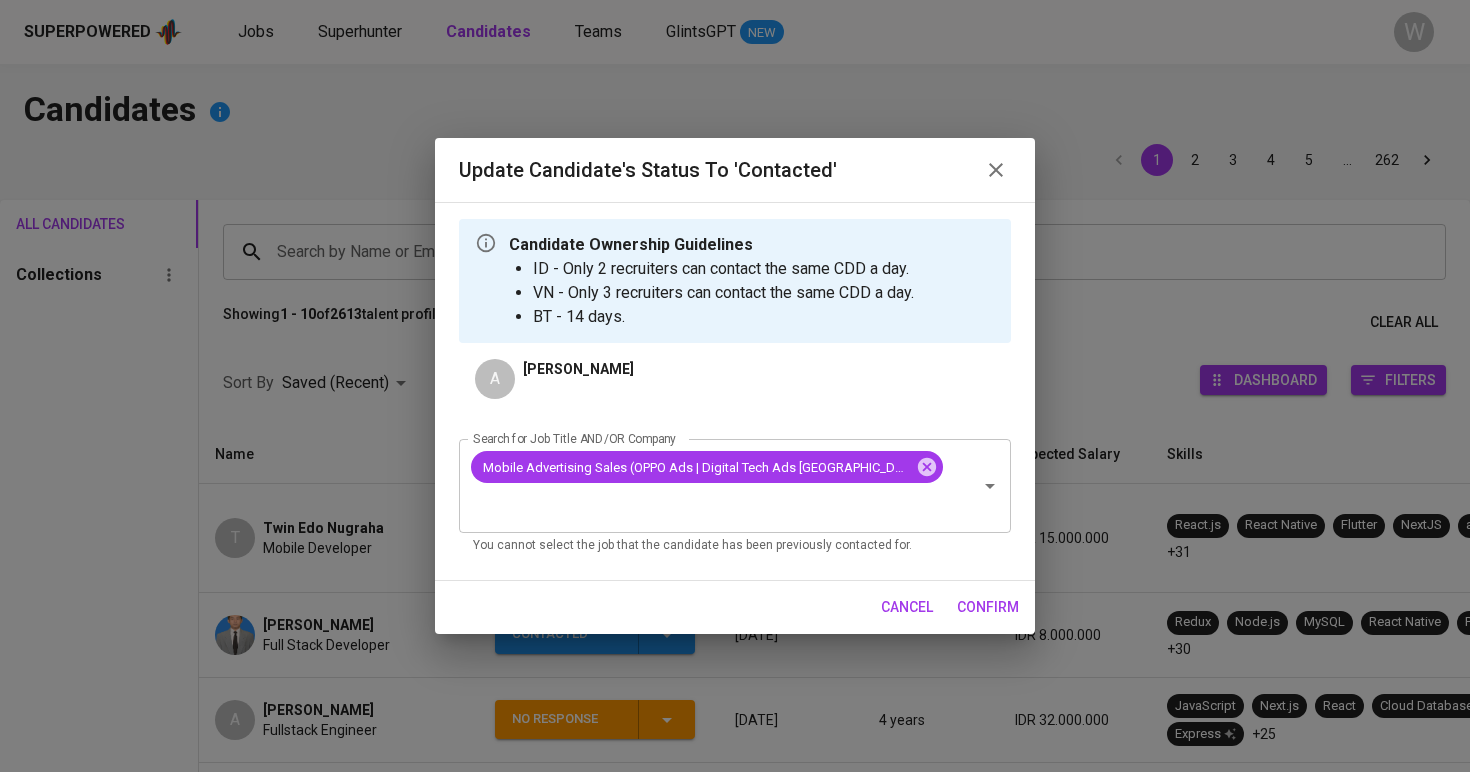 click on "confirm" at bounding box center [988, 607] 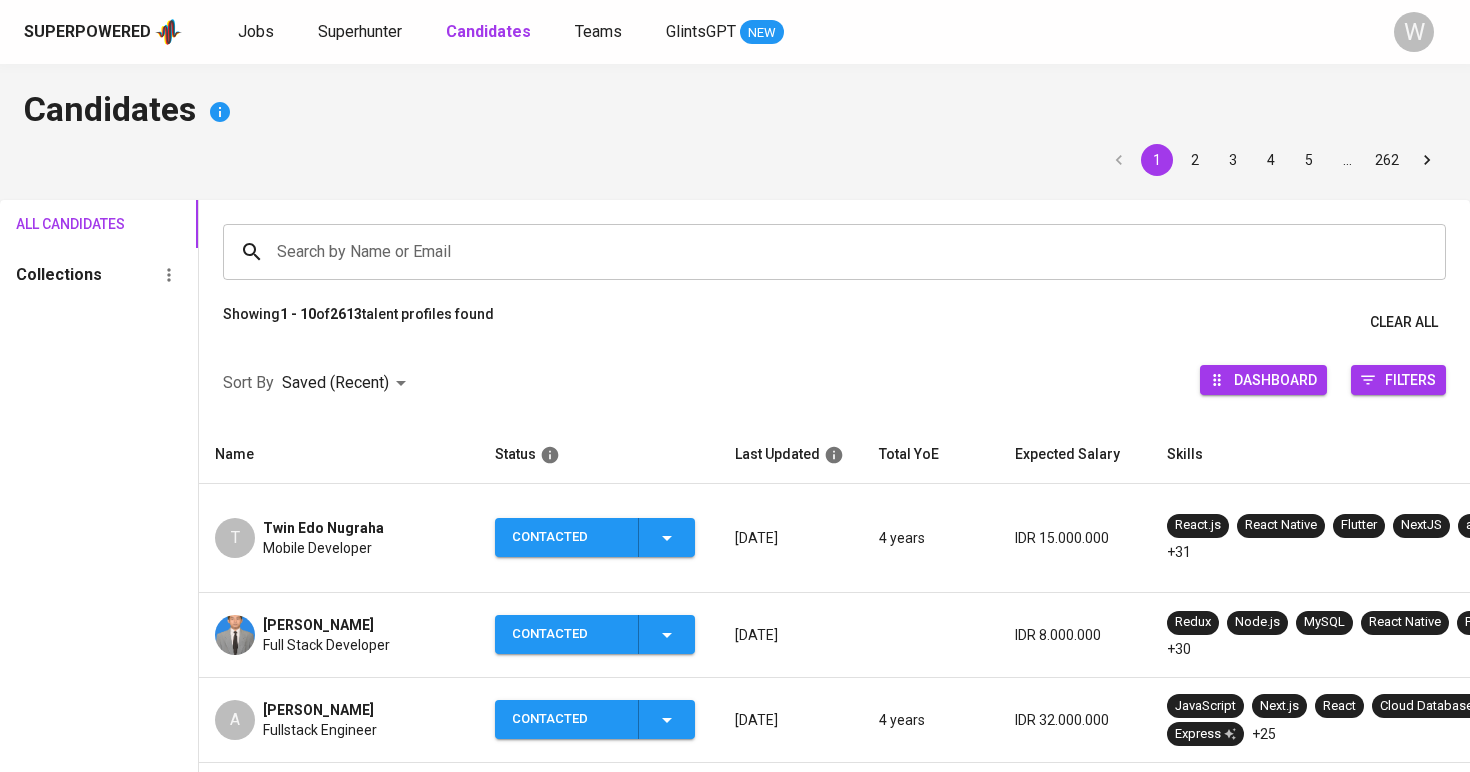 scroll, scrollTop: 0, scrollLeft: 0, axis: both 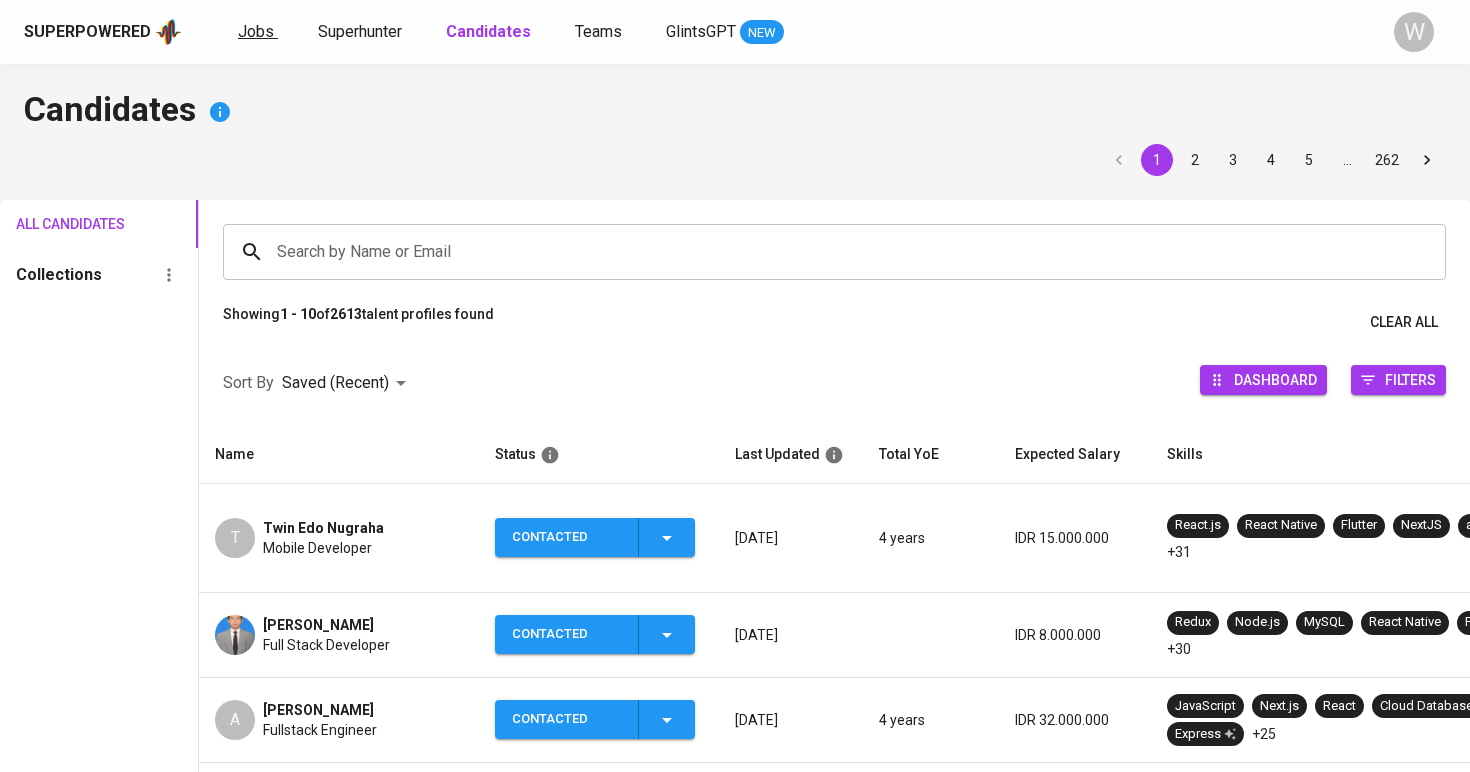 click on "Jobs" at bounding box center (256, 31) 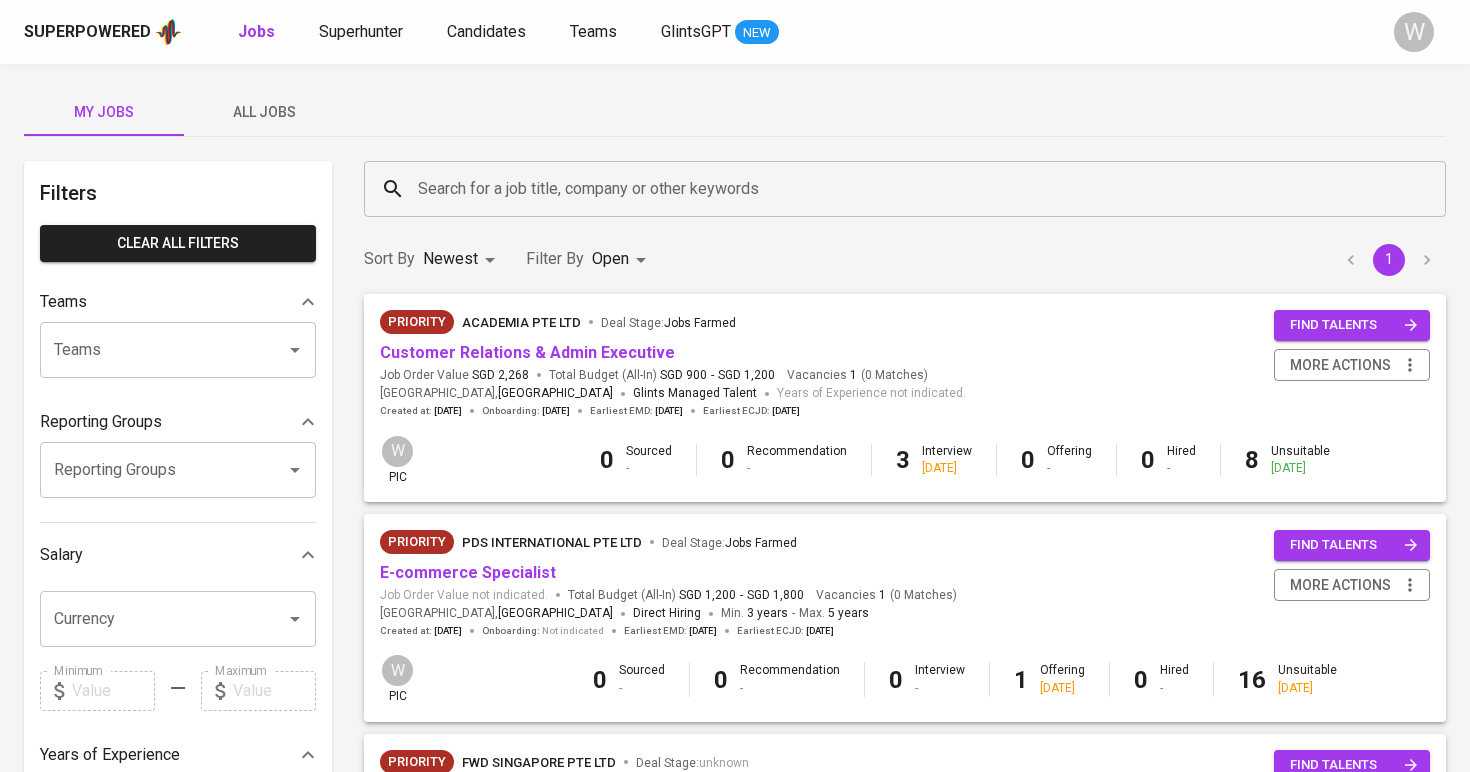 click on "W" at bounding box center [1414, 32] 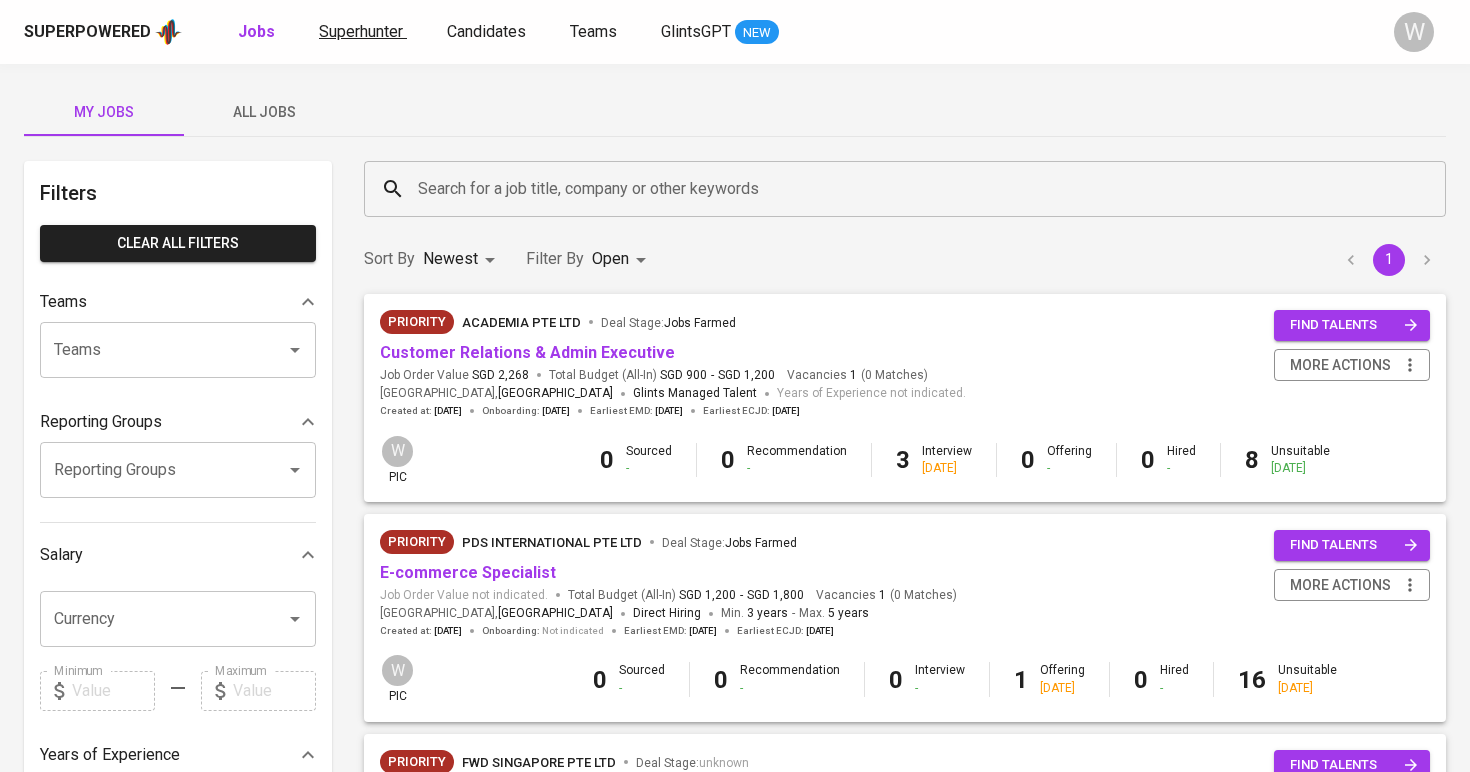 click on "Superhunter" at bounding box center [361, 31] 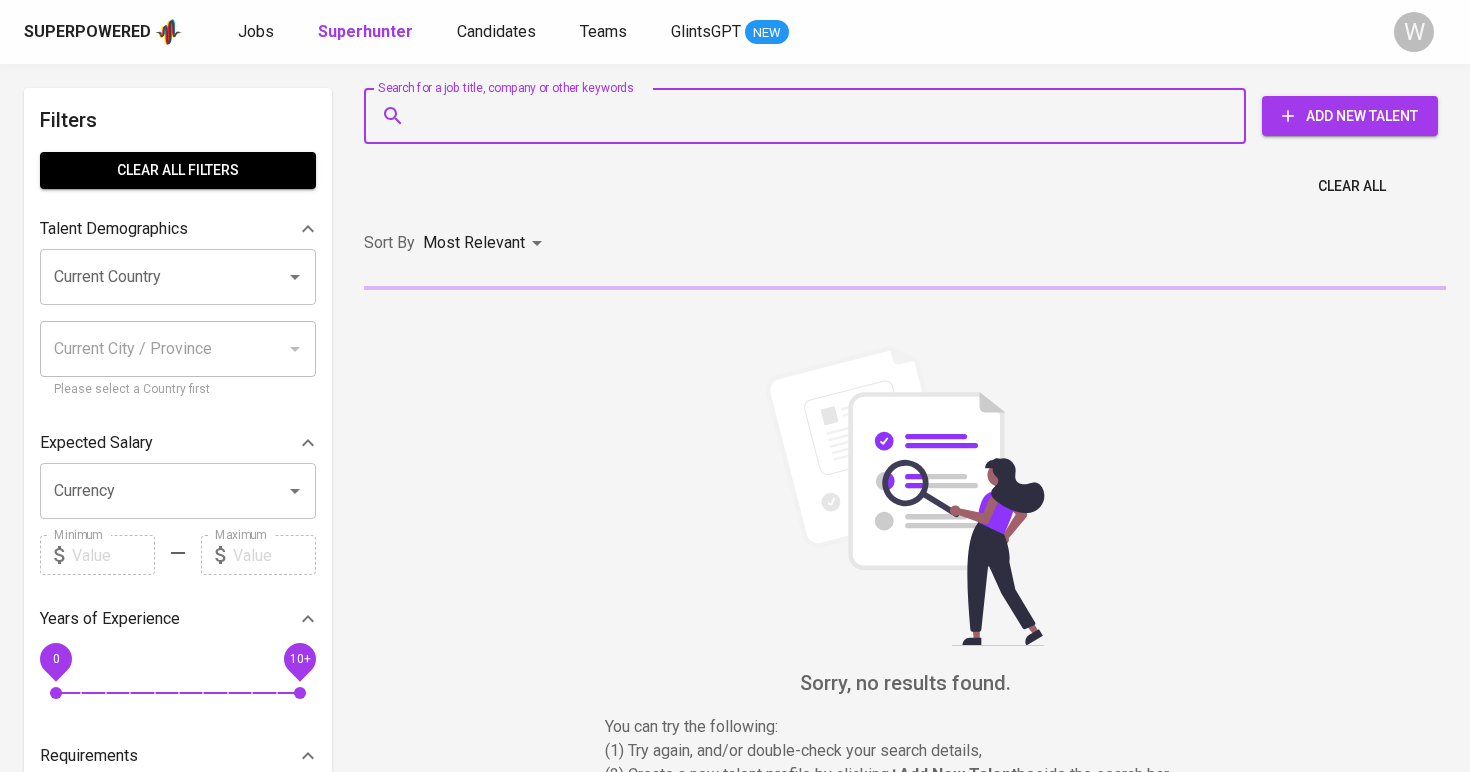 click on "Search for a job title, company or other keywords" at bounding box center (810, 116) 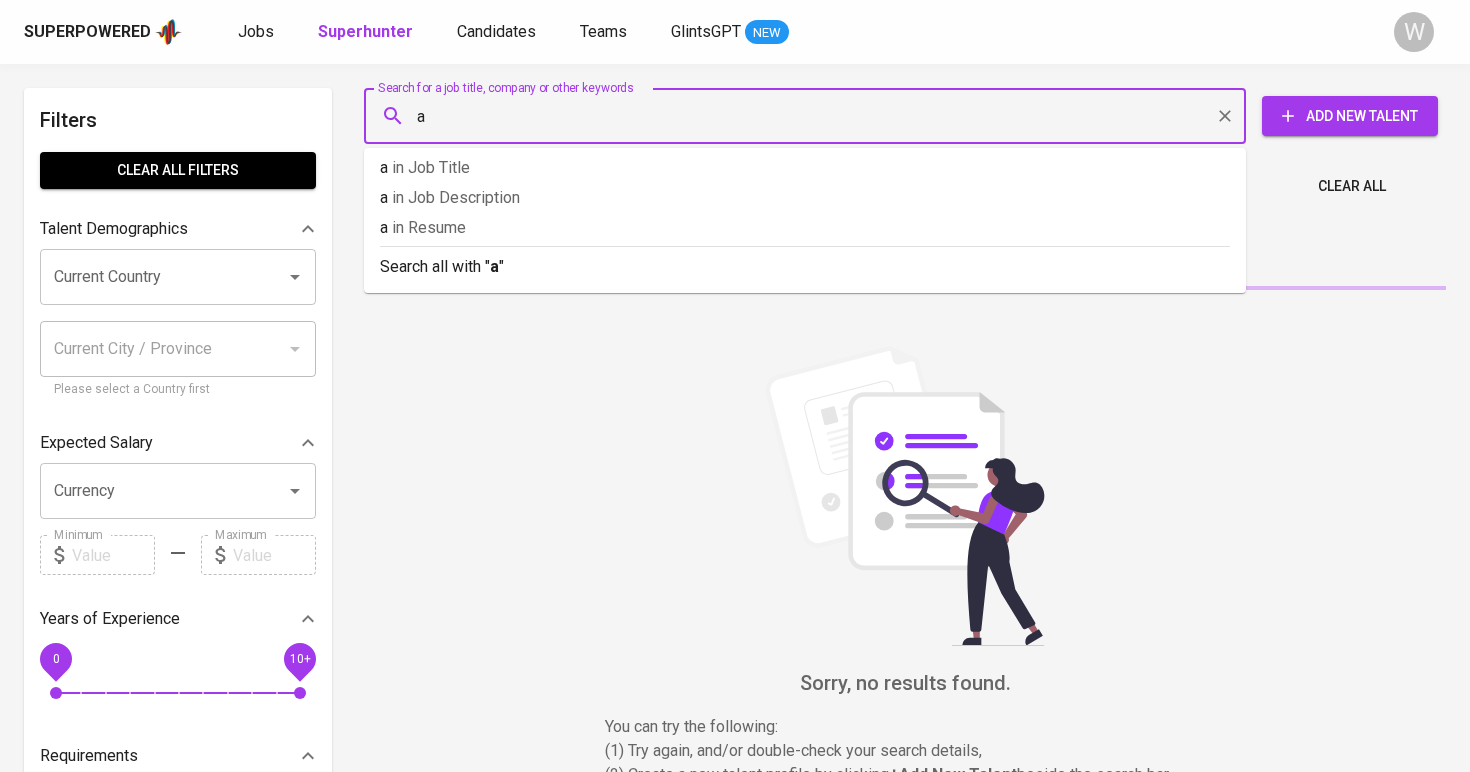 paste on "lfinnurdiansyahh@gmail.com" 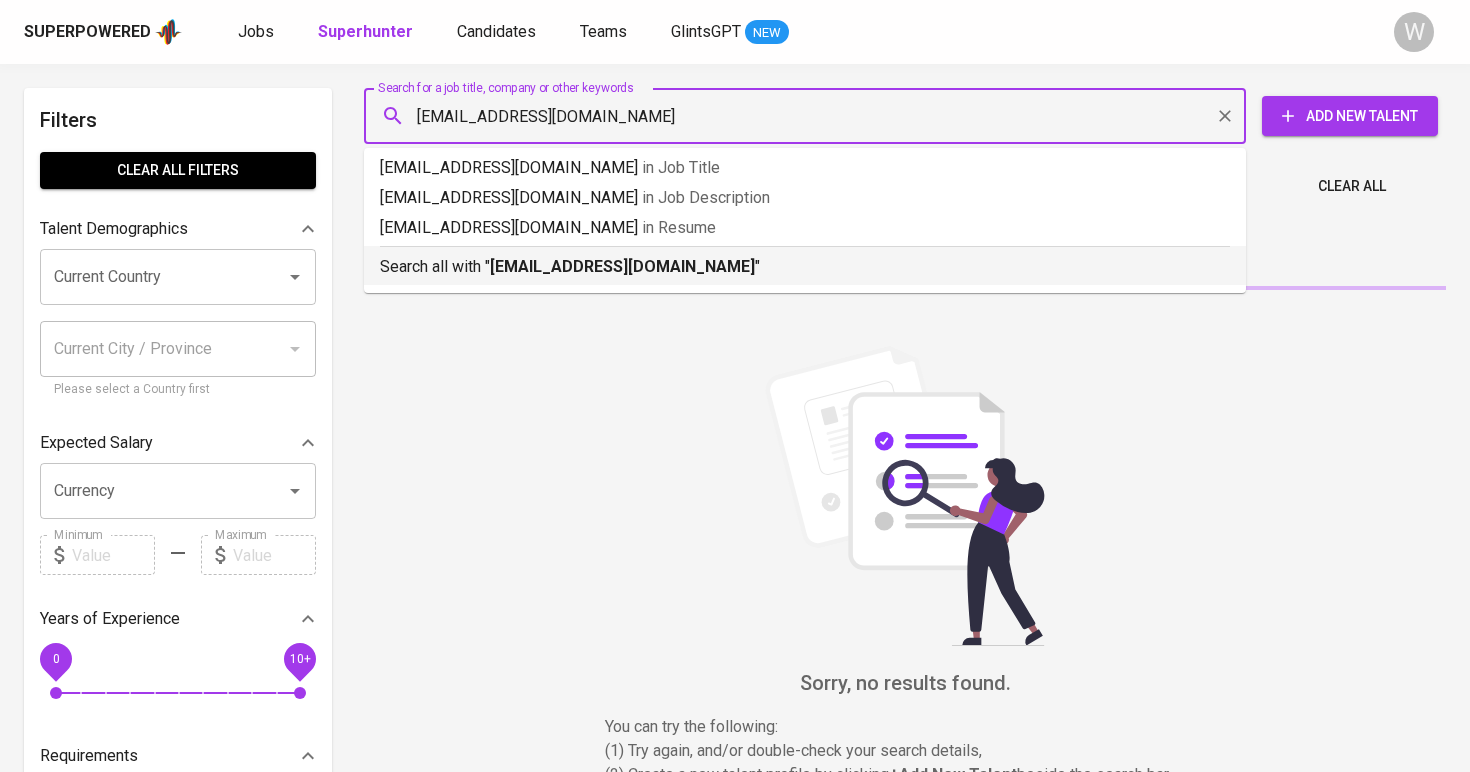 click on "[EMAIL_ADDRESS][DOMAIN_NAME]" at bounding box center [622, 266] 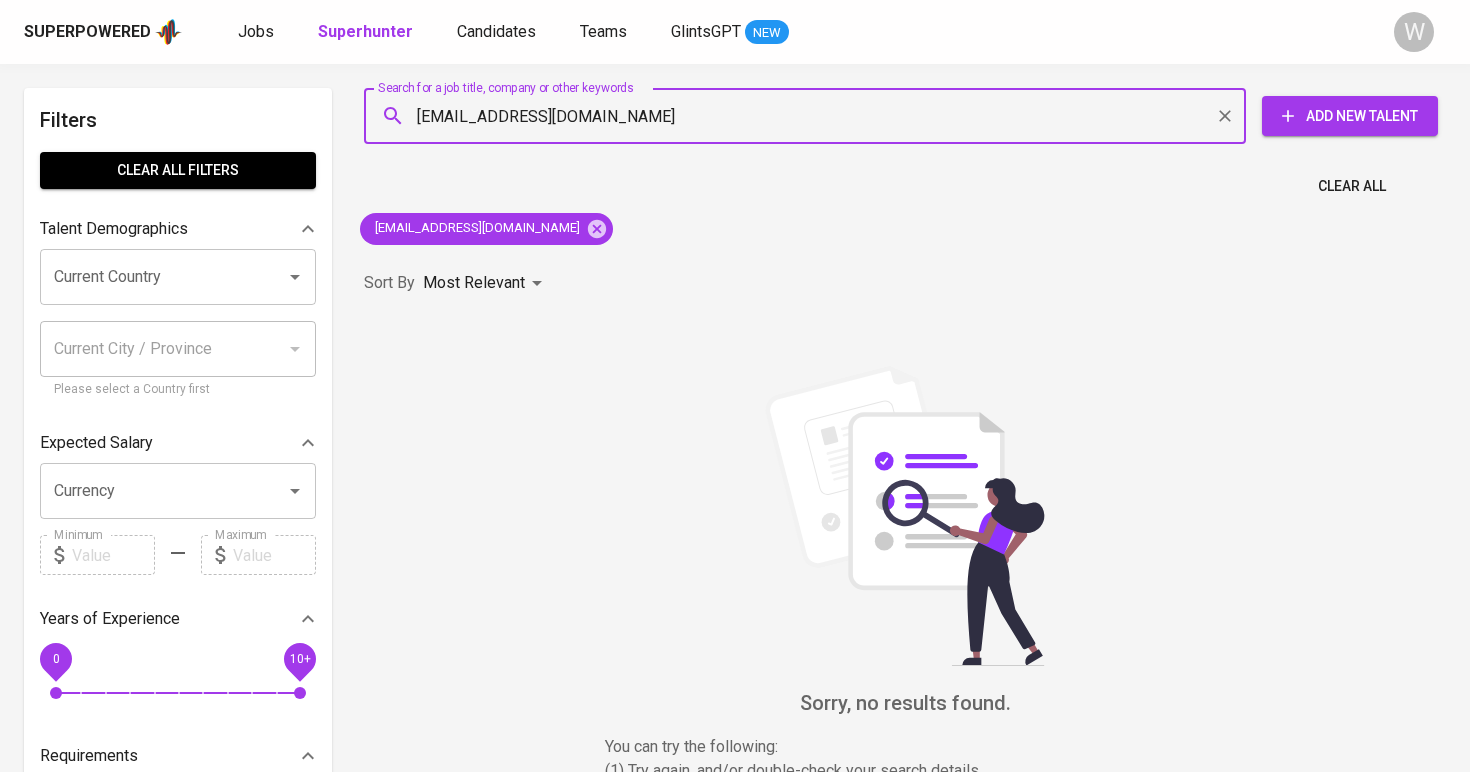 type 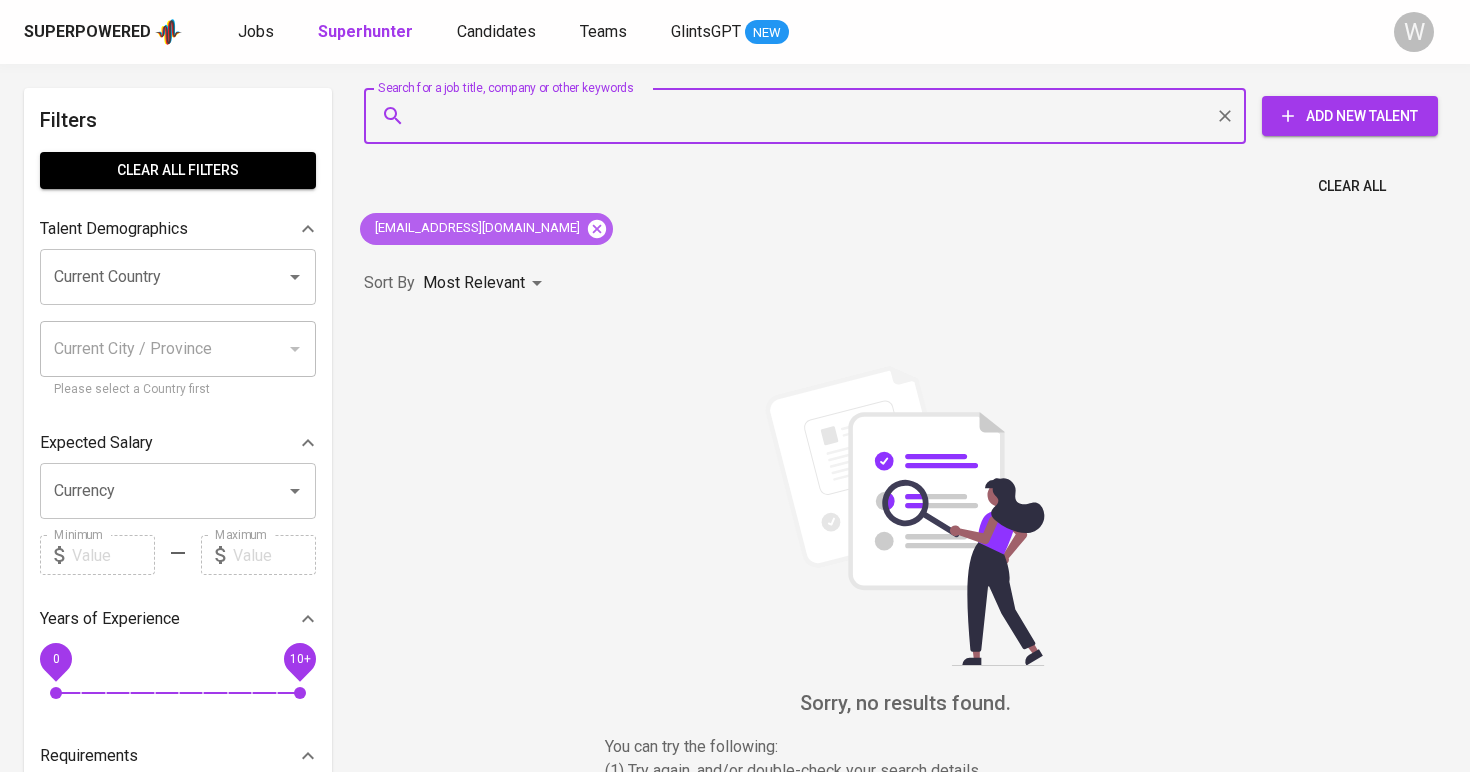 click 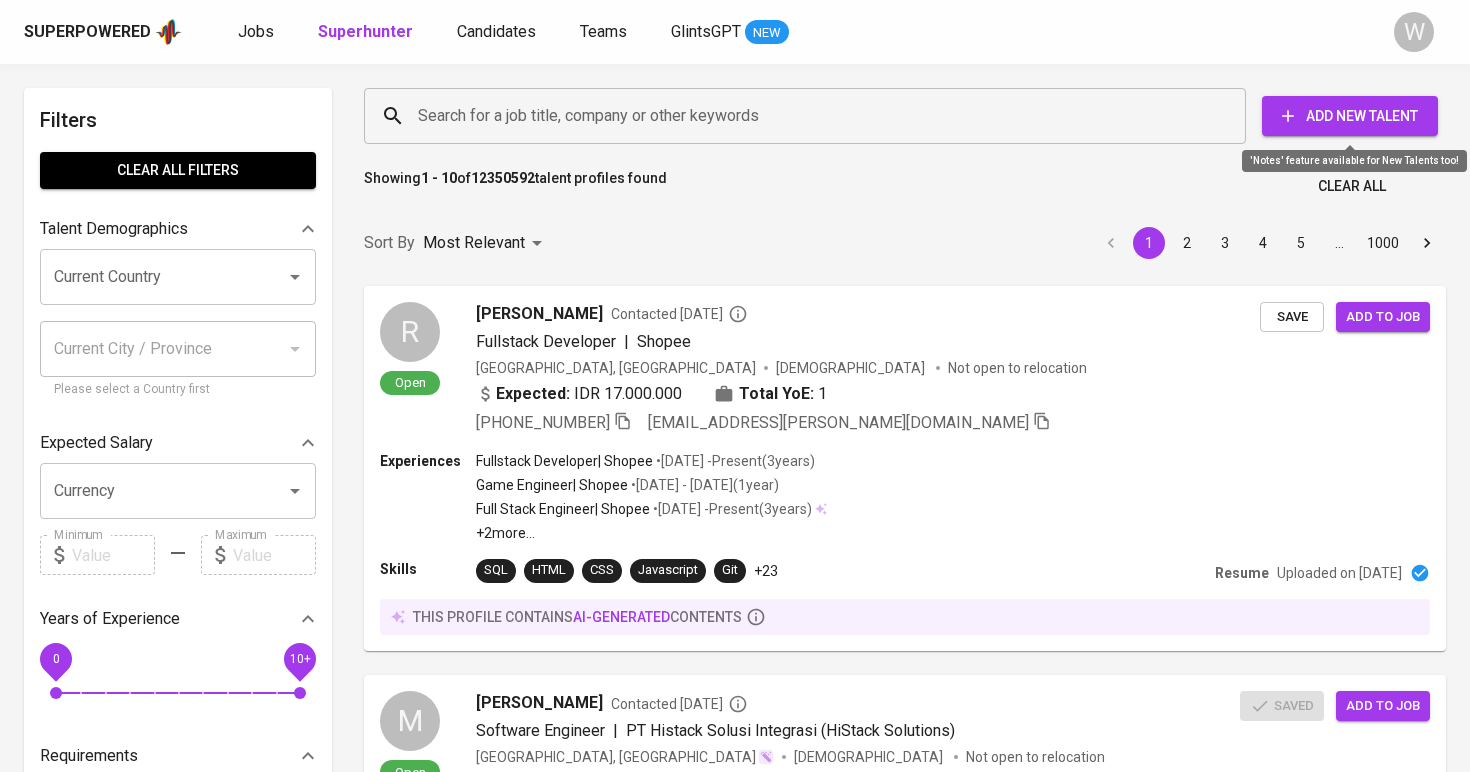 click on "Add New Talent" at bounding box center [1350, 116] 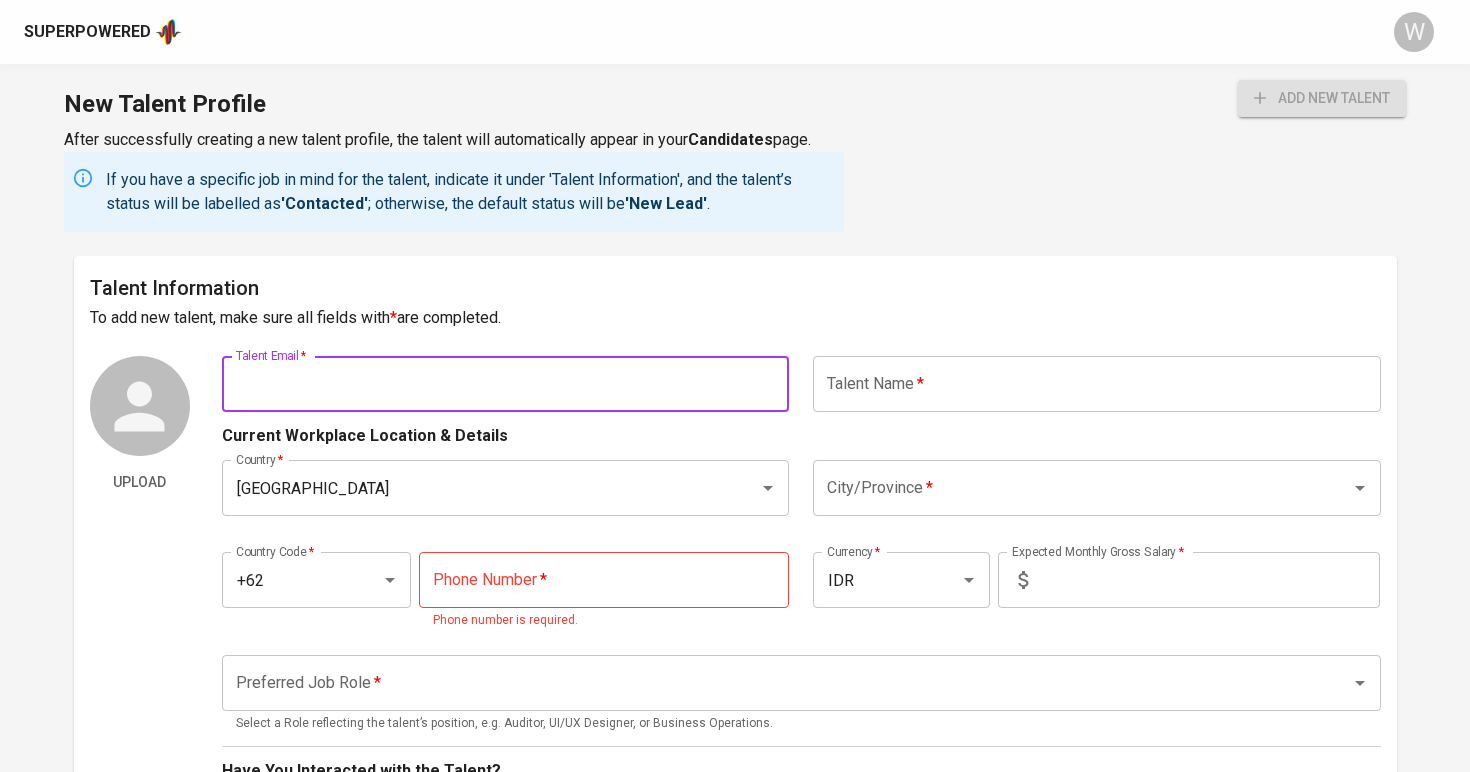 paste on "lfinnurdiansyahh@gmail.com" 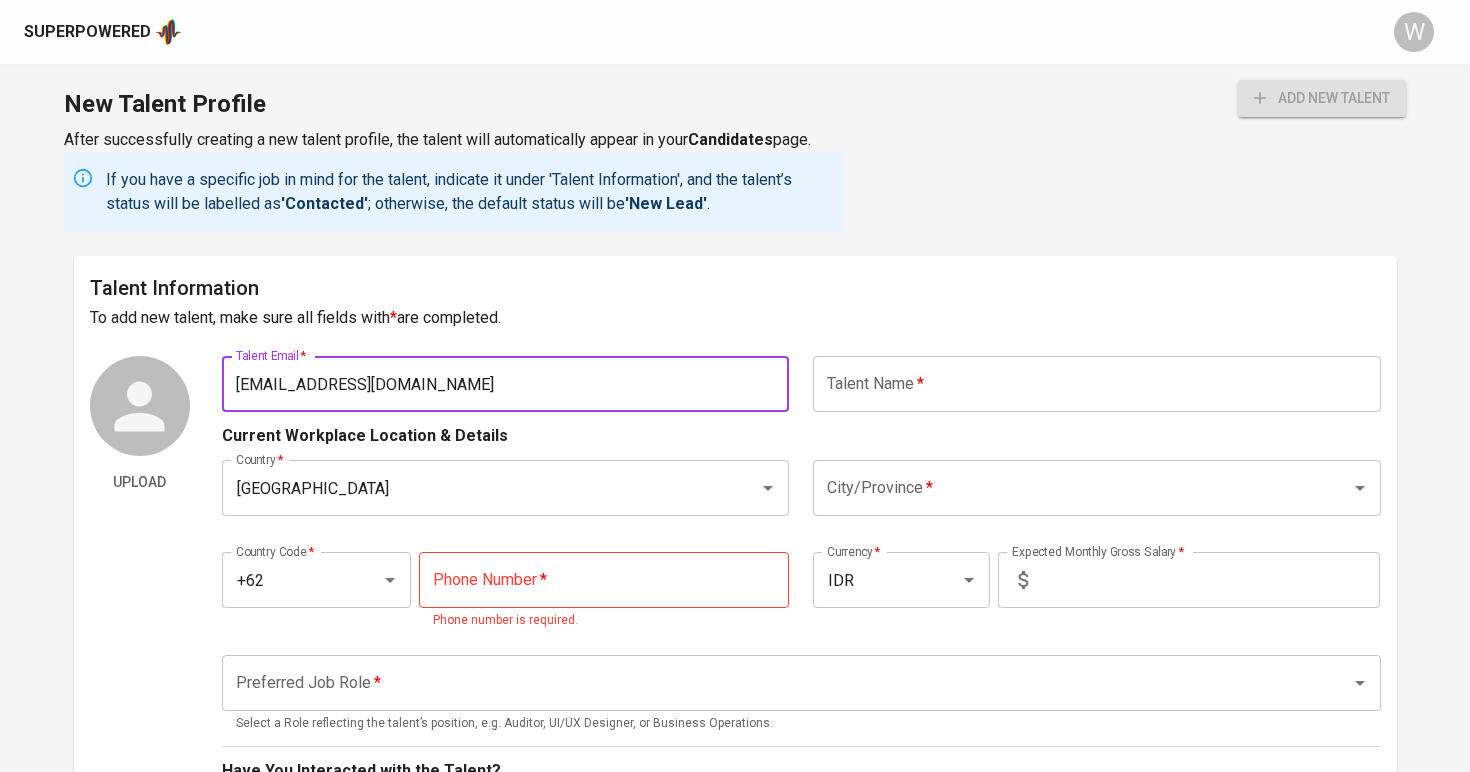 click on "lfinnurdiansyahh@gmail.com" at bounding box center (506, 384) 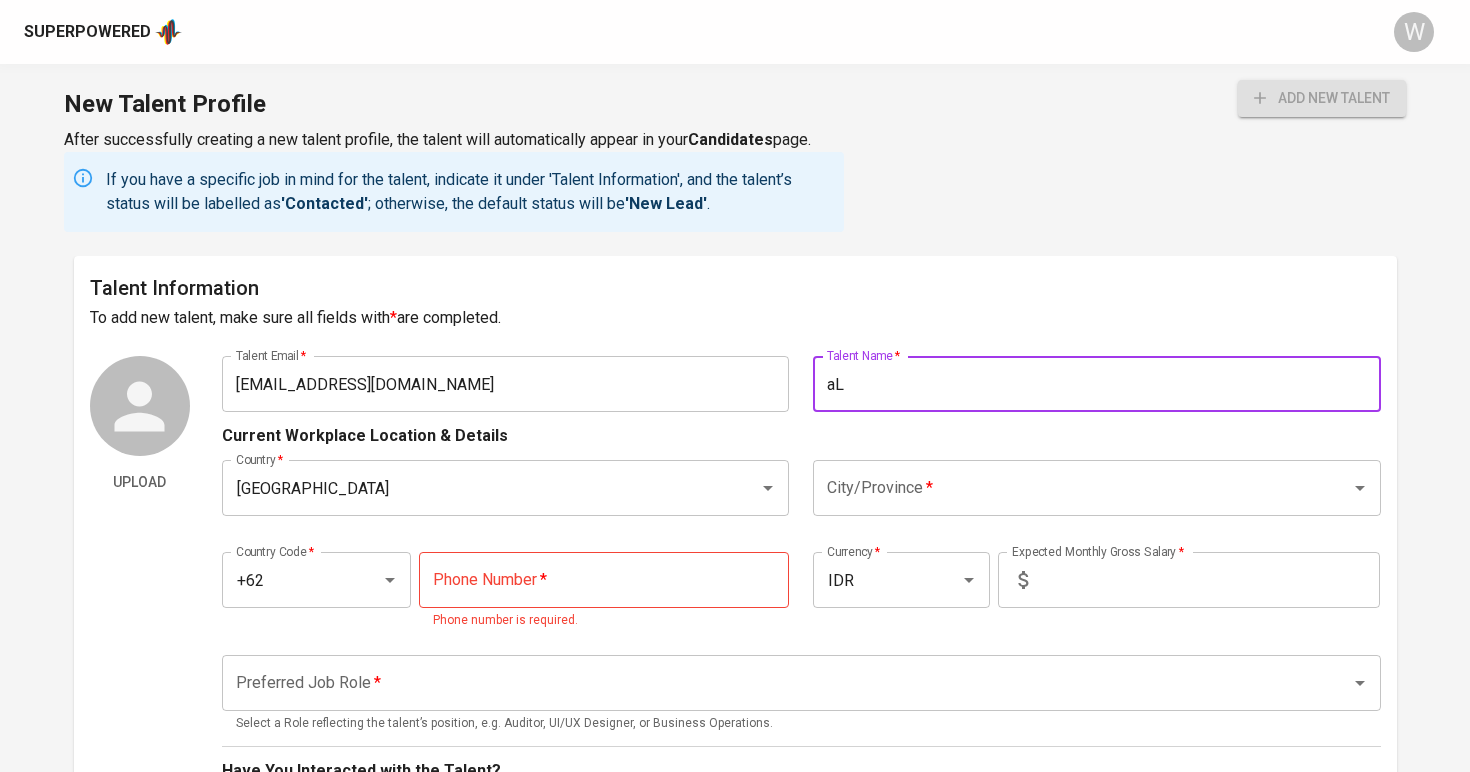 type on "a" 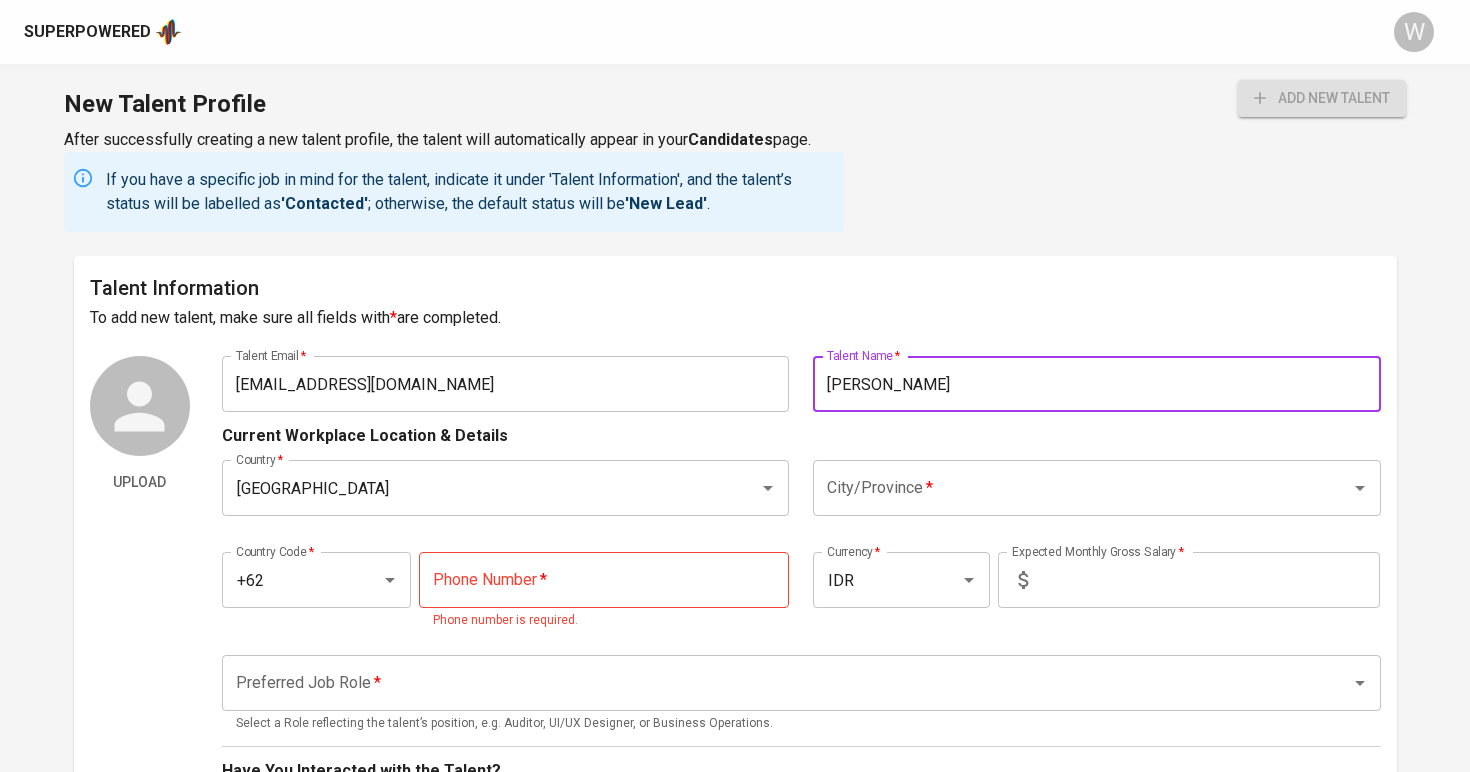 type on "[PERSON_NAME]" 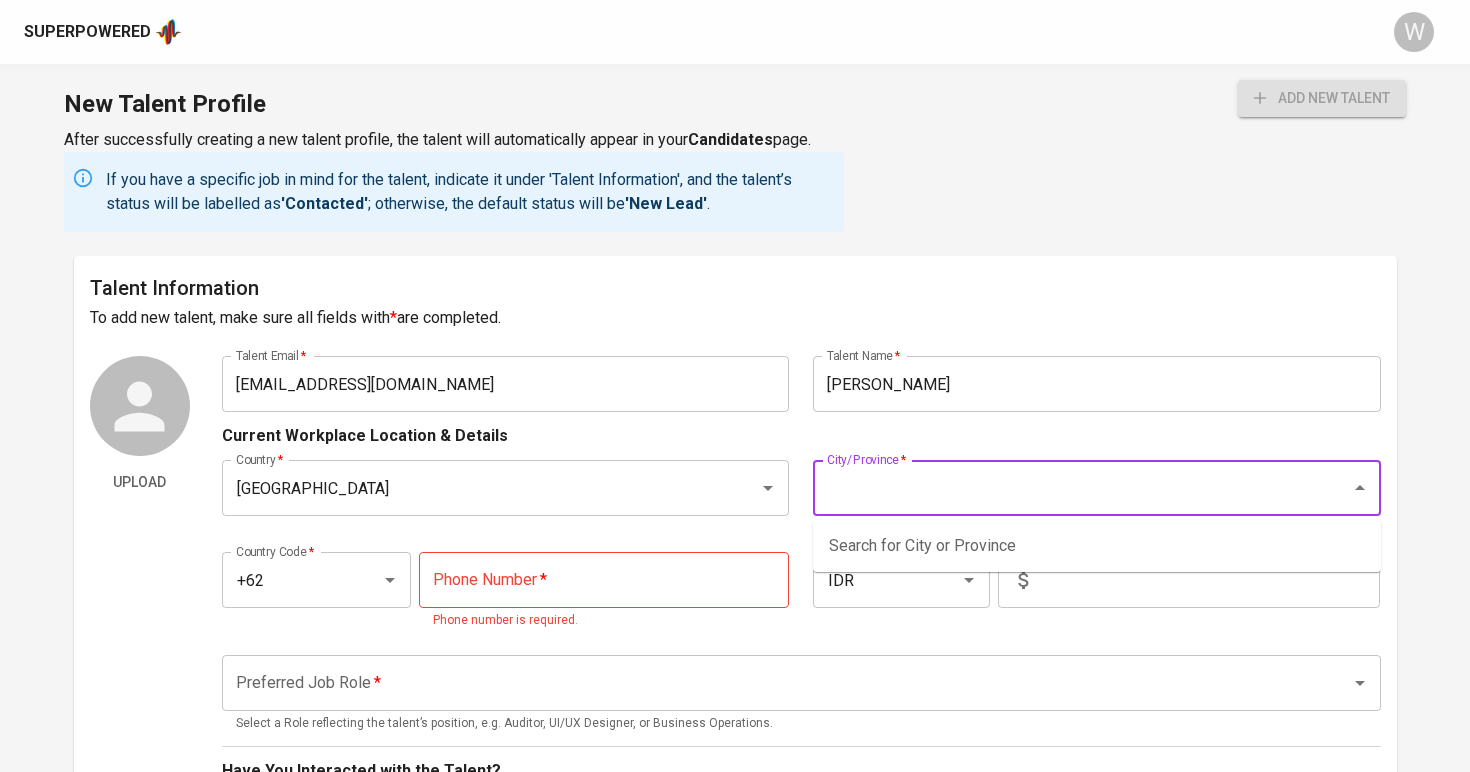 type on "e" 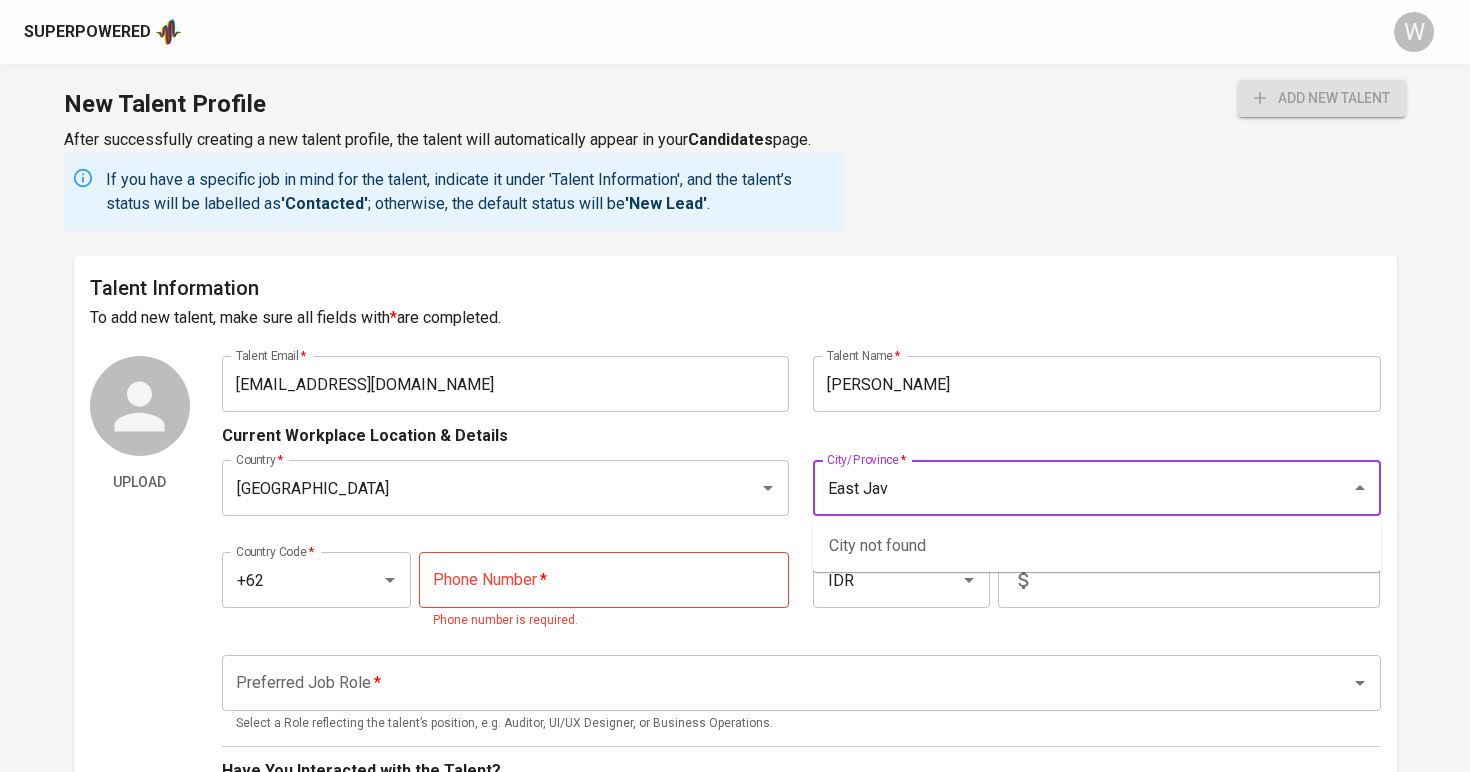 type on "East Java" 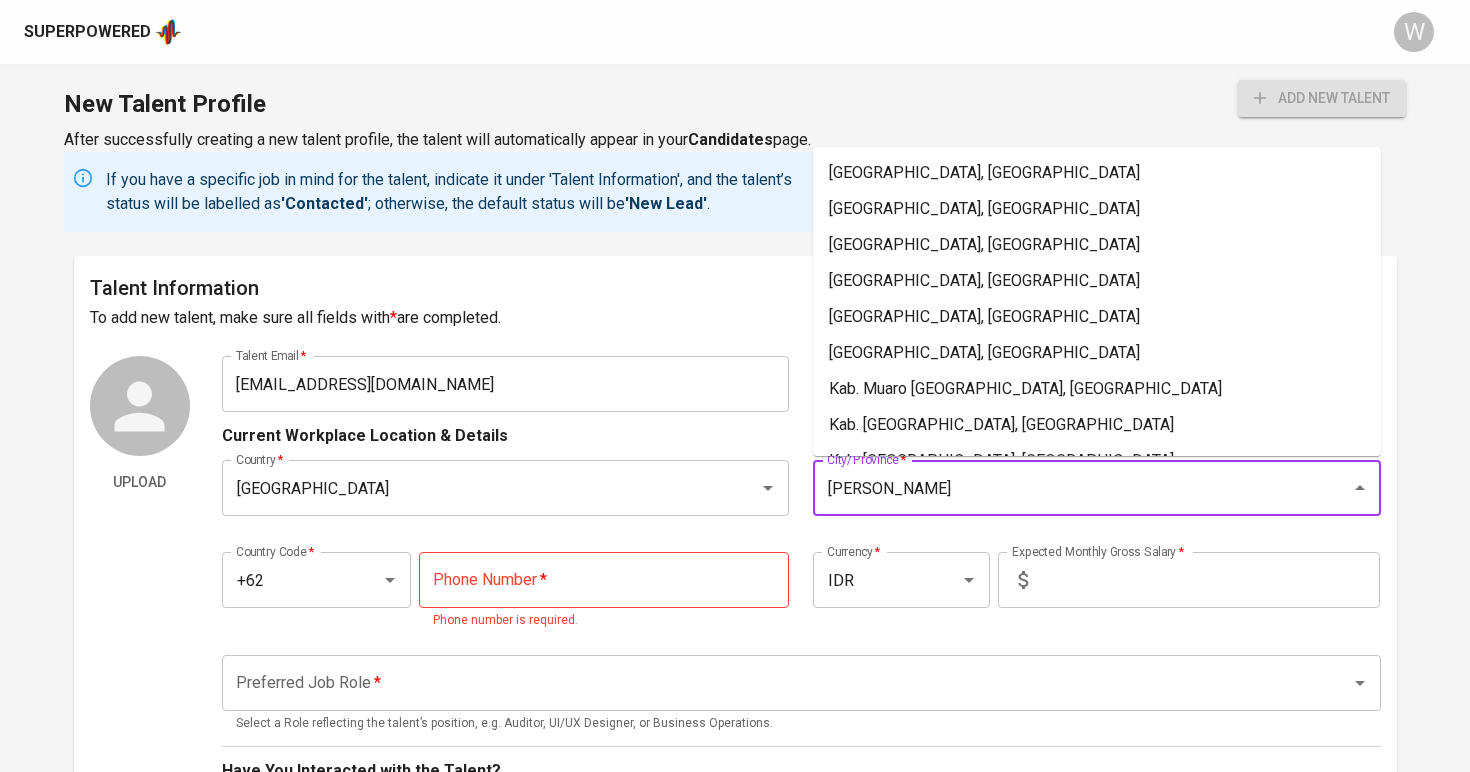type on "J" 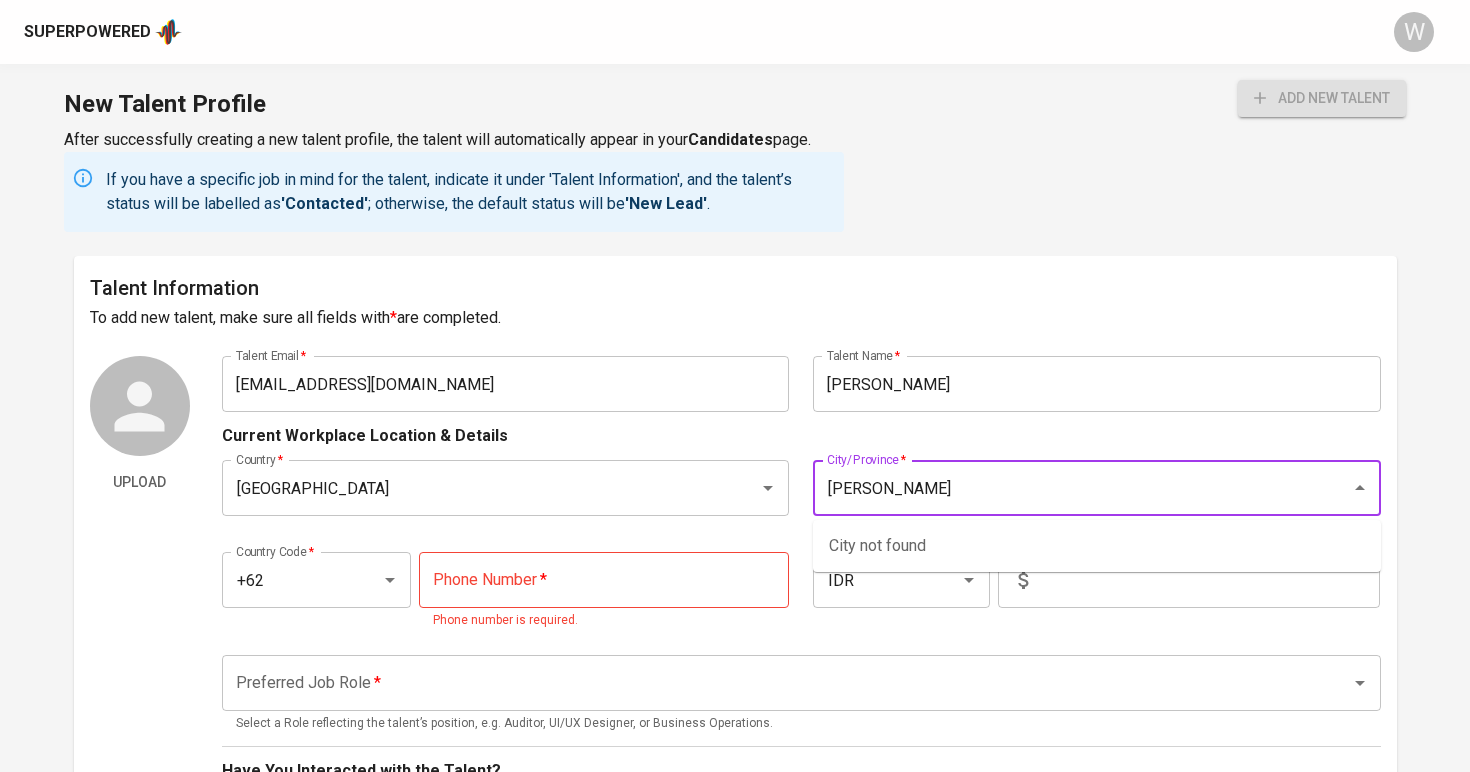 type on "J" 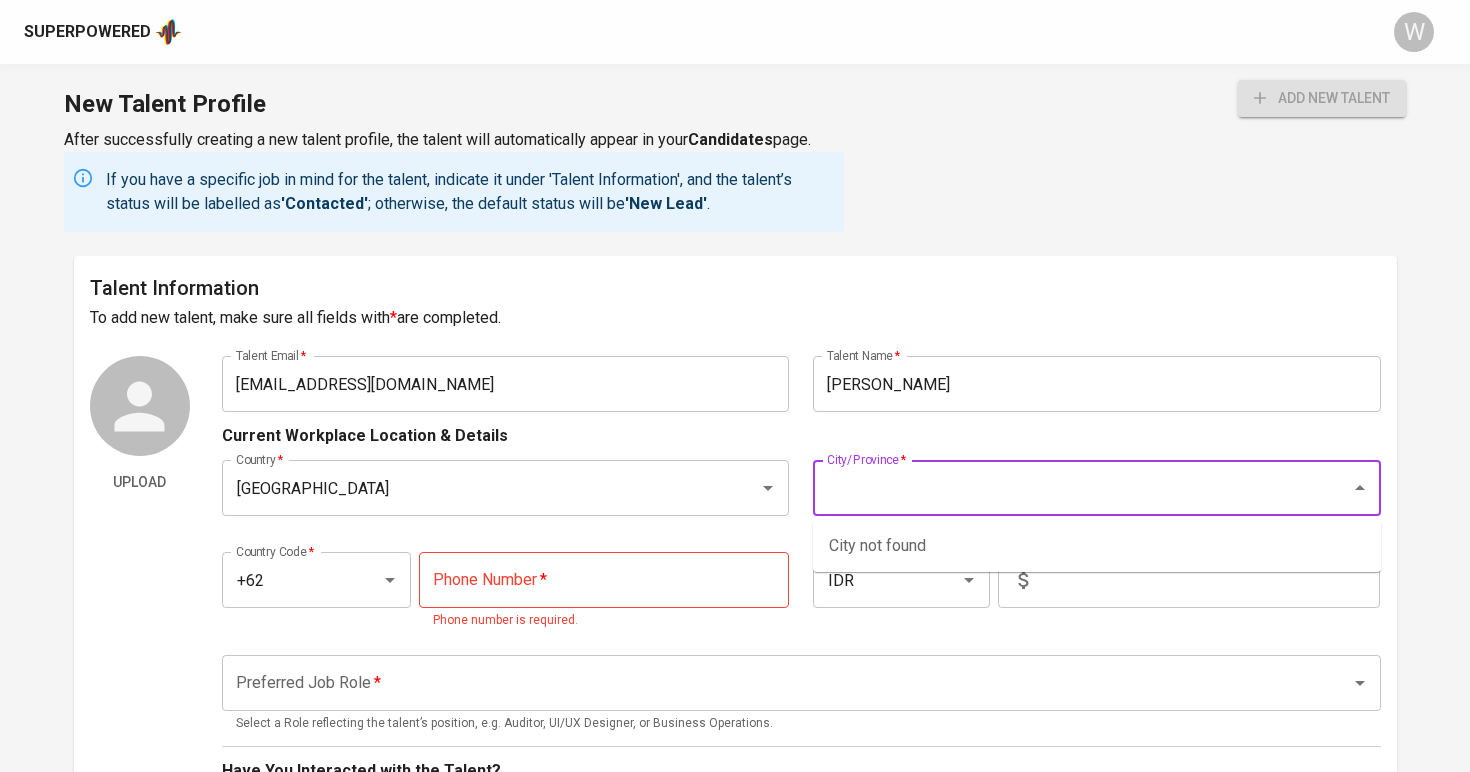 type on "e" 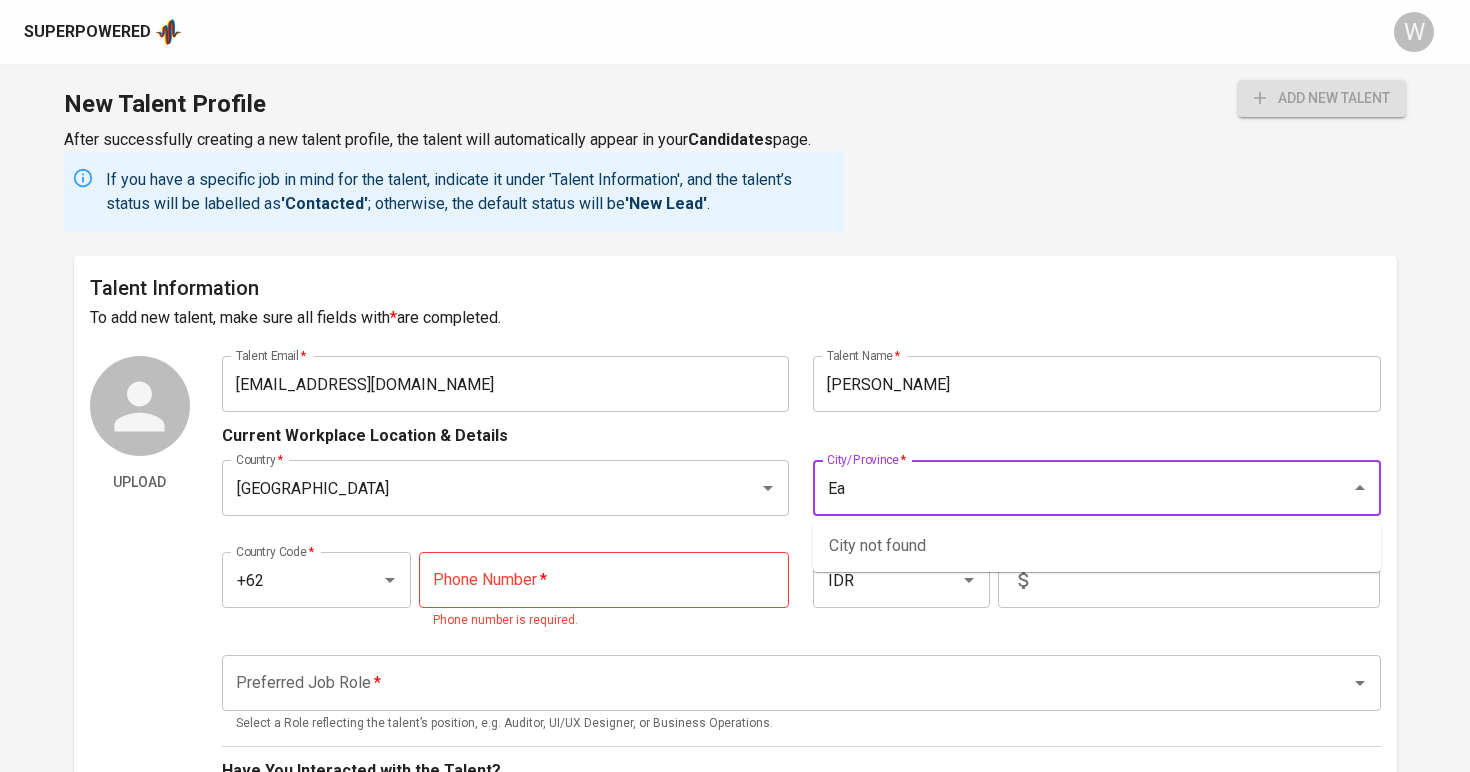 type on "E" 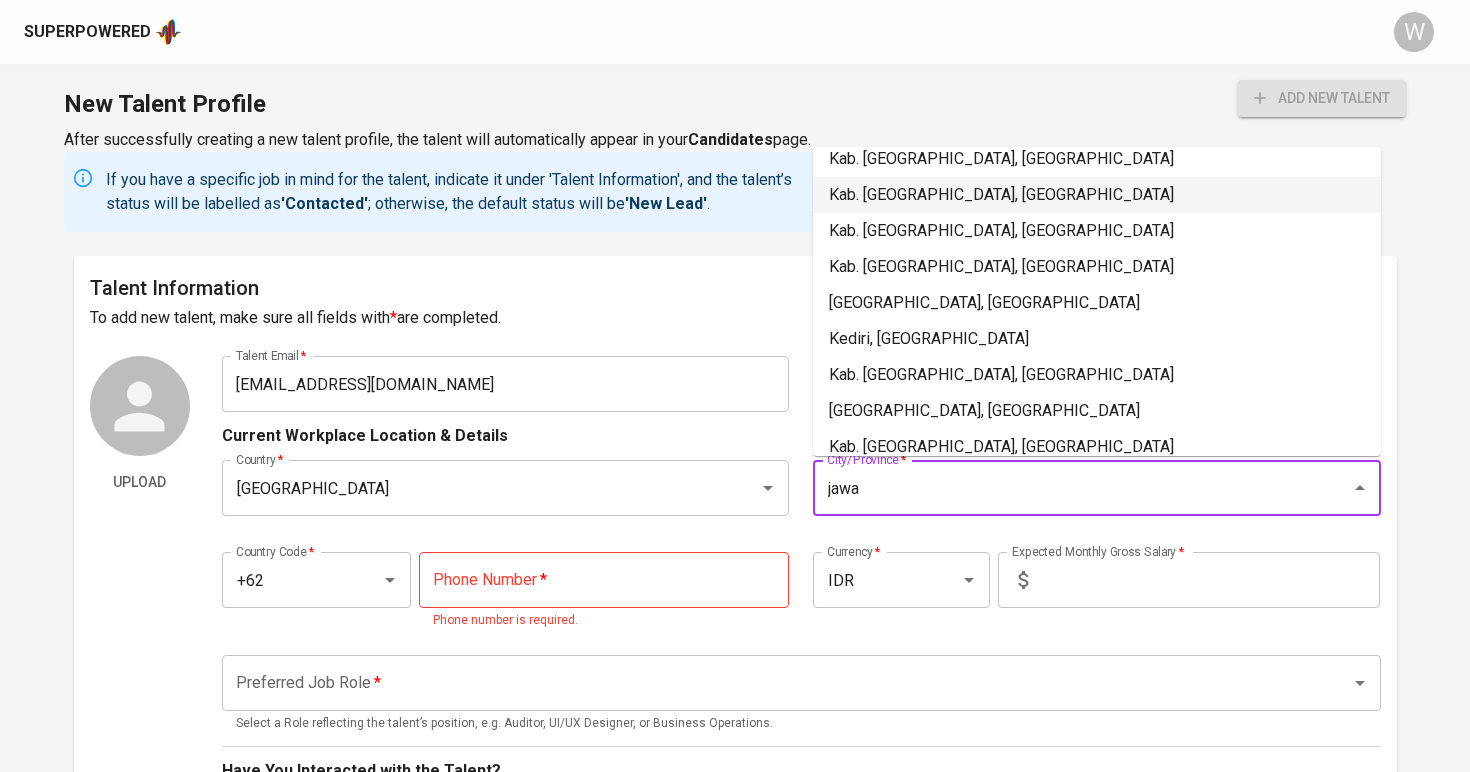 scroll, scrollTop: 195, scrollLeft: 0, axis: vertical 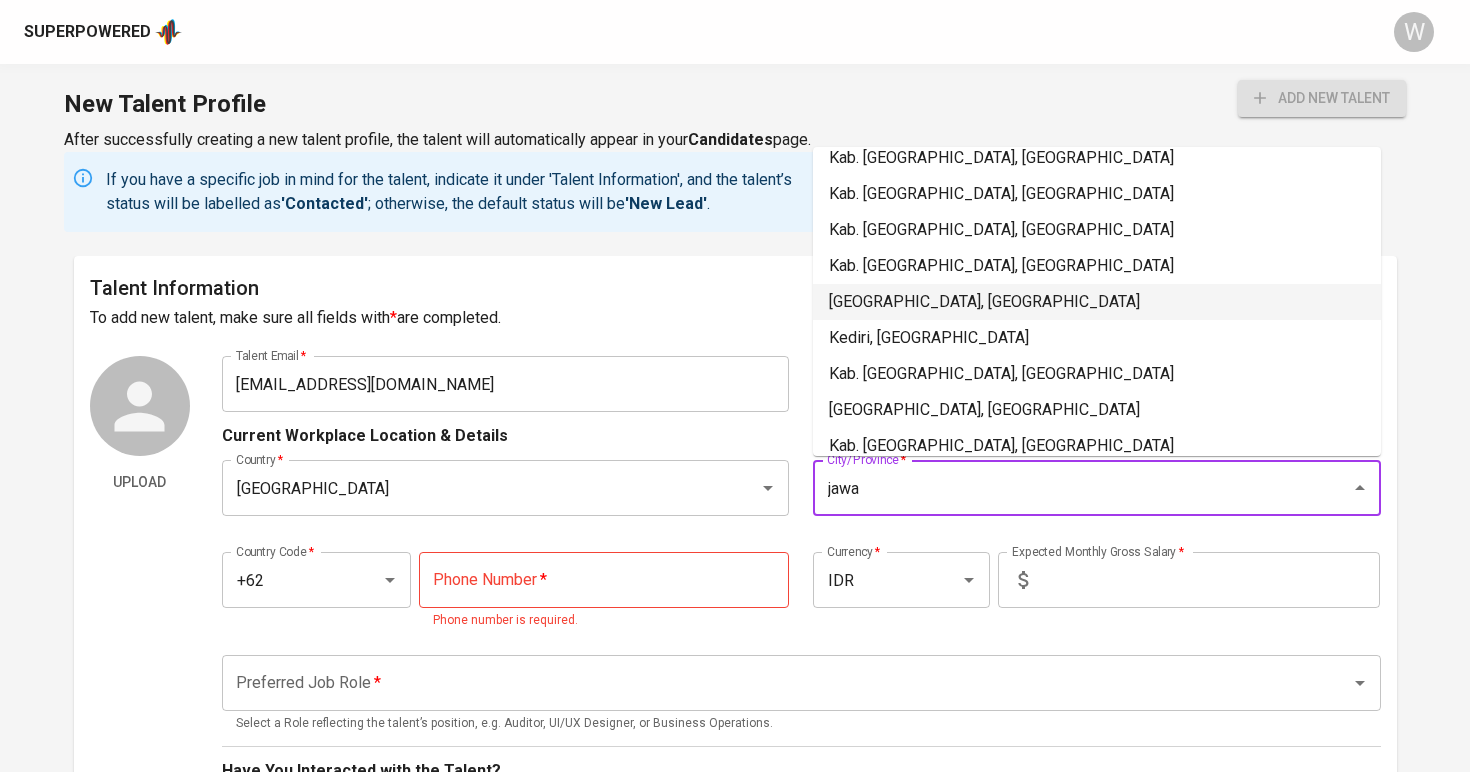 click on "Bandung, Jawa Barat" at bounding box center [1097, 302] 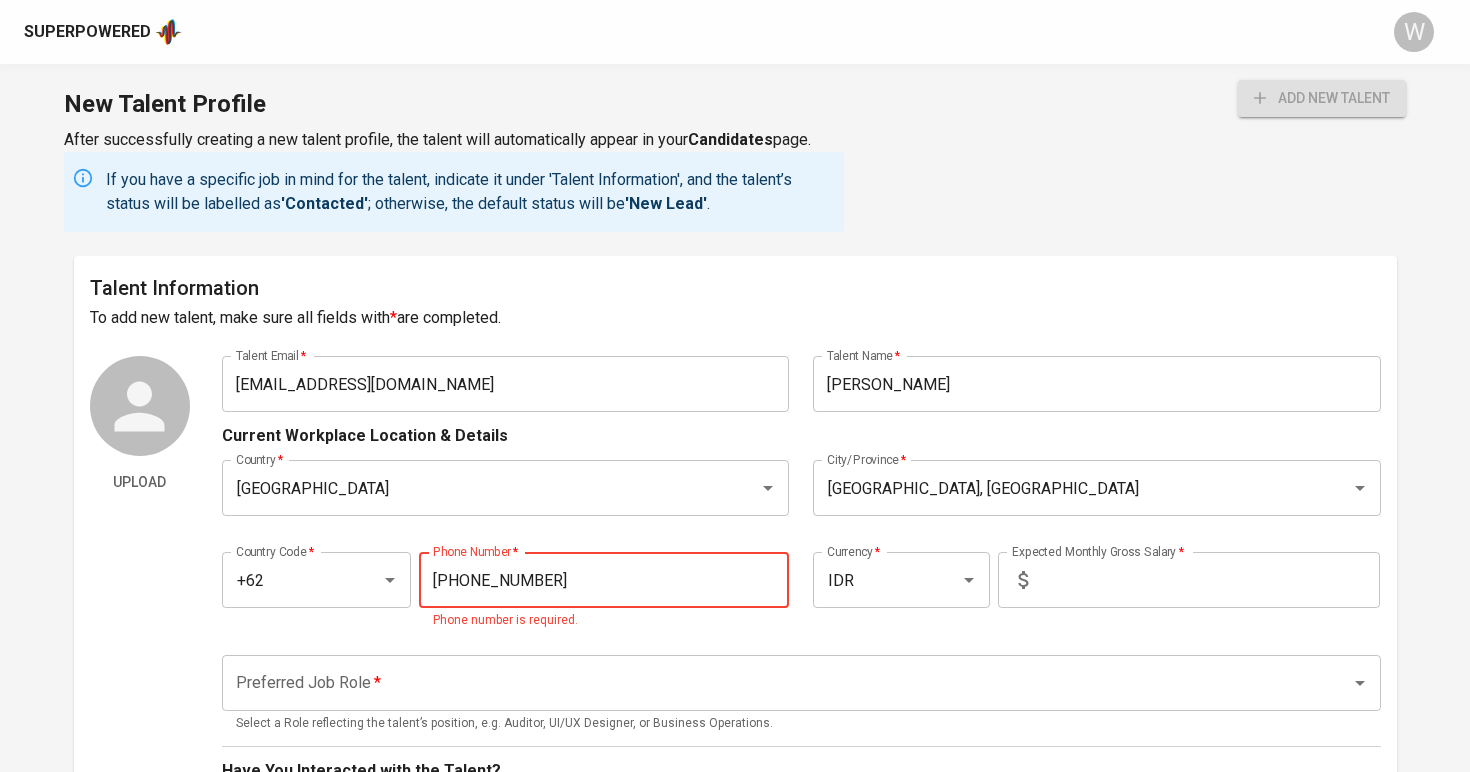 type on "888-8888-888" 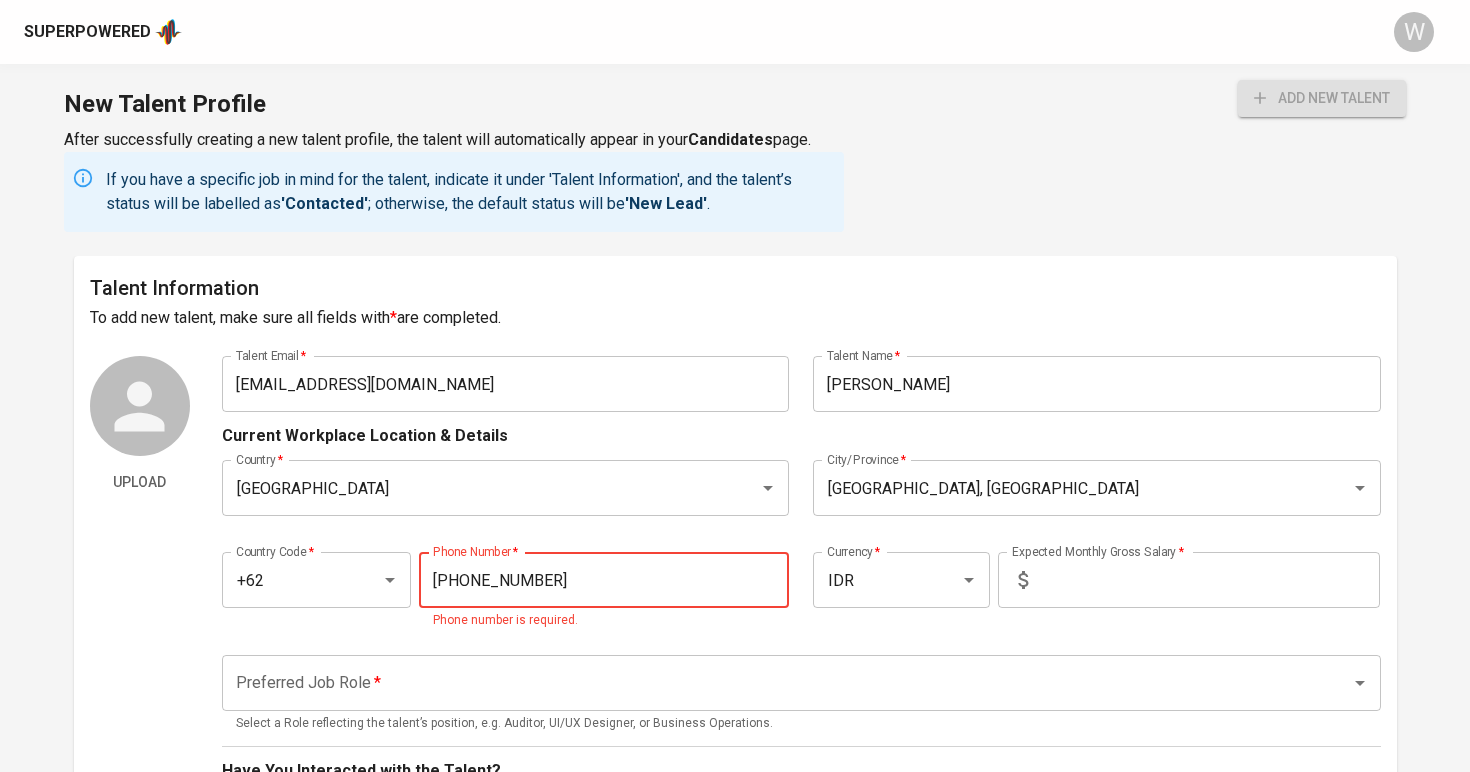 click at bounding box center [1208, 580] 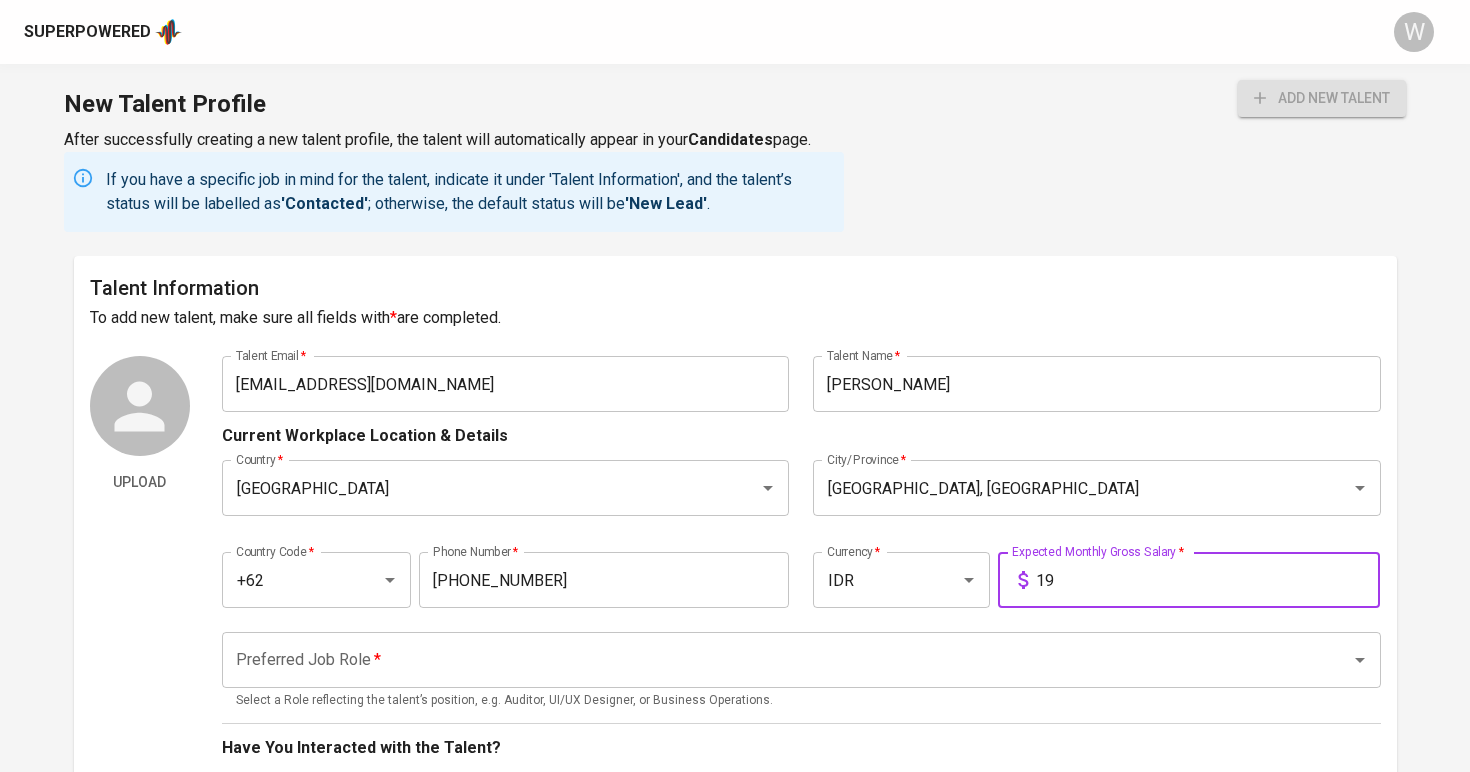 type on "1" 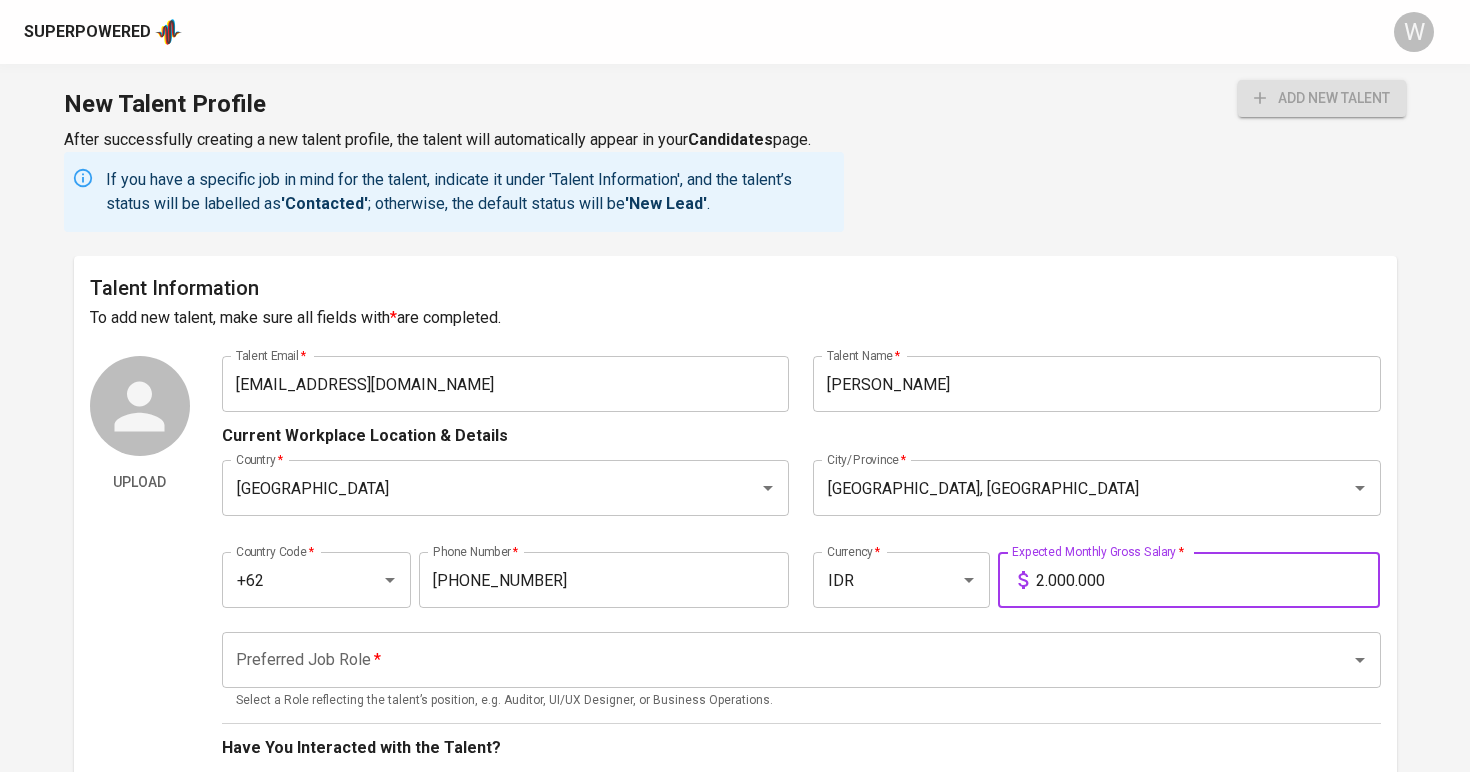 type on "20.000.000" 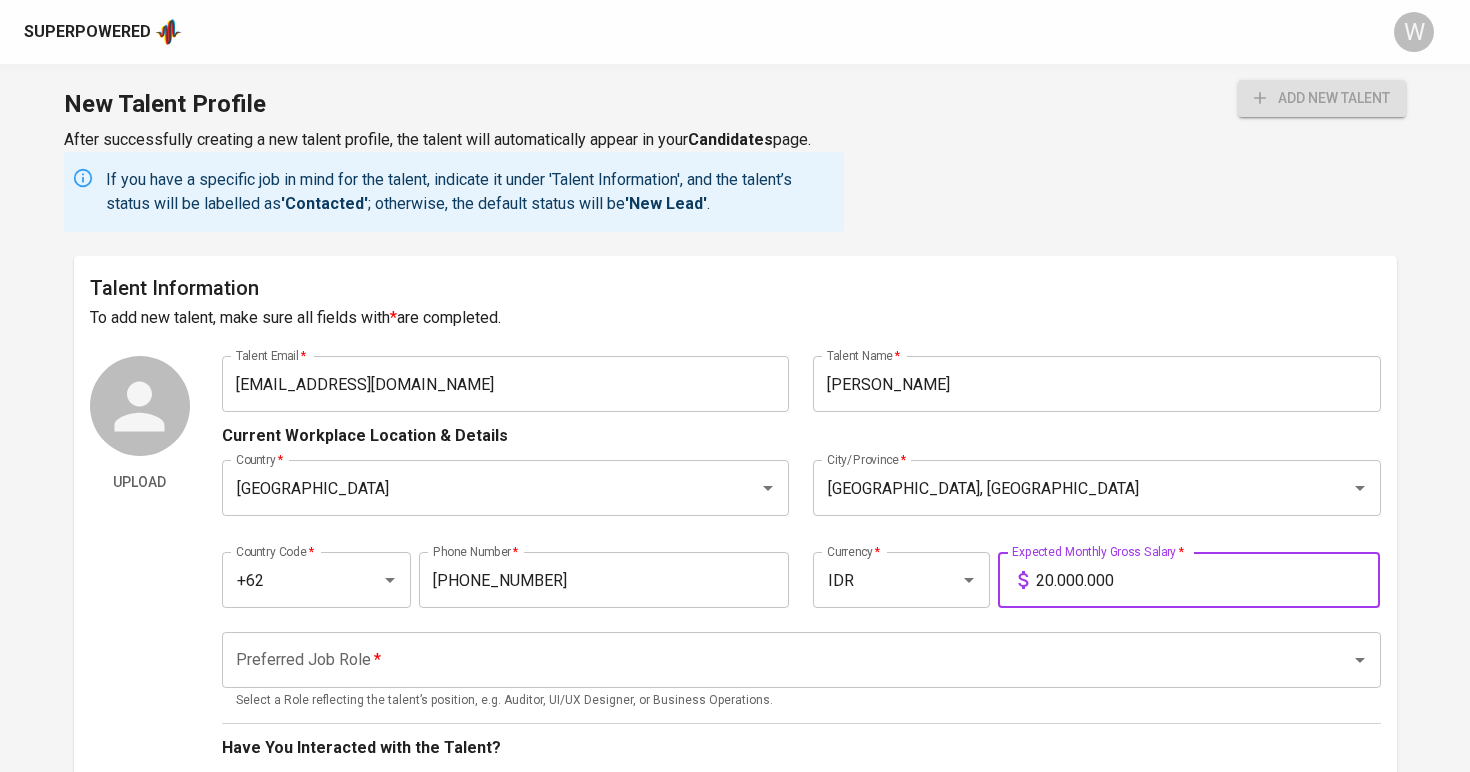click on "Talent Information To add new talent, make sure all fields with  *  are completed. Upload Talent Email   * alfinnurdiansyahh@gmail.com Talent Email  * Talent Name   * Alfin Nurdiansyah Talent Name  * Current Workplace Location & Details Country   * Indonesia Country  * City/Province   * Bandung, Jawa Barat City/Province  * Country Code   * +62 Country Code  * Phone Number   * 888-8888-888 Phone Number  * Currency   * IDR Currency  * Expected Monthly Gross Salary   * 20.000.000 Expected Monthly Gross Salary  * Preferred Job Role   * Preferred Job Role  * Select a Role reflecting the talent’s position, e.g. Auditor, UI/UX Designer, or Business Operations. Have You Interacted with the Talent? Yes No Select 'No' if you haven't interacted with the talent, so they won’t receive unexpected emails prompting them to review and complete their profile. Select the job(s) this talent will be contacted for Search for Job Title AND/OR Company Search for Job Title AND/OR Company Contacted Notes" at bounding box center [735, 733] 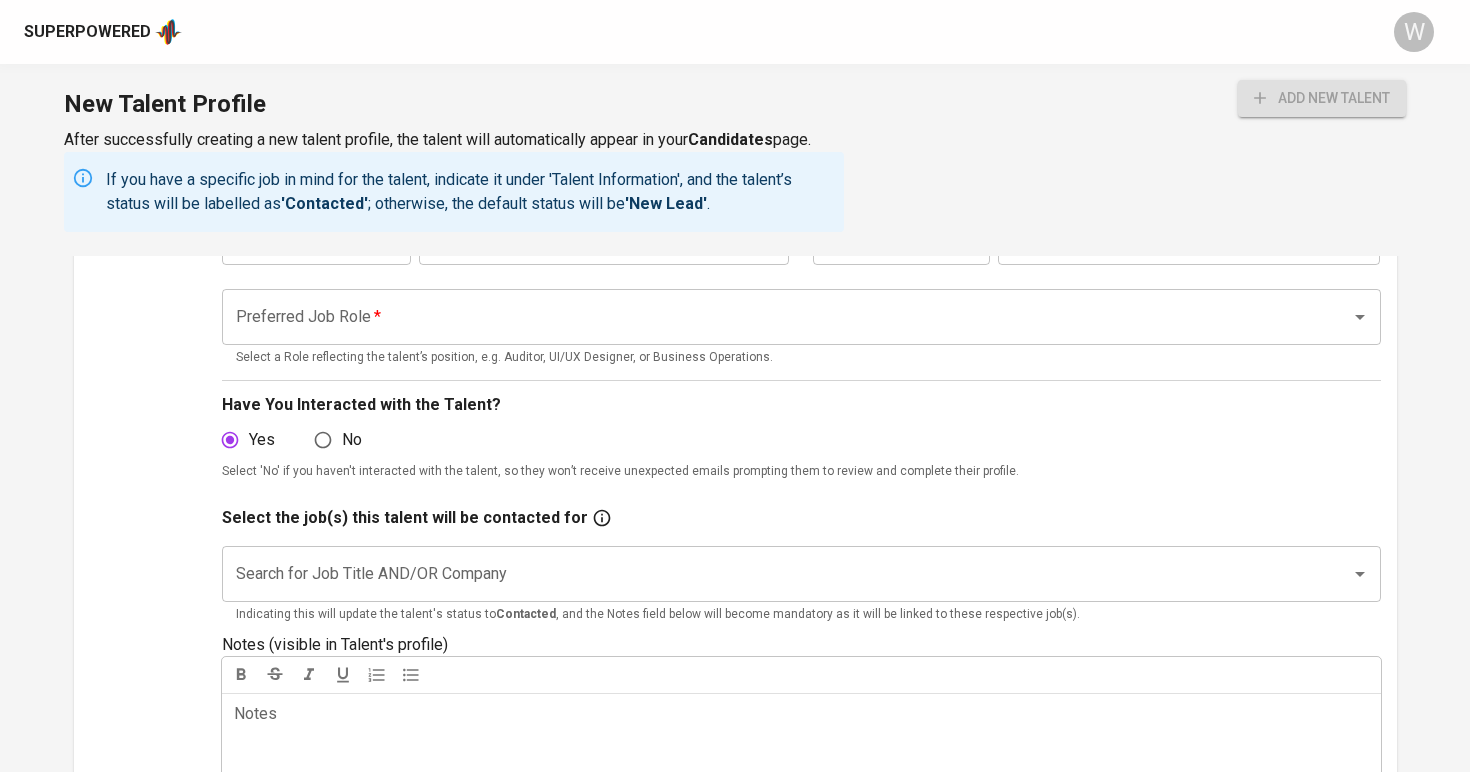 scroll, scrollTop: 345, scrollLeft: 0, axis: vertical 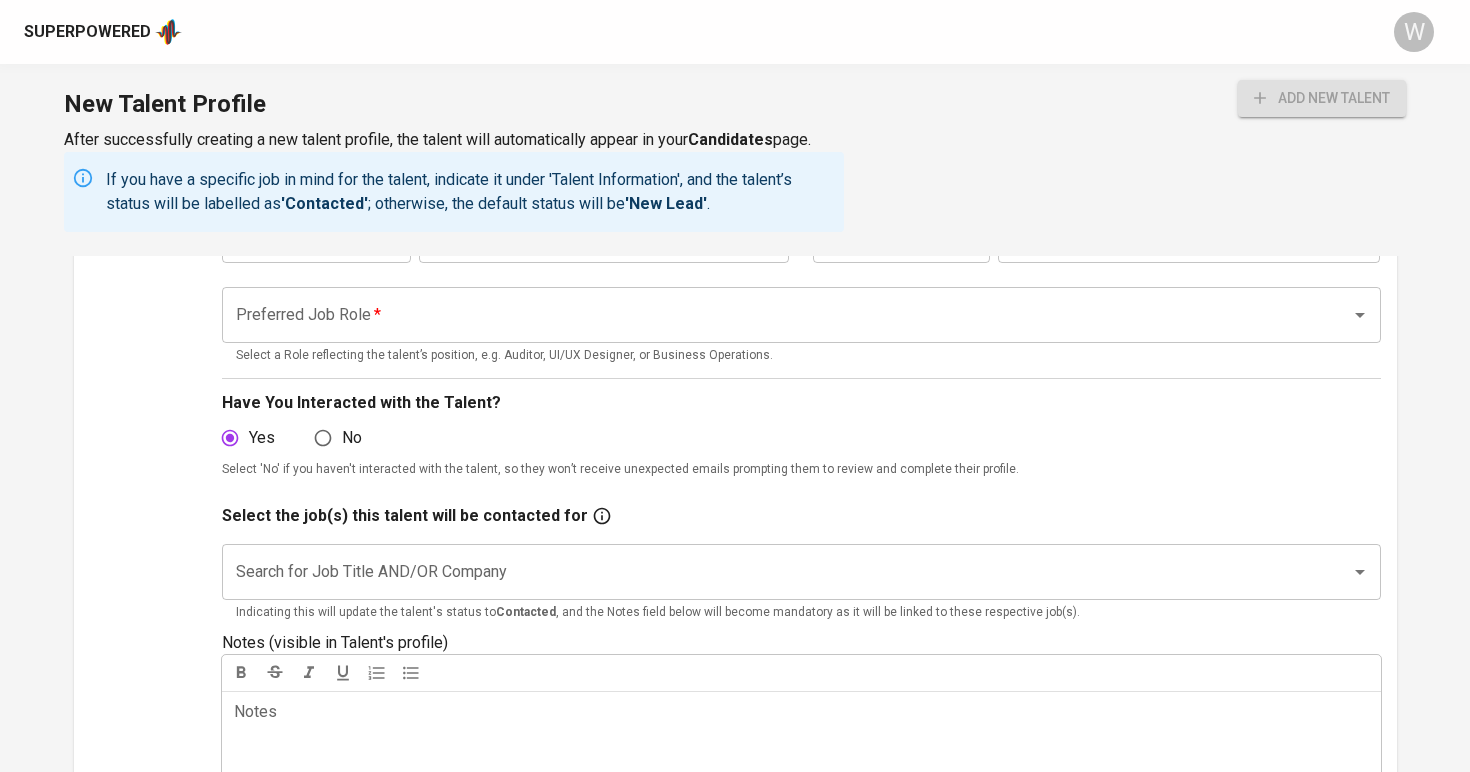 click on "Select a Role reflecting the talent’s position, e.g. Auditor, UI/UX Designer, or Business Operations." at bounding box center (801, 356) 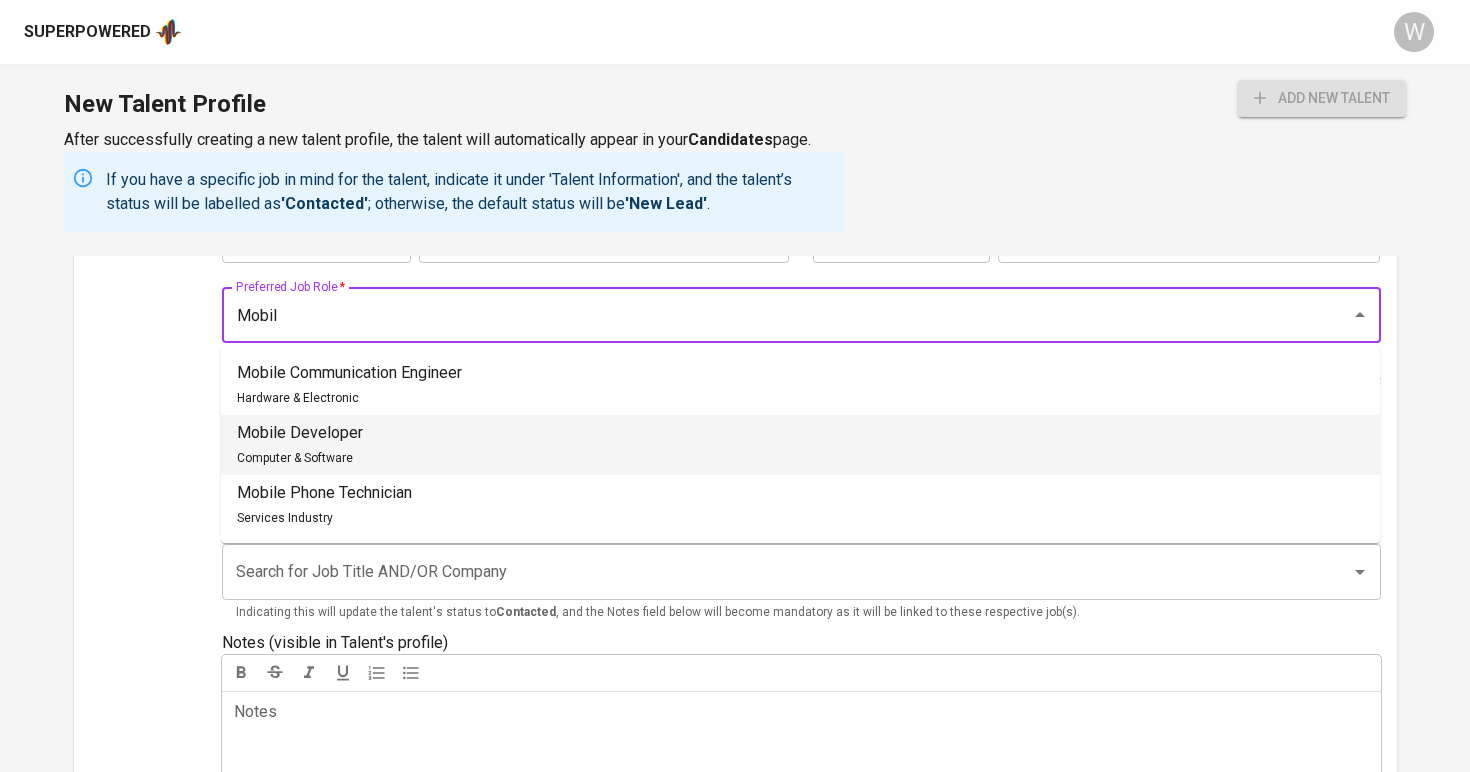 click on "Mobile Developer Computer & Software" at bounding box center (800, 445) 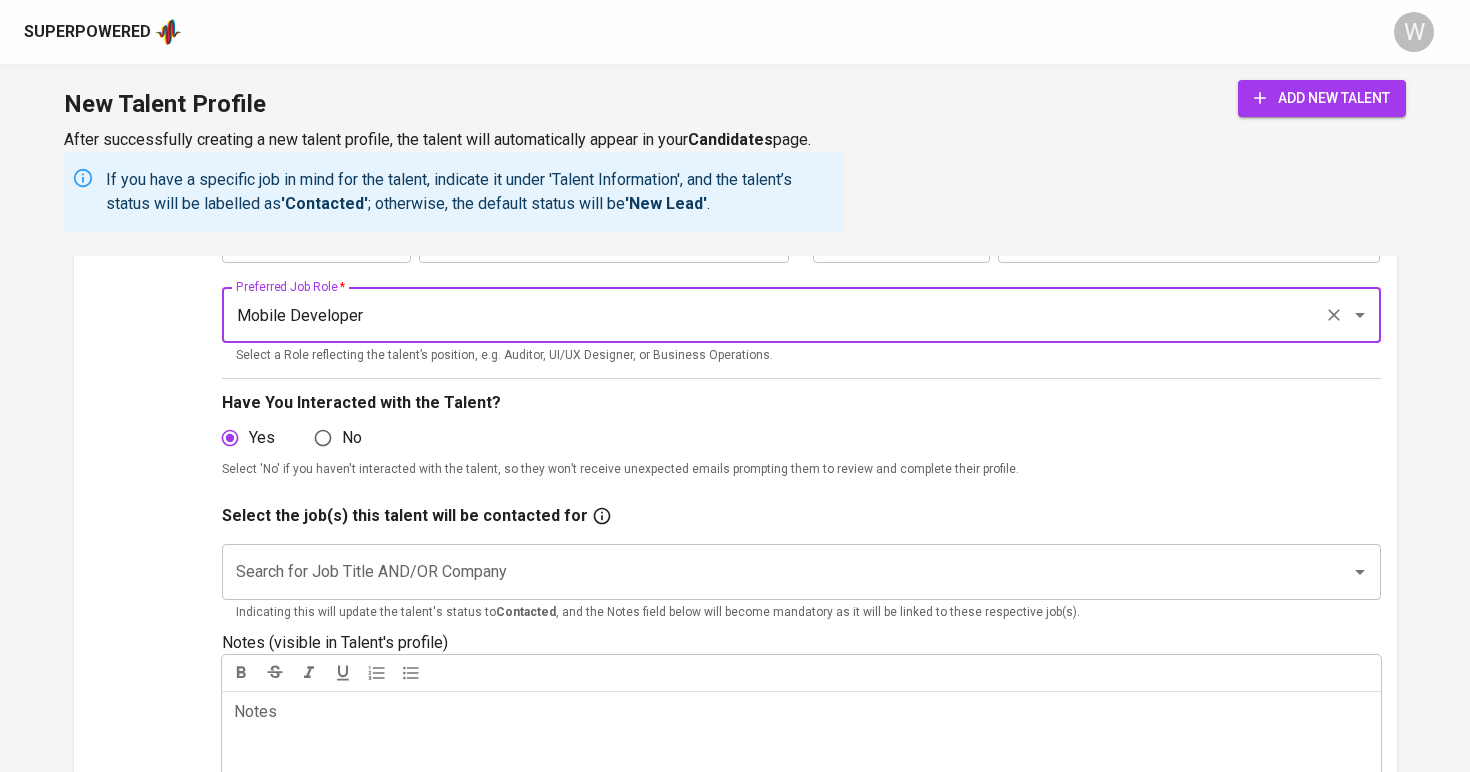 click on "Search for Job Title AND/OR Company" at bounding box center [773, 572] 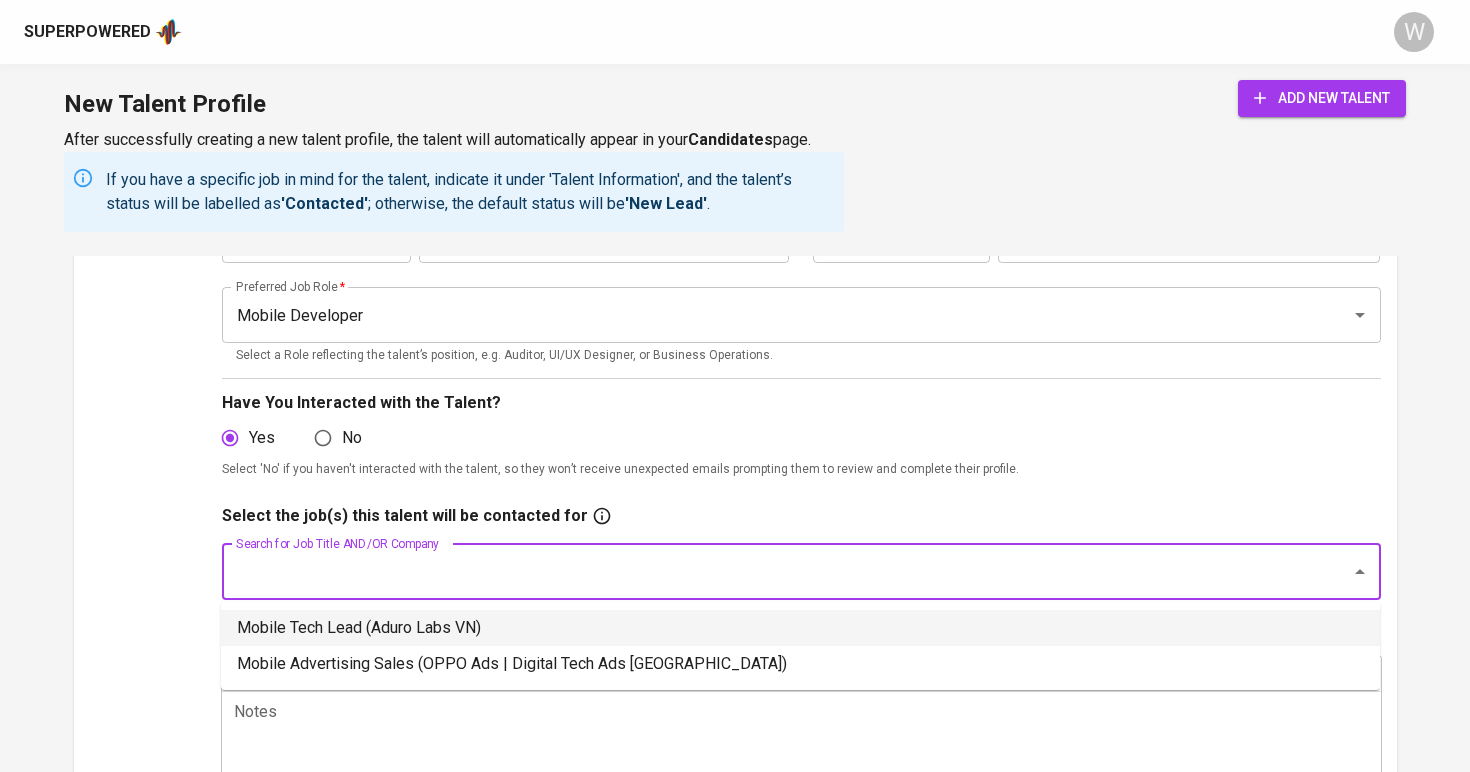 click on "Mobile Tech Lead (Aduro Labs VN)" at bounding box center [800, 628] 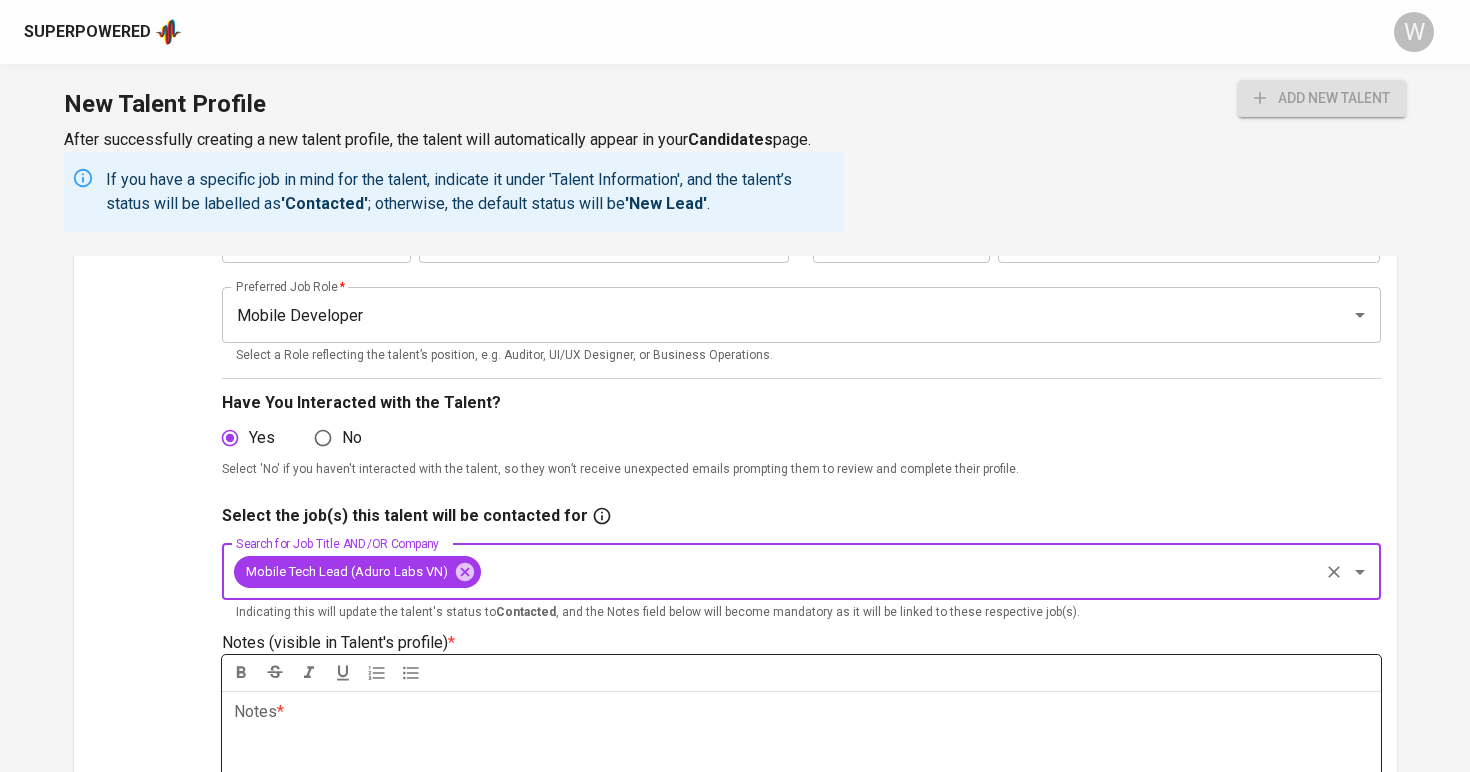 click on "Notes  * ﻿" at bounding box center [801, 712] 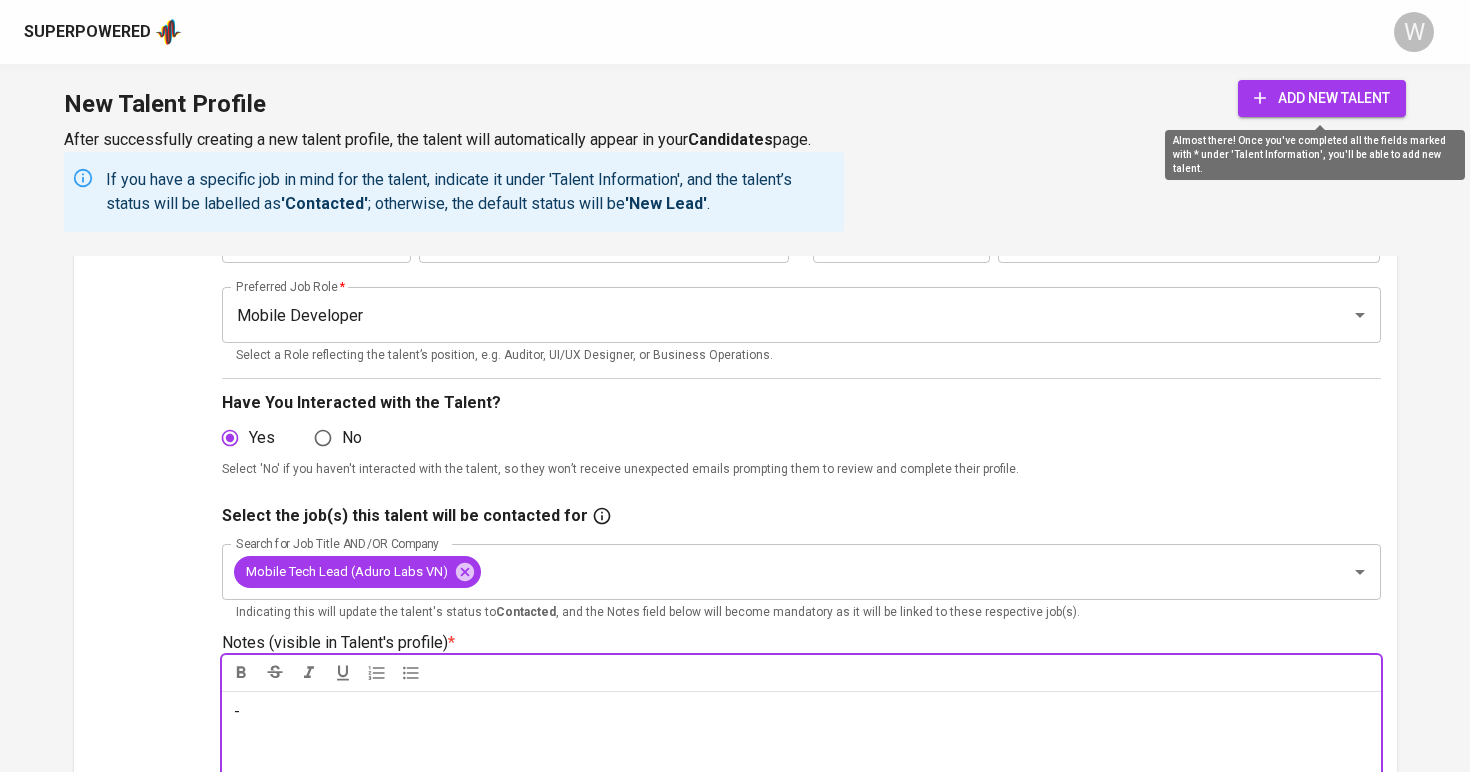 click on "add new talent" at bounding box center [1322, 98] 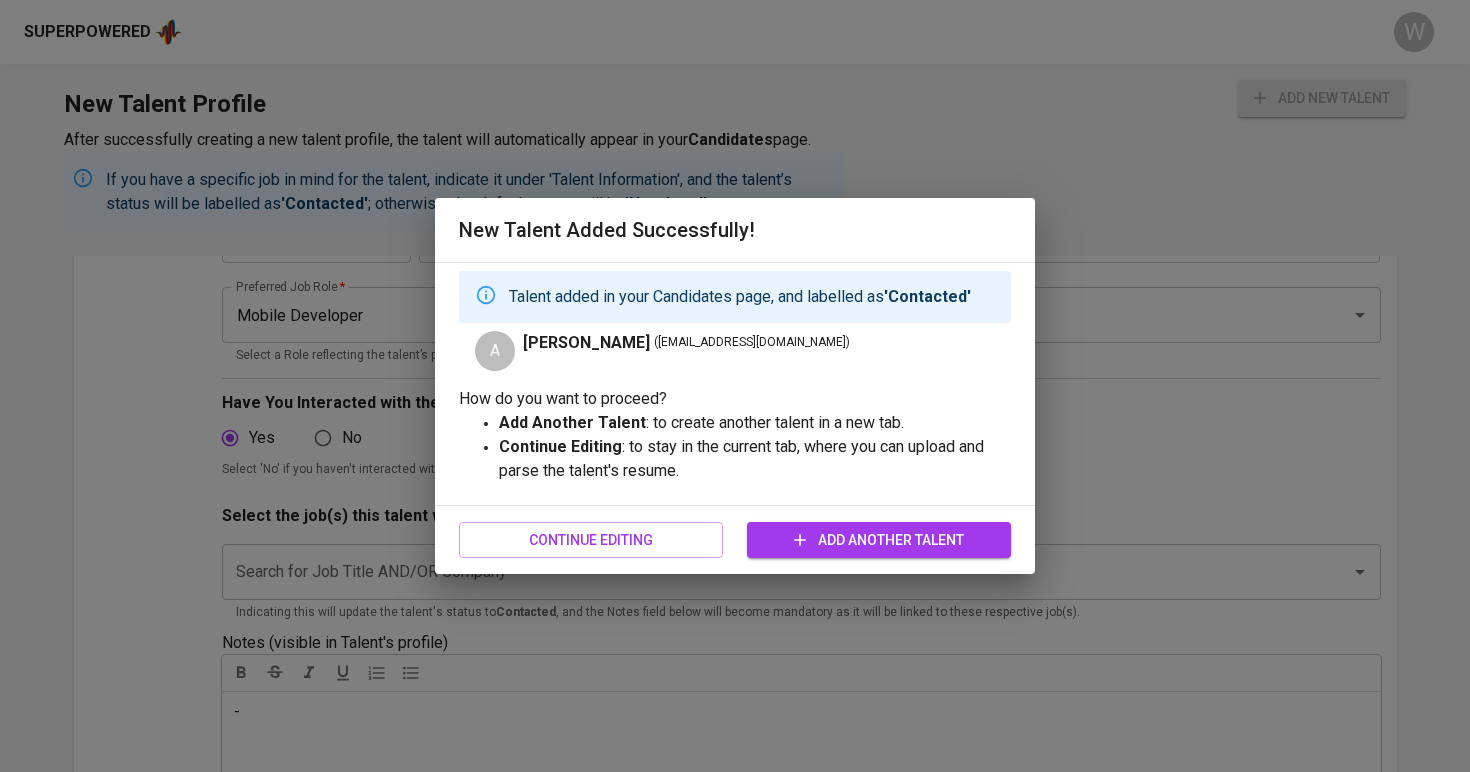 click on "Add Another Talent" at bounding box center [879, 540] 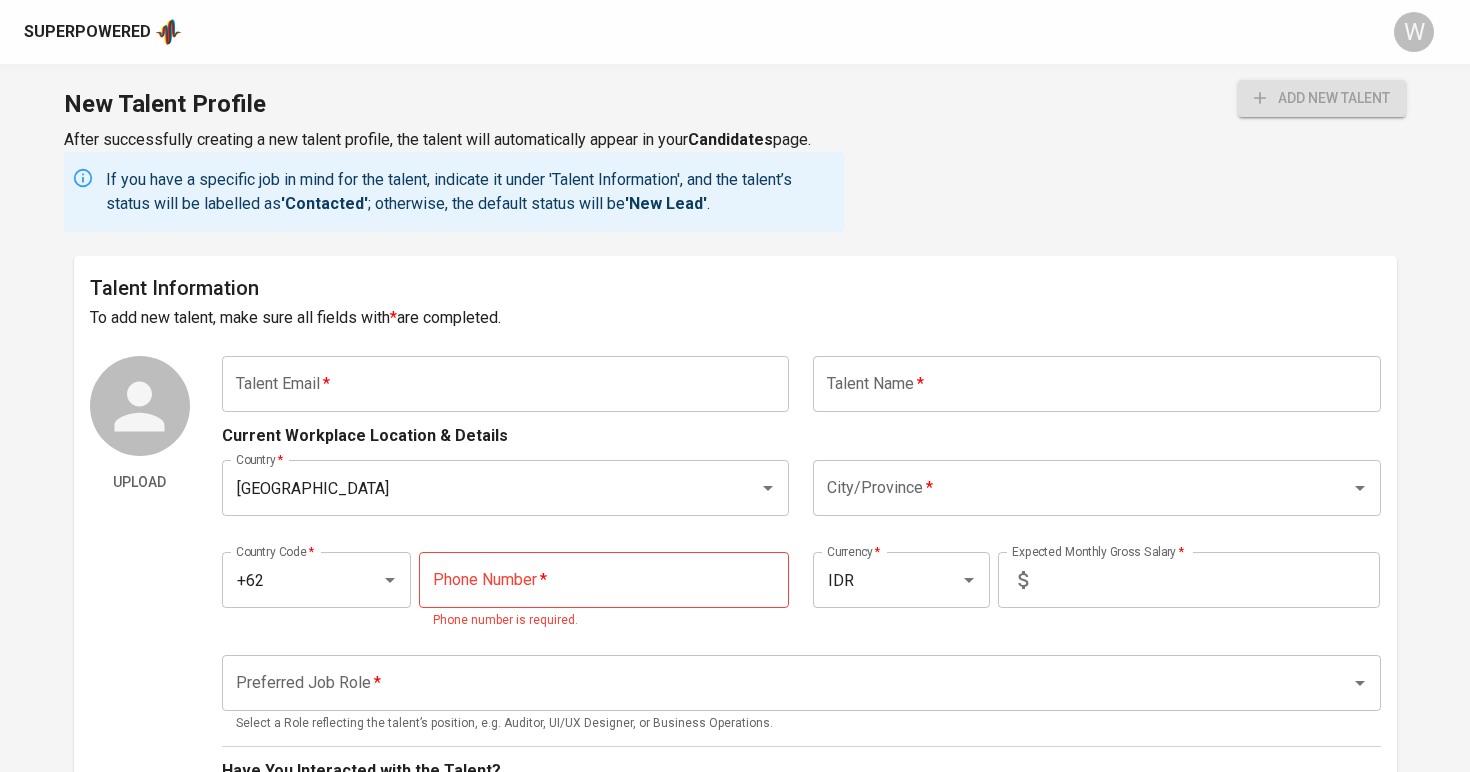 scroll, scrollTop: 0, scrollLeft: 0, axis: both 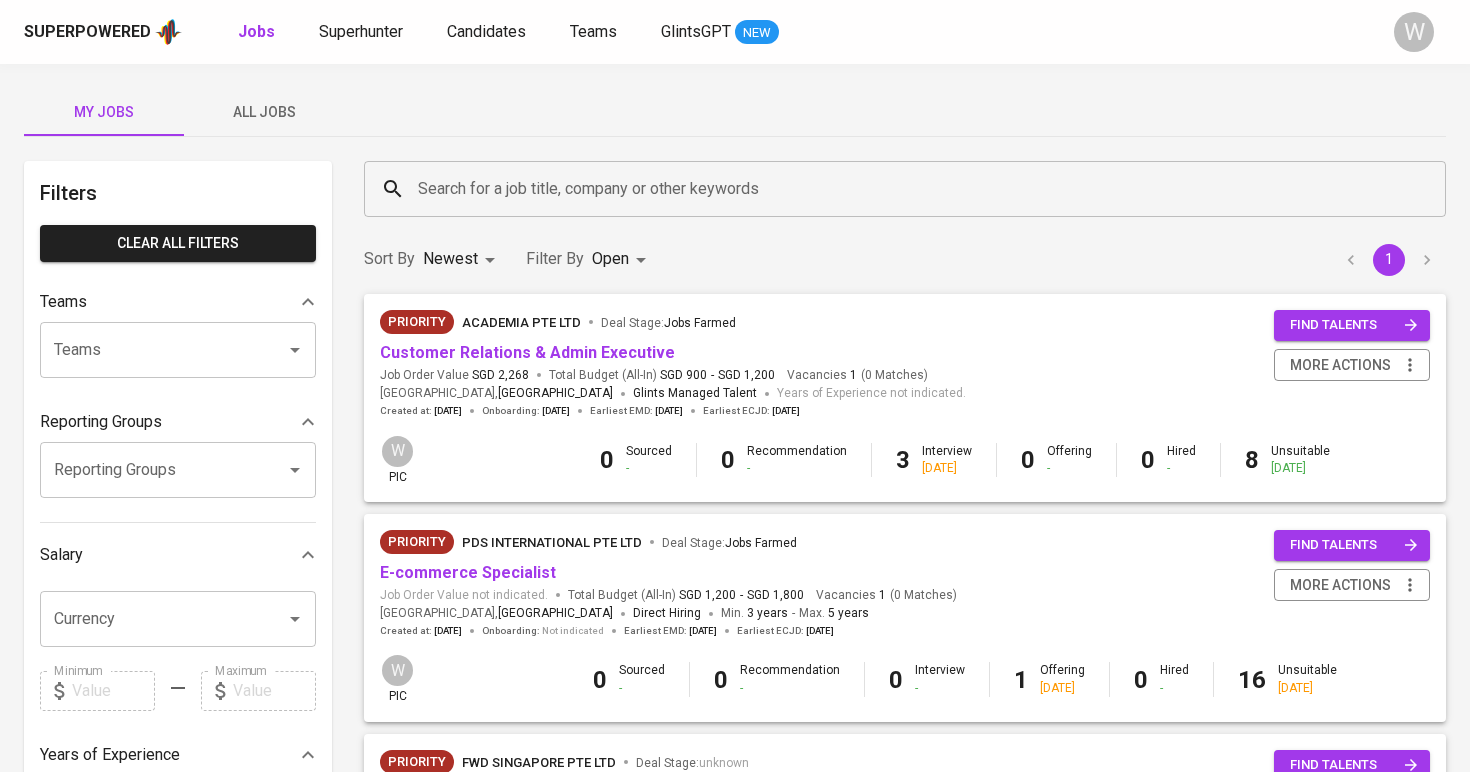 click on "Candidates" at bounding box center [486, 31] 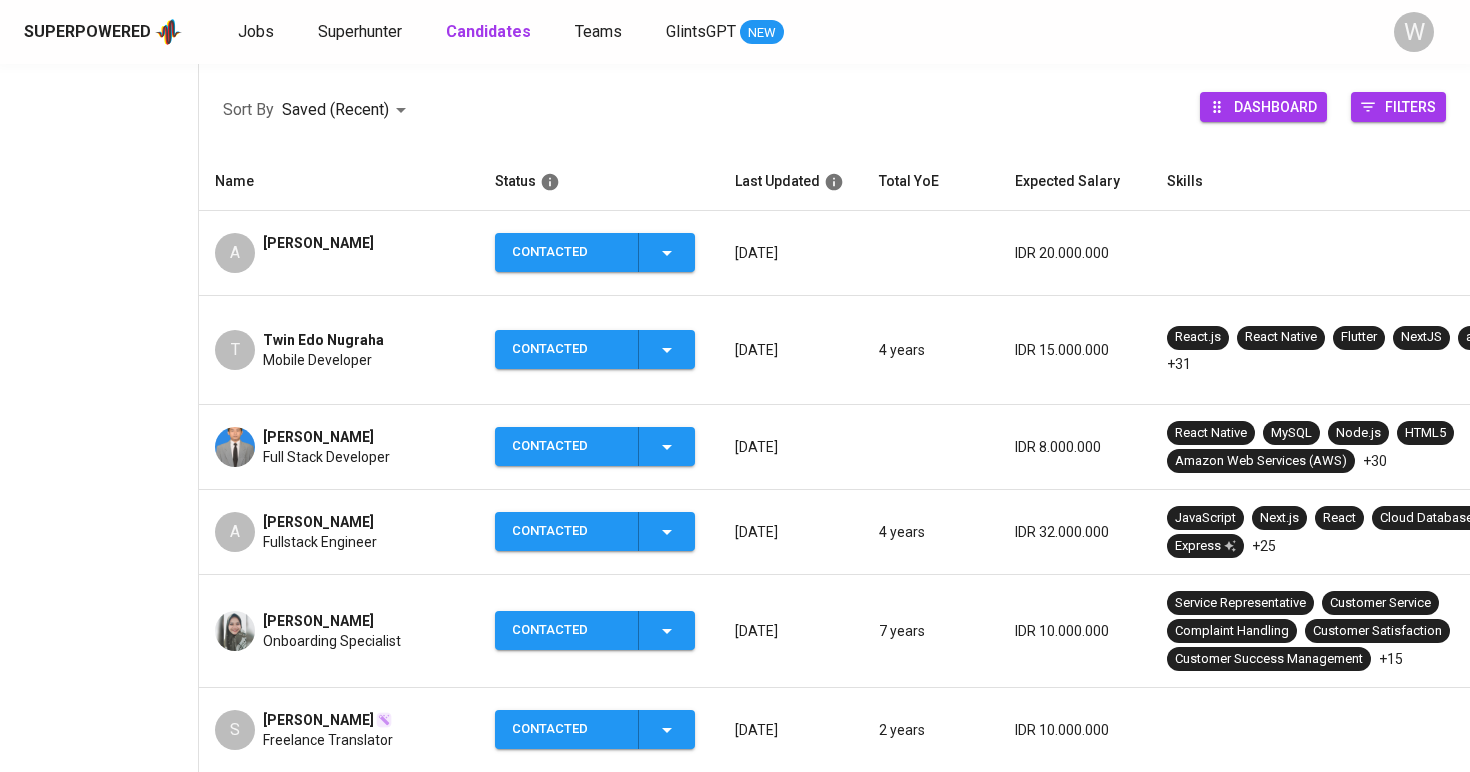 scroll, scrollTop: 350, scrollLeft: 0, axis: vertical 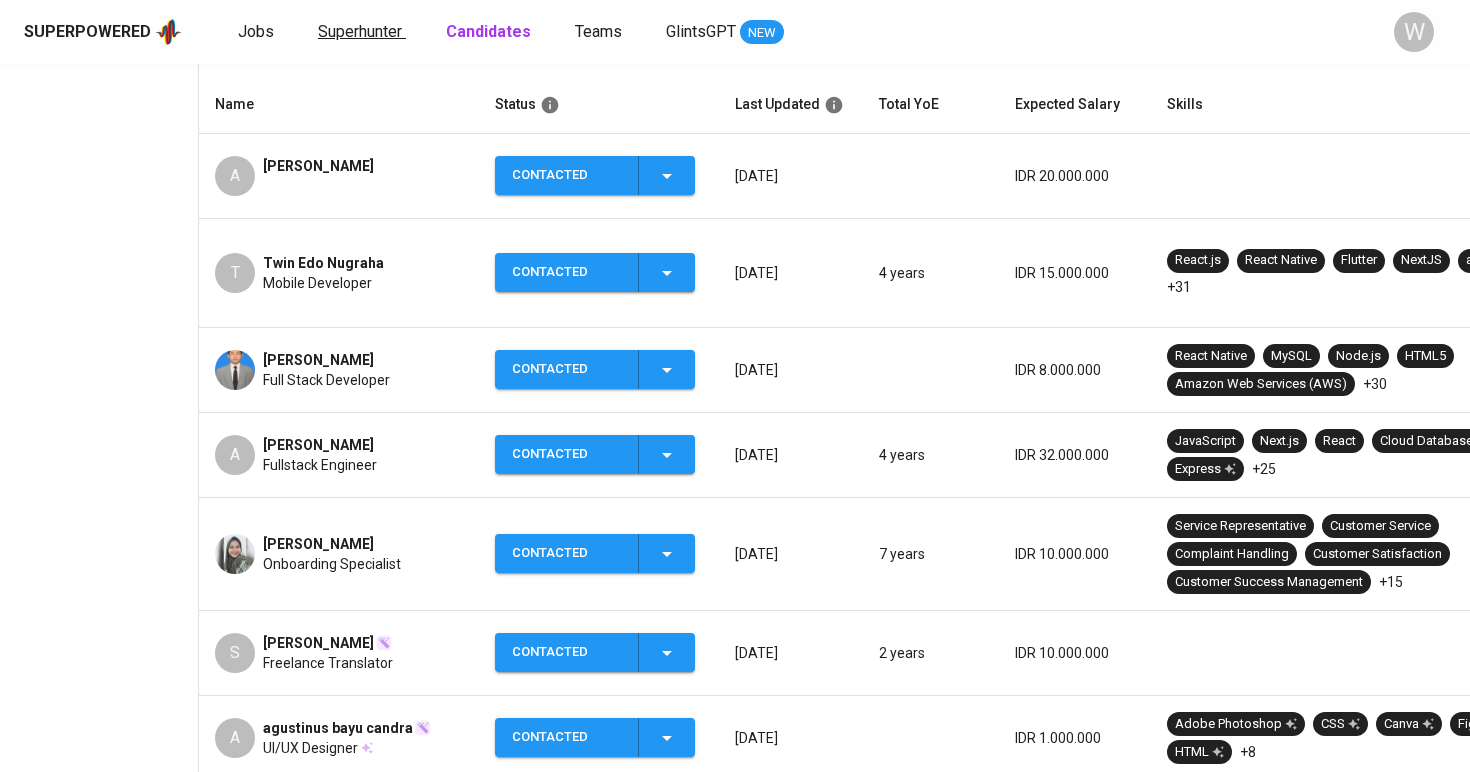 click on "Superhunter" at bounding box center (360, 31) 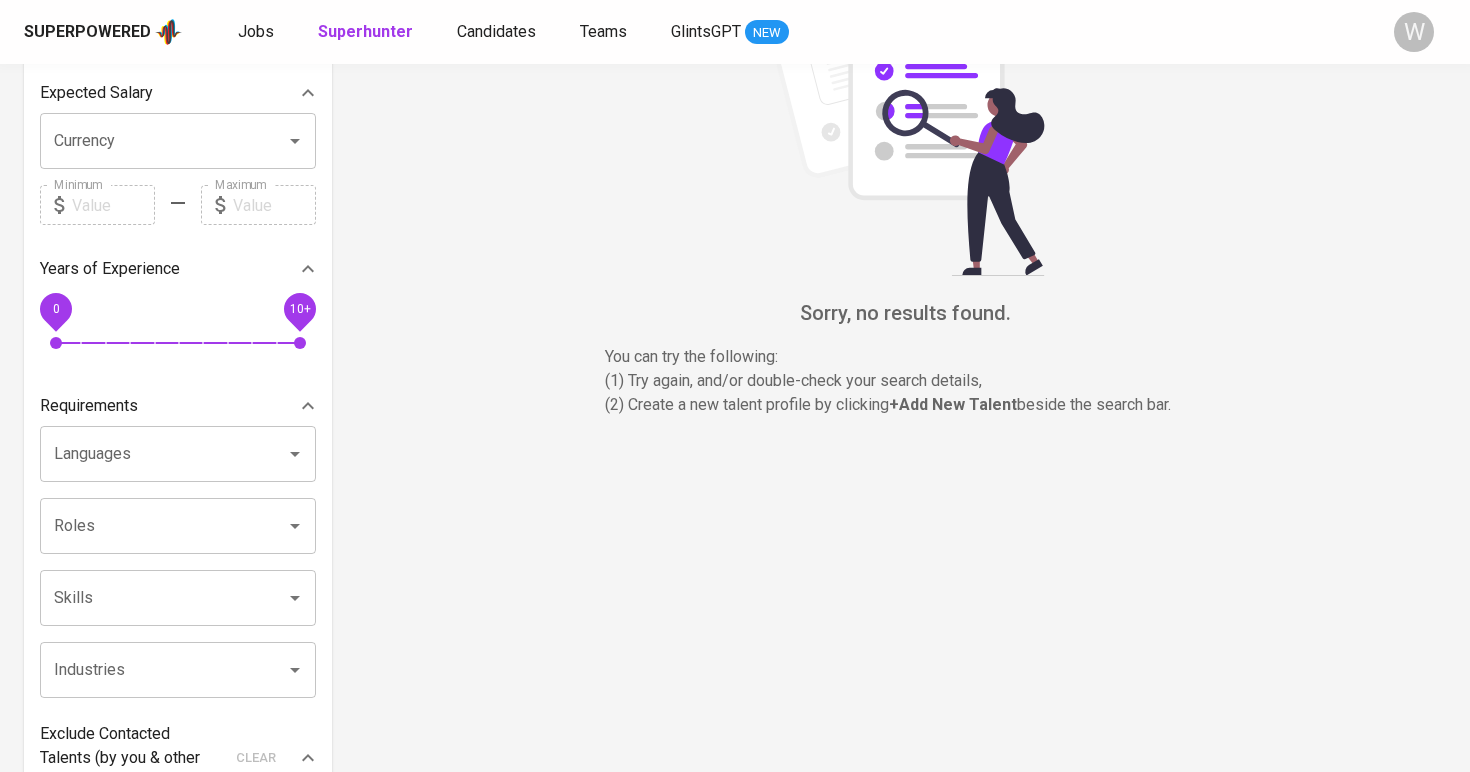 scroll, scrollTop: 0, scrollLeft: 0, axis: both 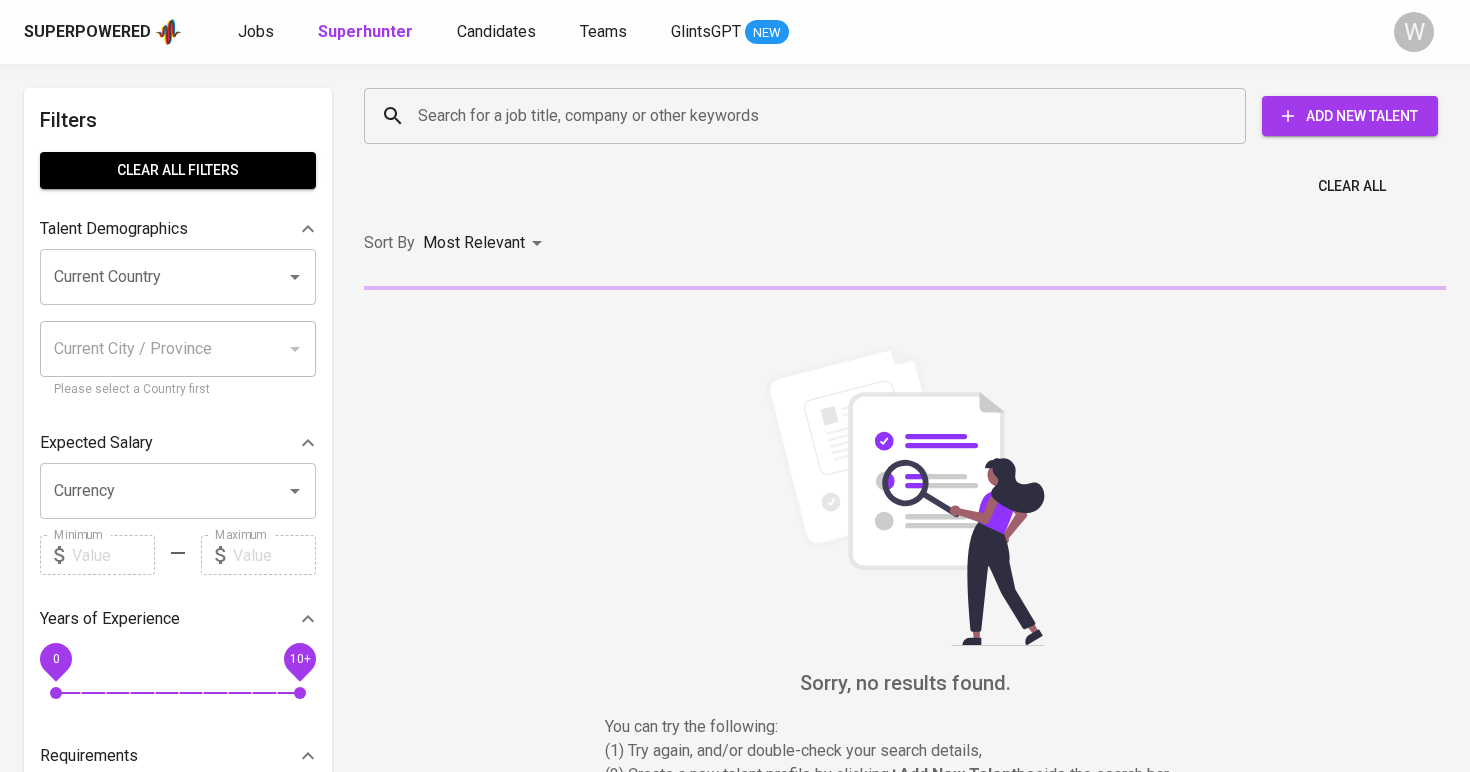 click on "Search for a job title, company or other keywords" at bounding box center [810, 116] 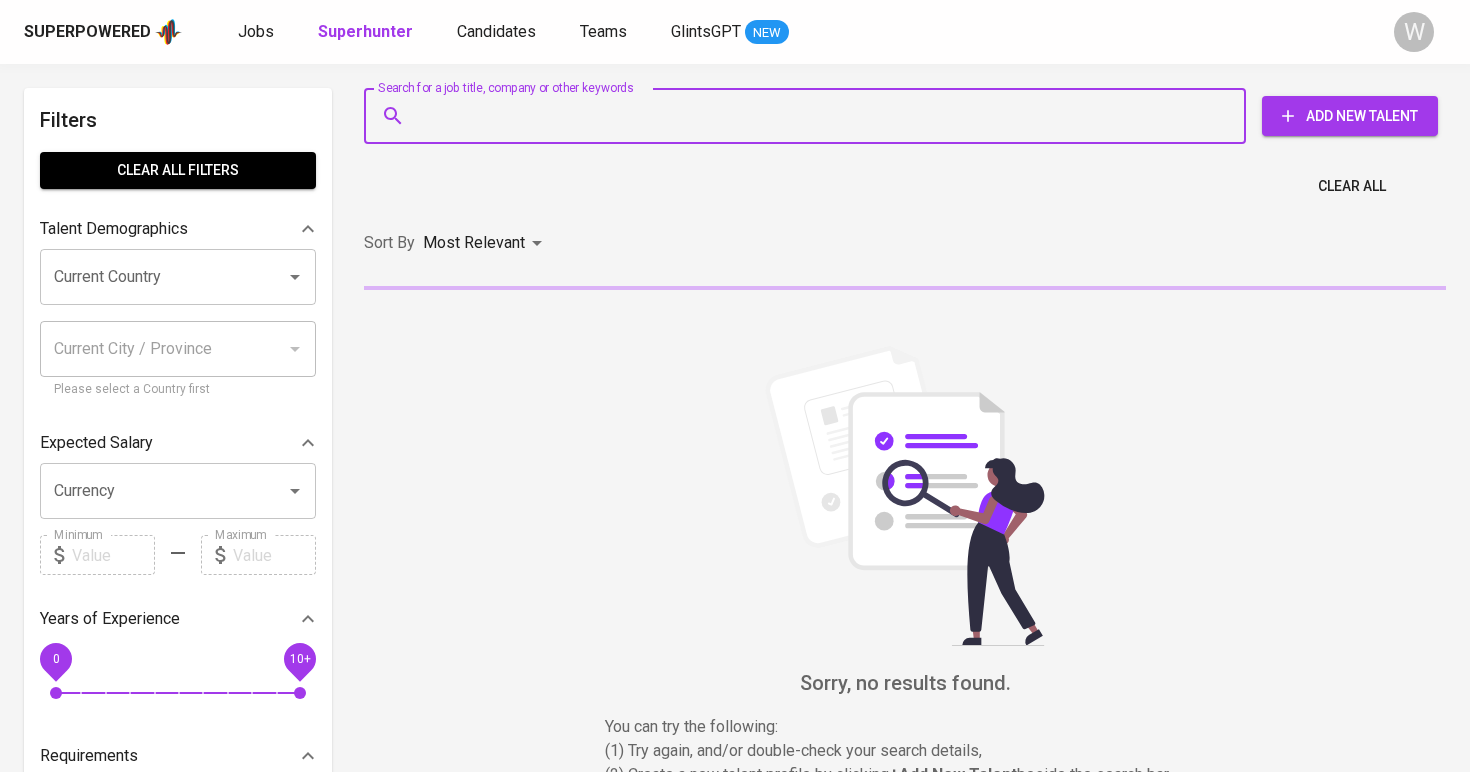 paste on "[EMAIL_ADDRESS][DOMAIN_NAME]" 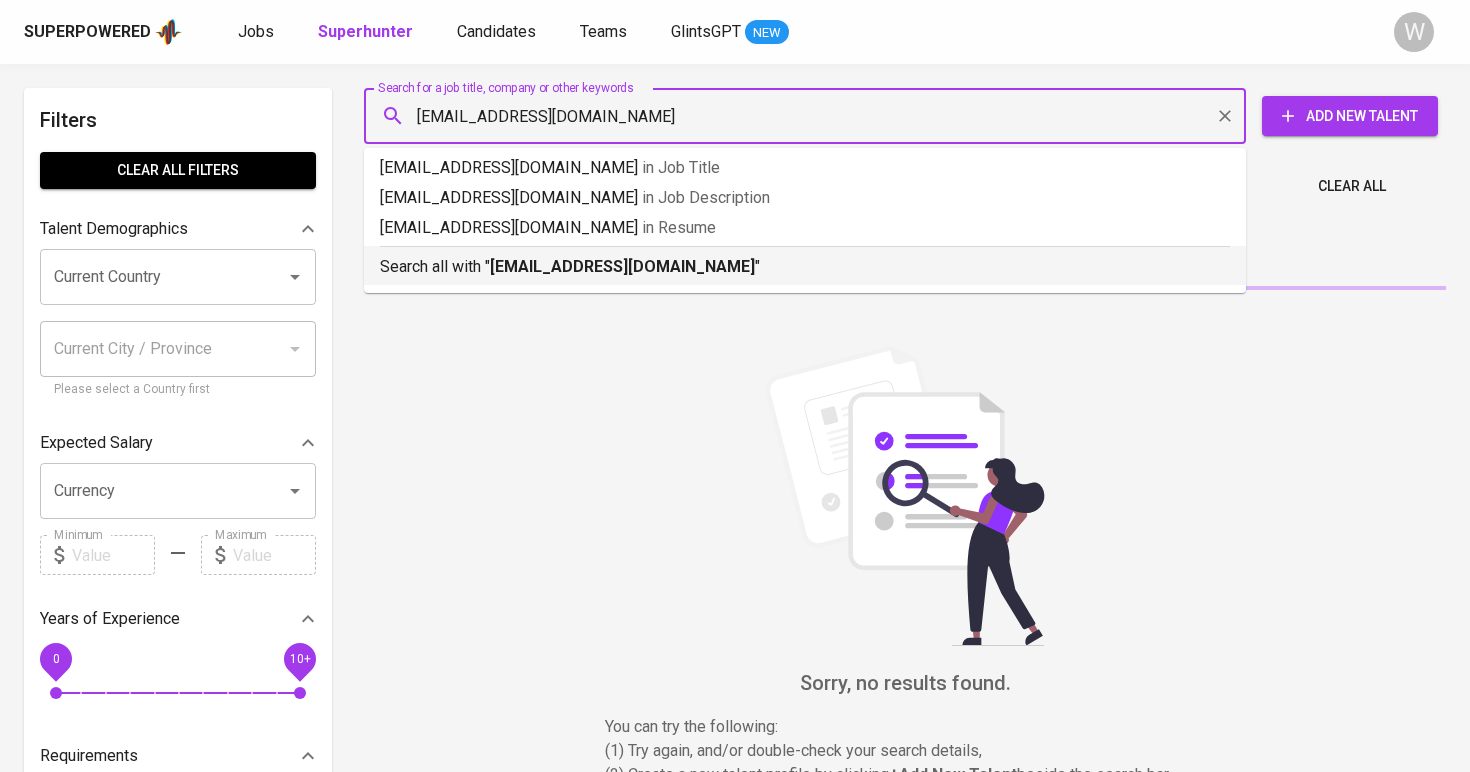 click on "[EMAIL_ADDRESS][DOMAIN_NAME]" at bounding box center (622, 266) 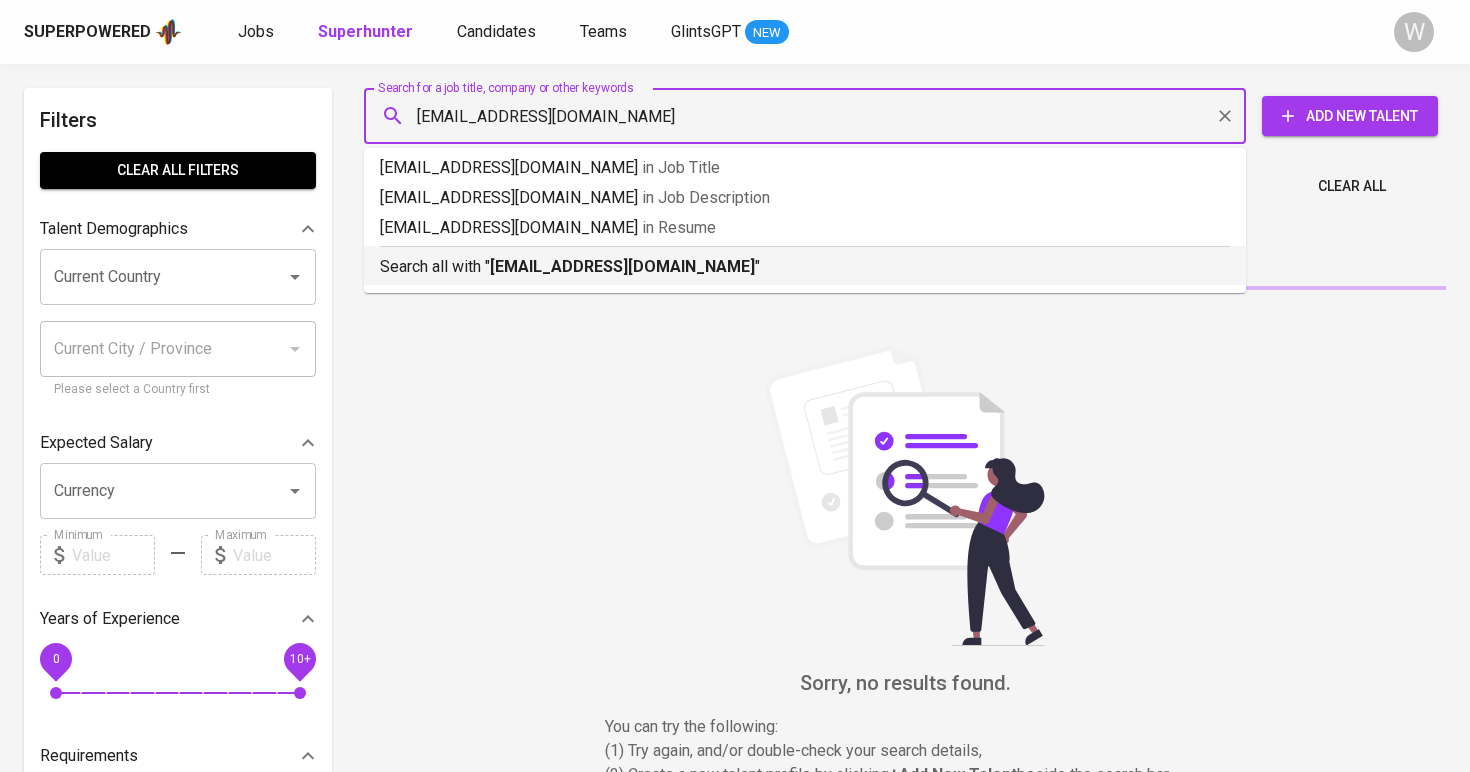 type 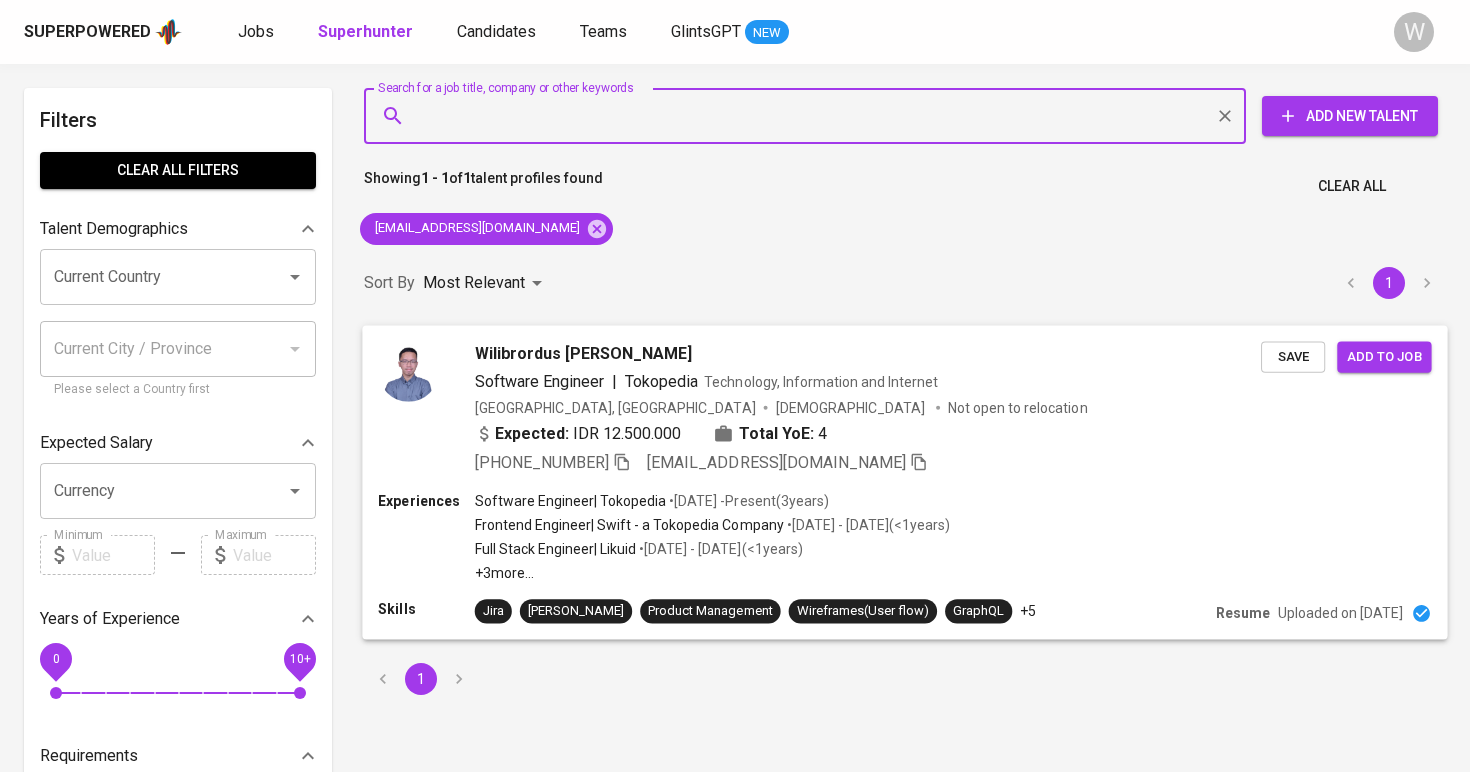 click on "Save" at bounding box center [1293, 356] 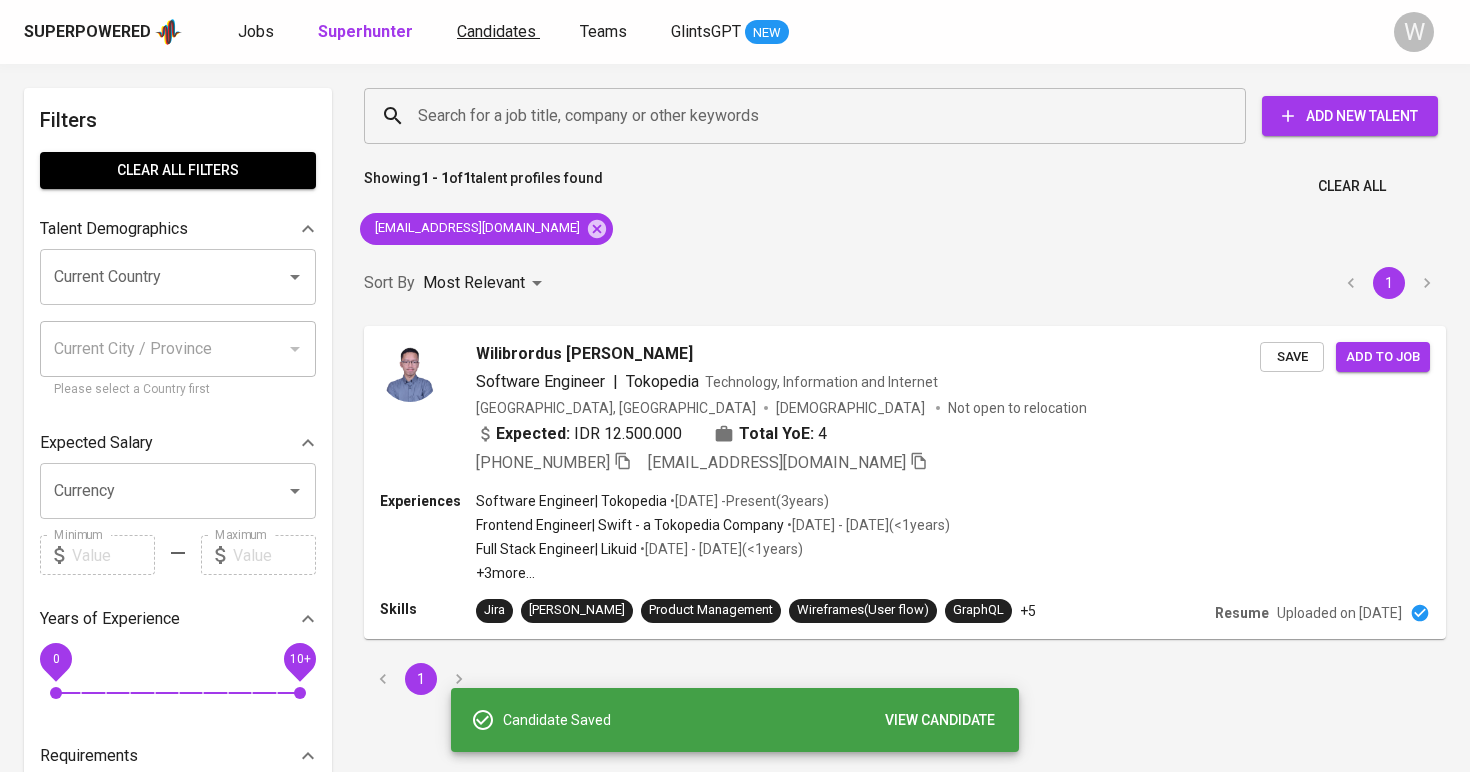 click on "Candidates" at bounding box center (496, 31) 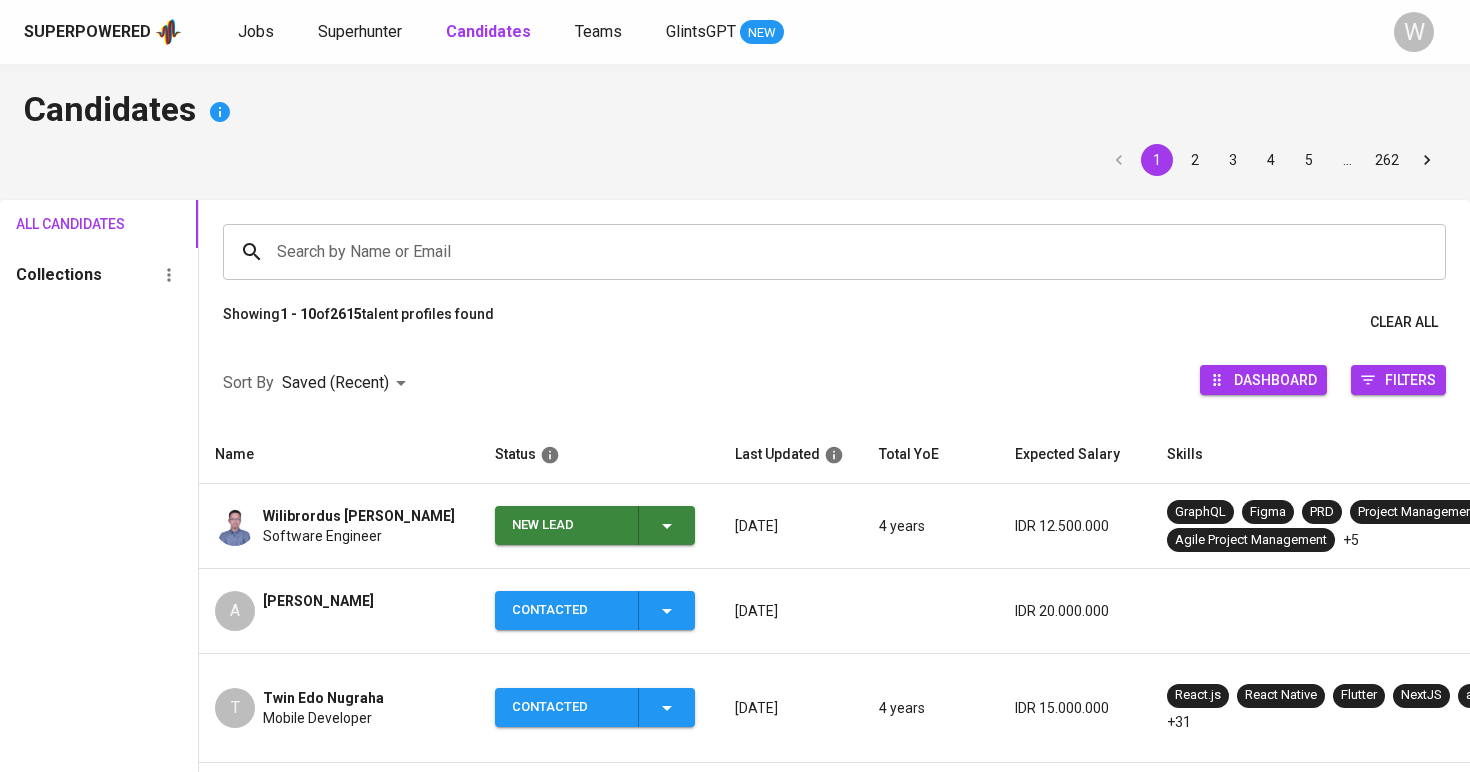 click on "New Lead" at bounding box center [599, 526] 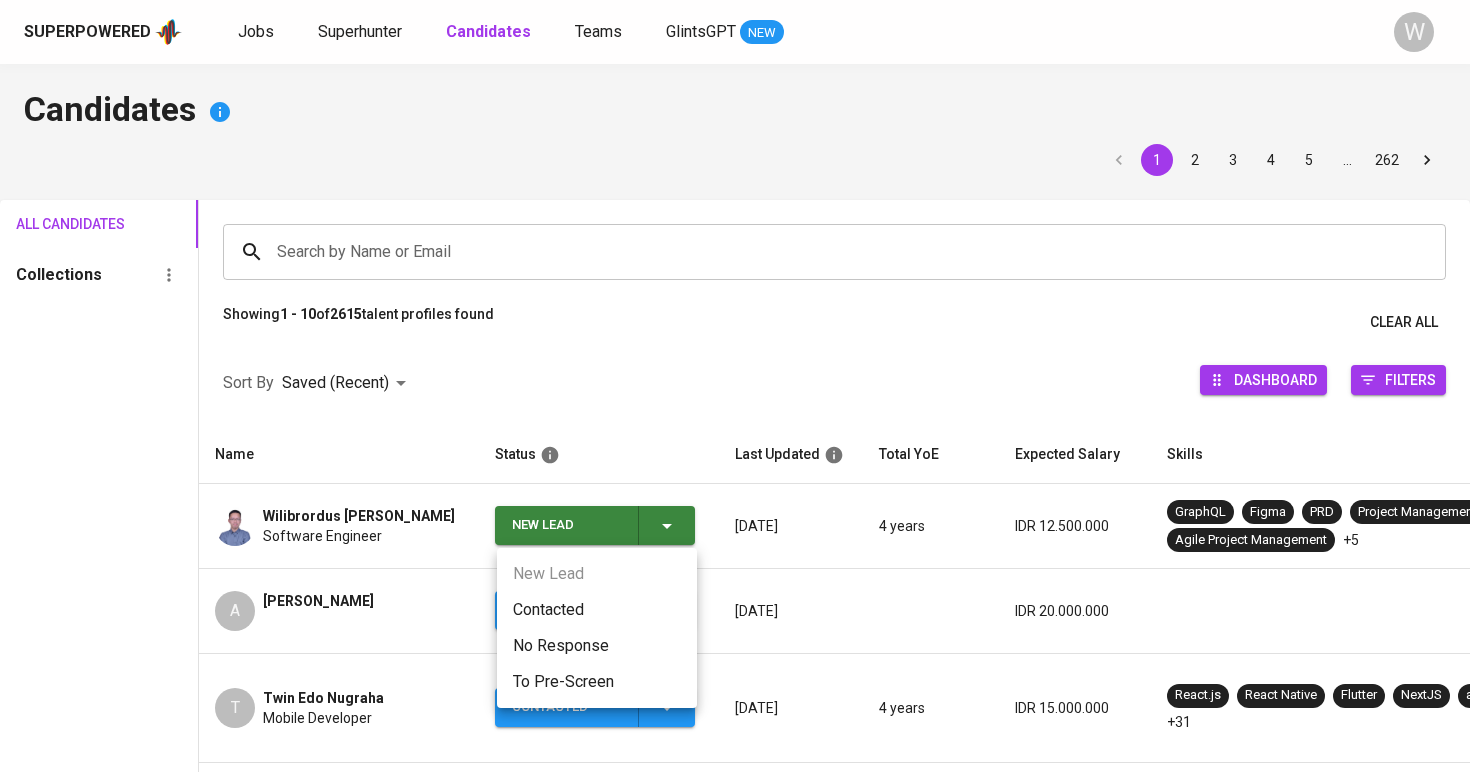 click on "Contacted" at bounding box center (597, 610) 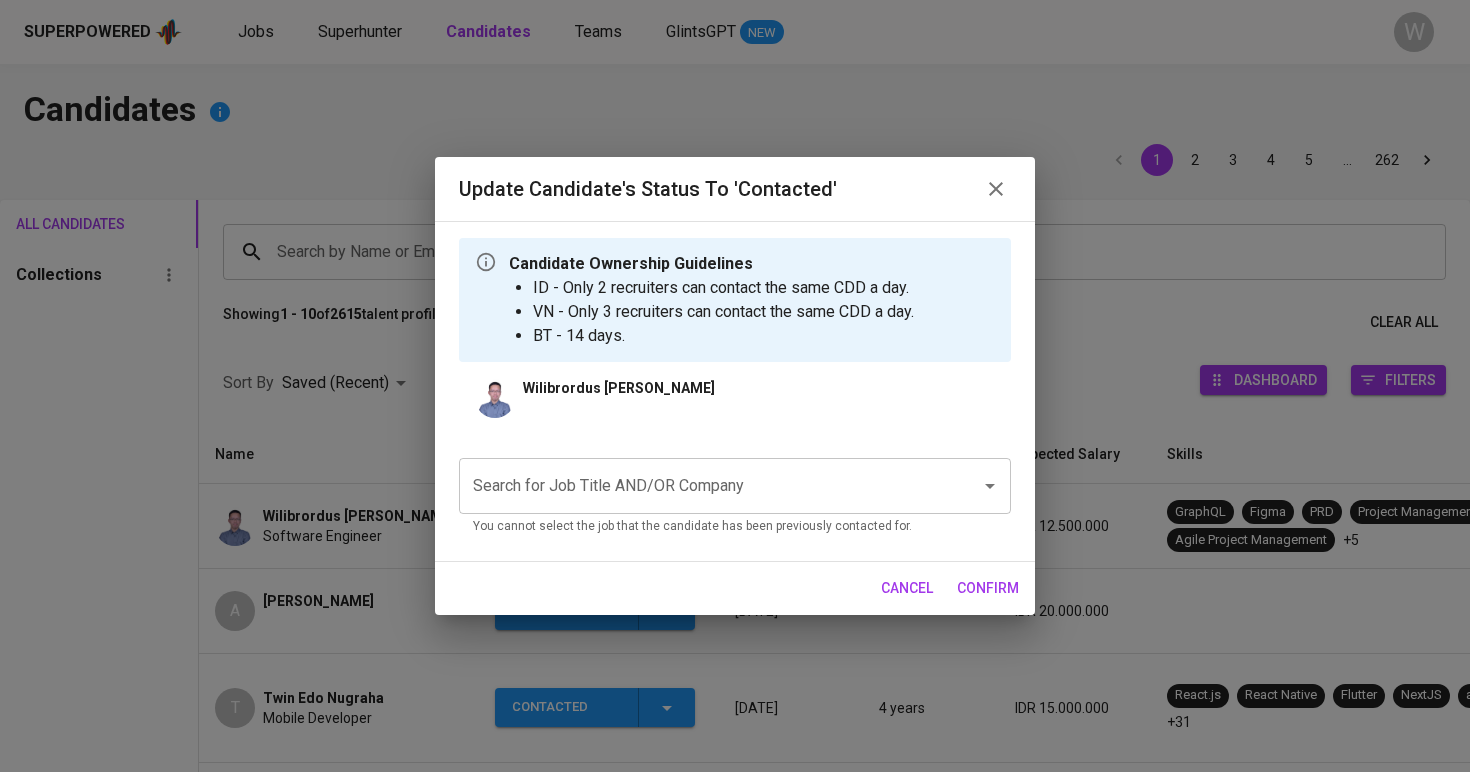 click on "Search for Job Title AND/OR Company" at bounding box center (707, 486) 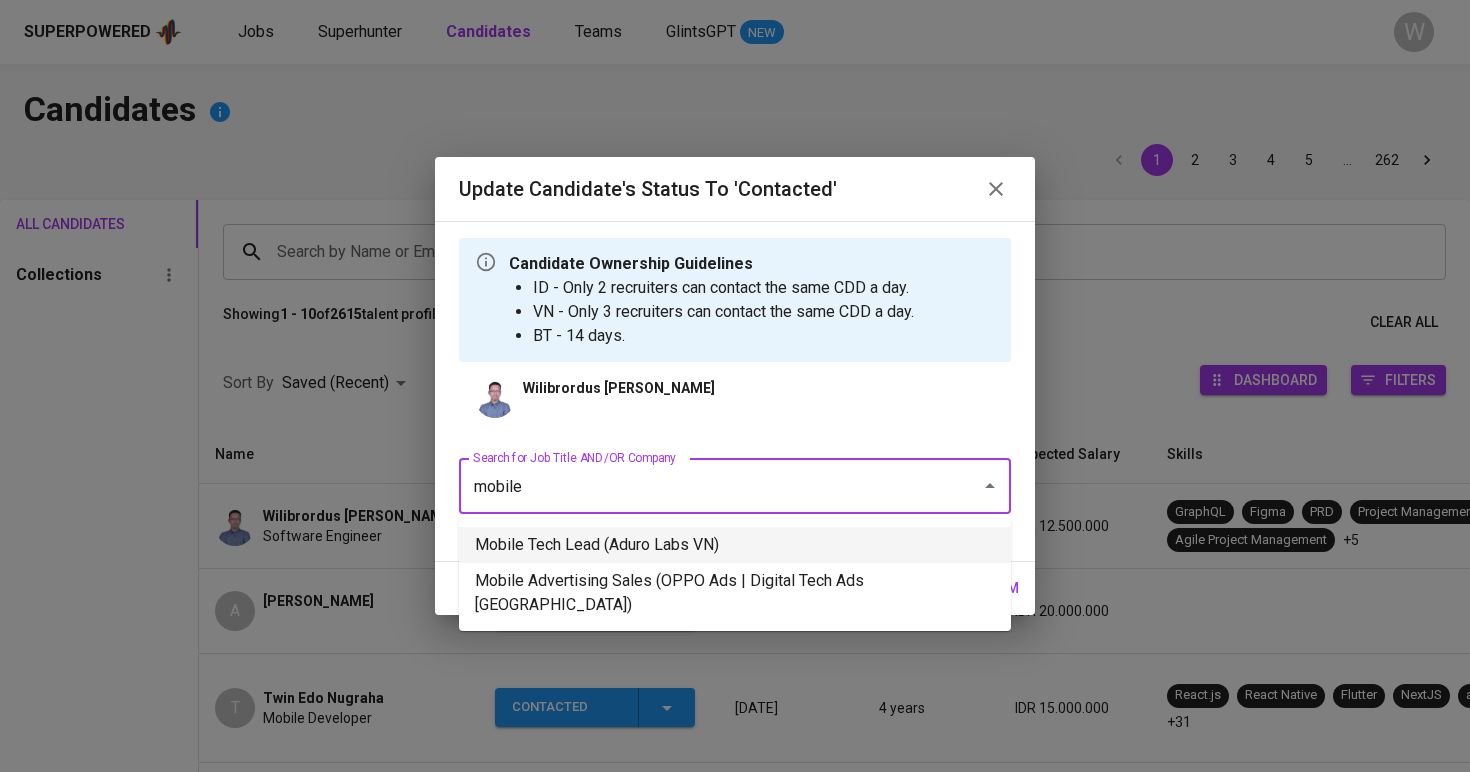 click on "Mobile Tech Lead (Aduro Labs VN)" at bounding box center [735, 545] 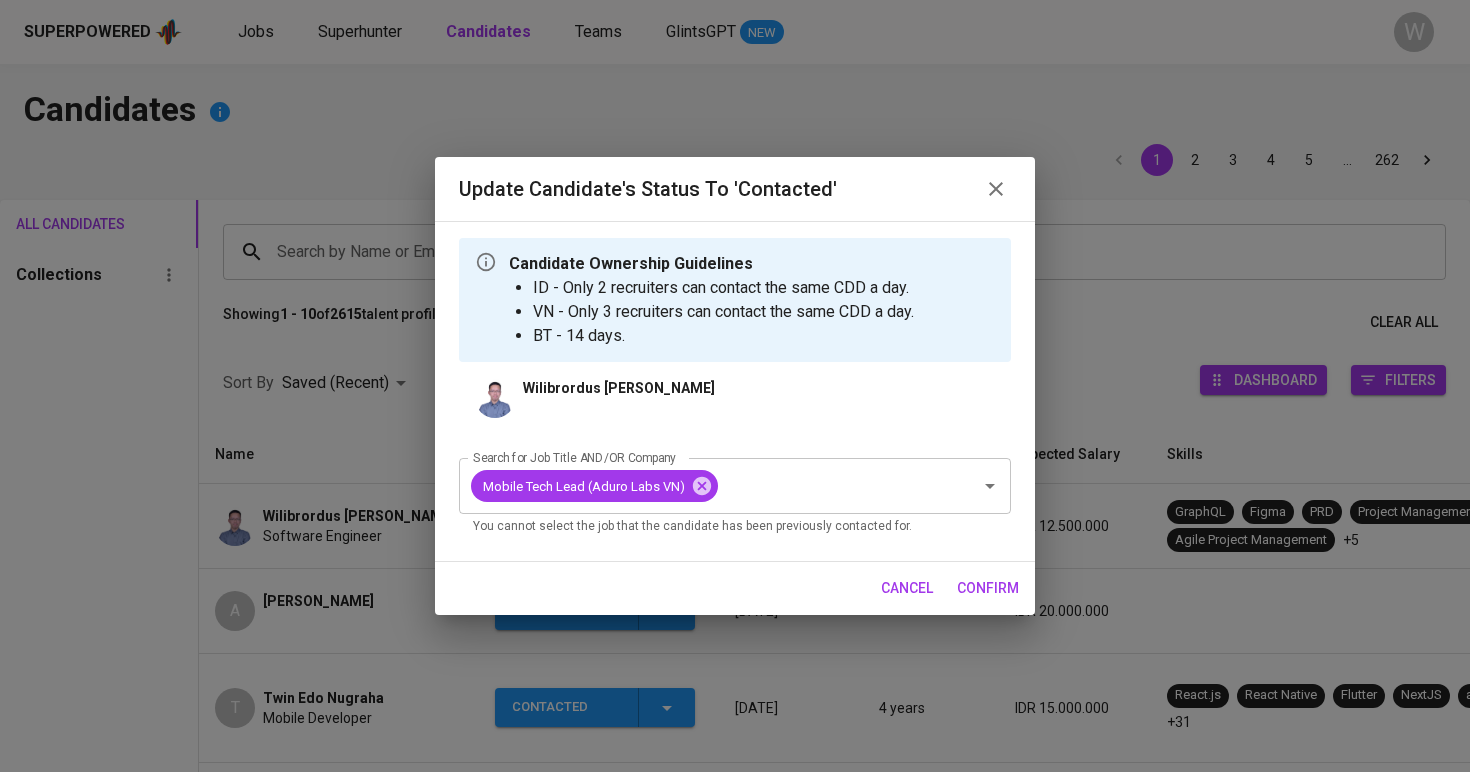 click on "confirm" at bounding box center [988, 588] 